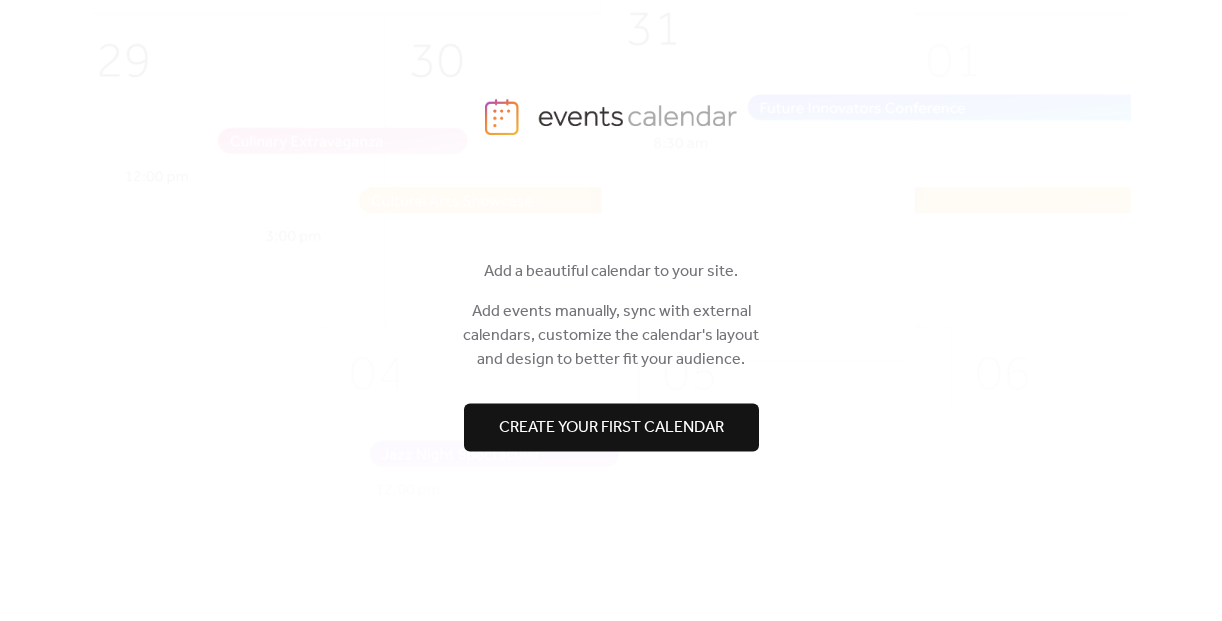 scroll, scrollTop: 0, scrollLeft: 0, axis: both 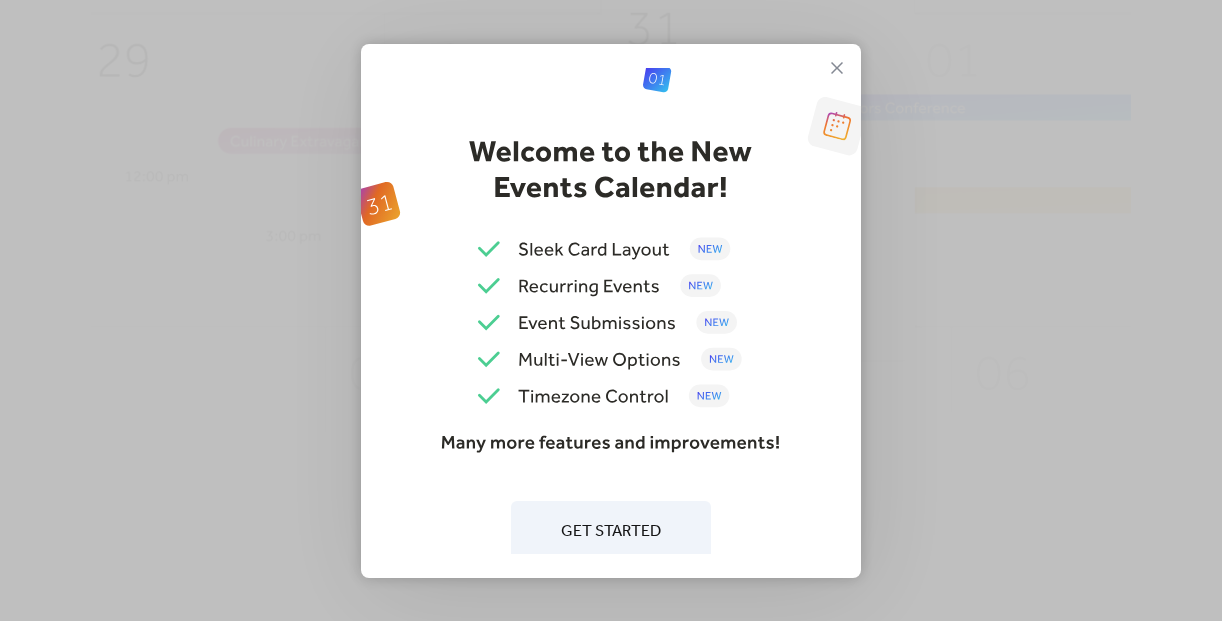 click on "Get Started" at bounding box center [611, 532] 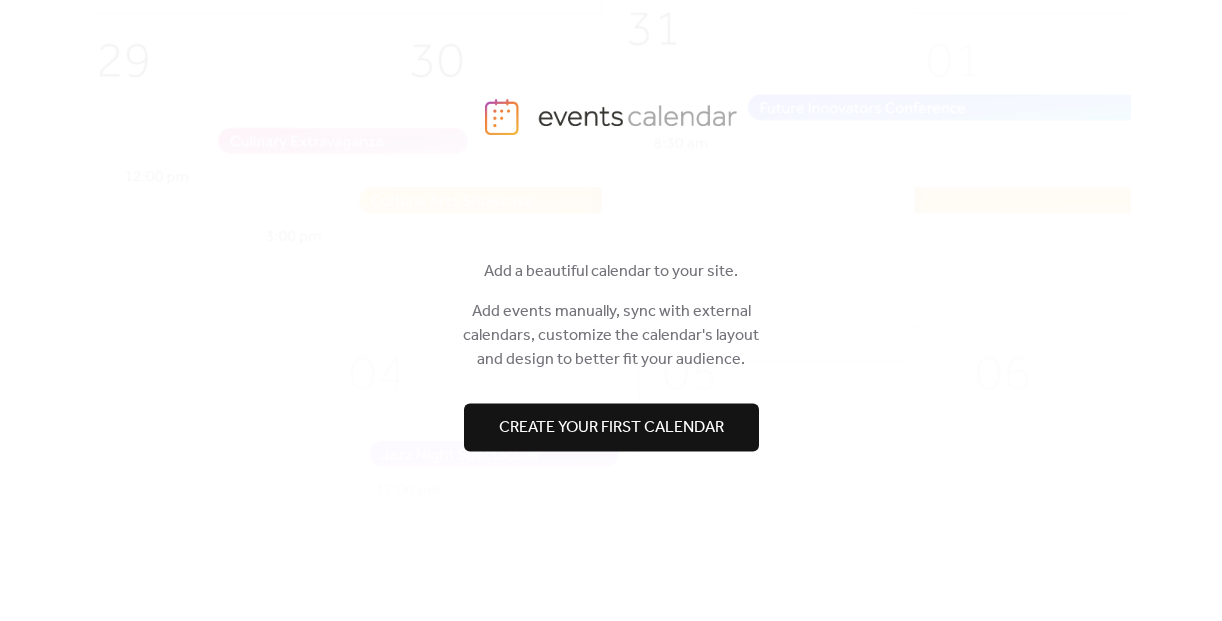 click on "Create your first calendar" at bounding box center (611, 428) 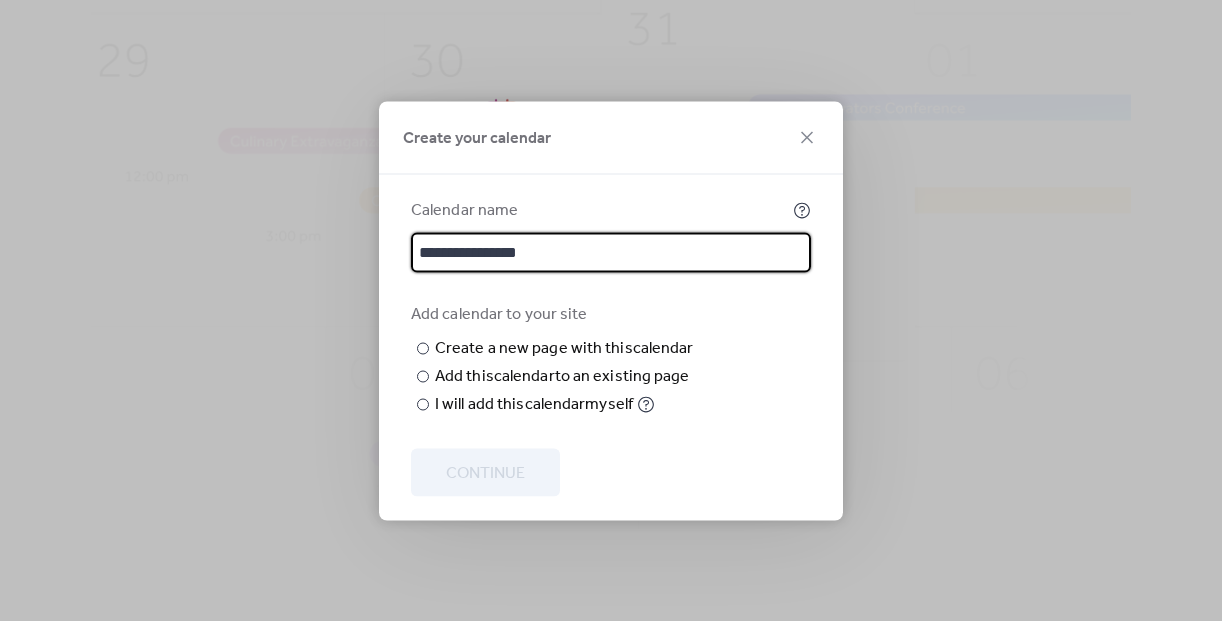 type on "**********" 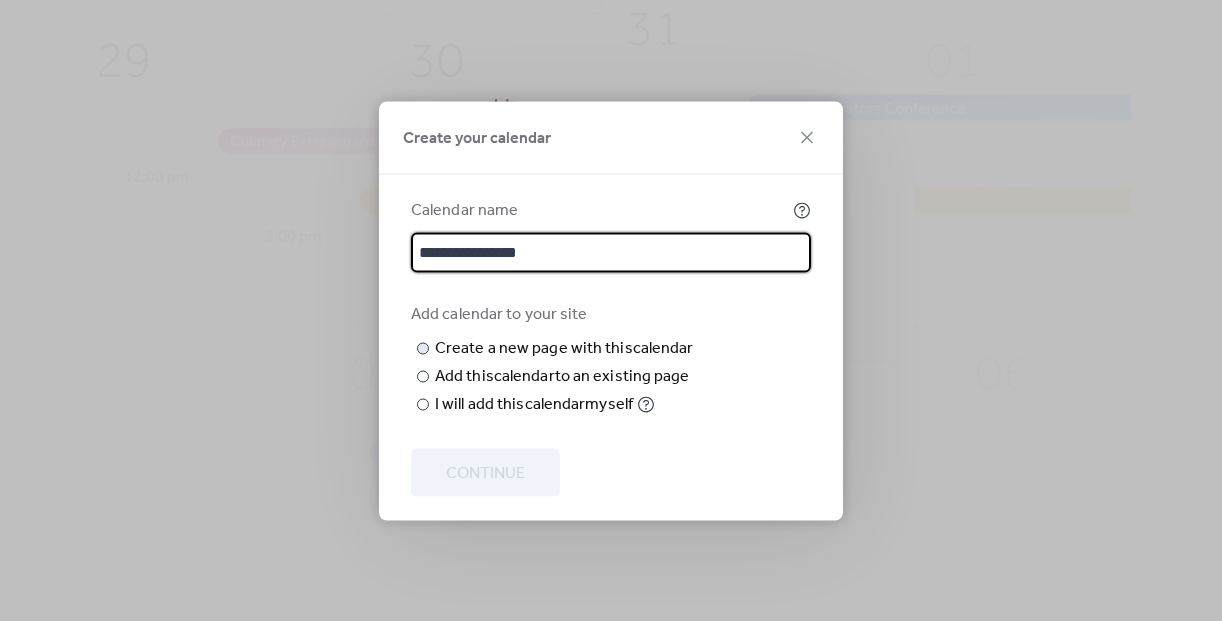 click at bounding box center [0, 0] 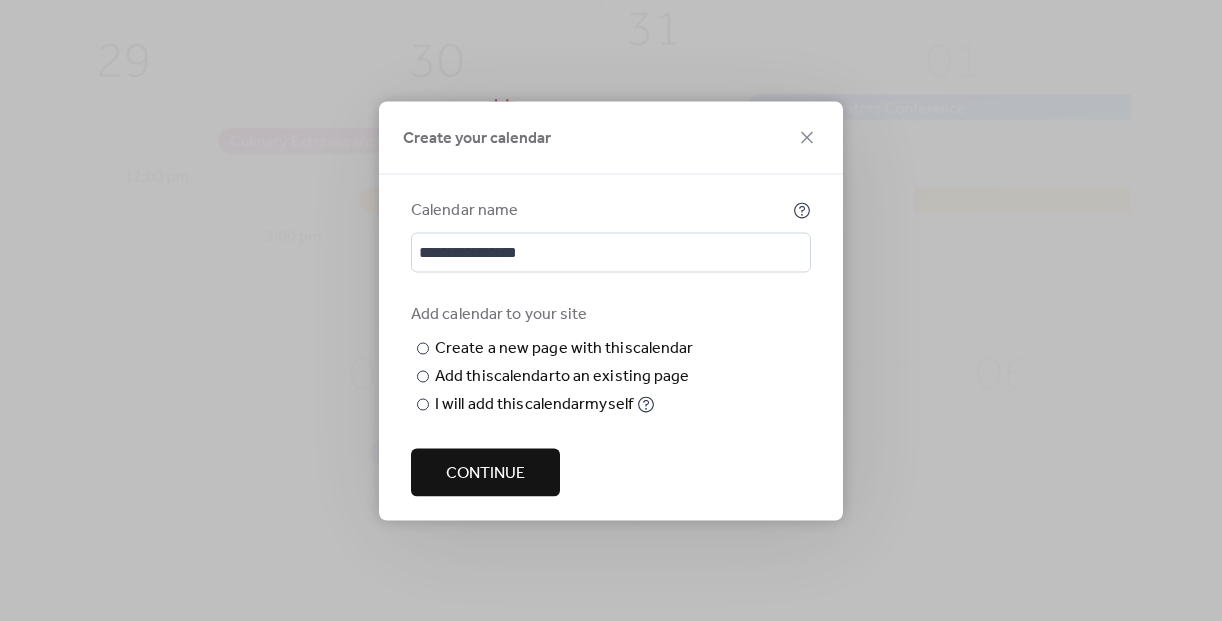 type on "**********" 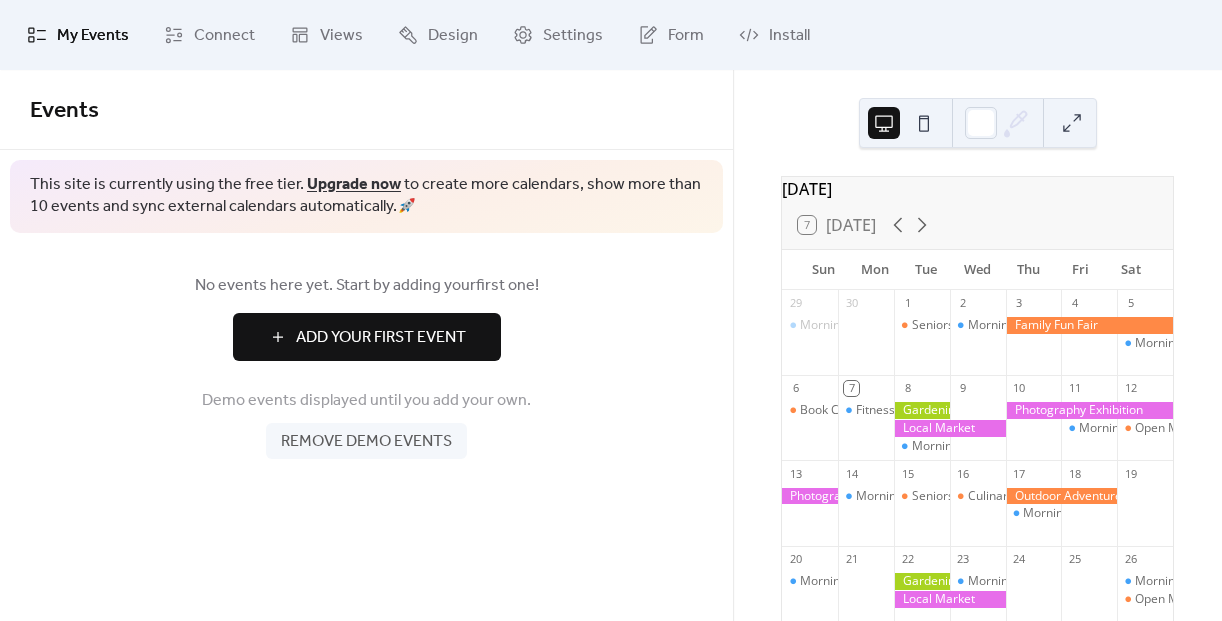 click on "Remove demo events" at bounding box center [366, 442] 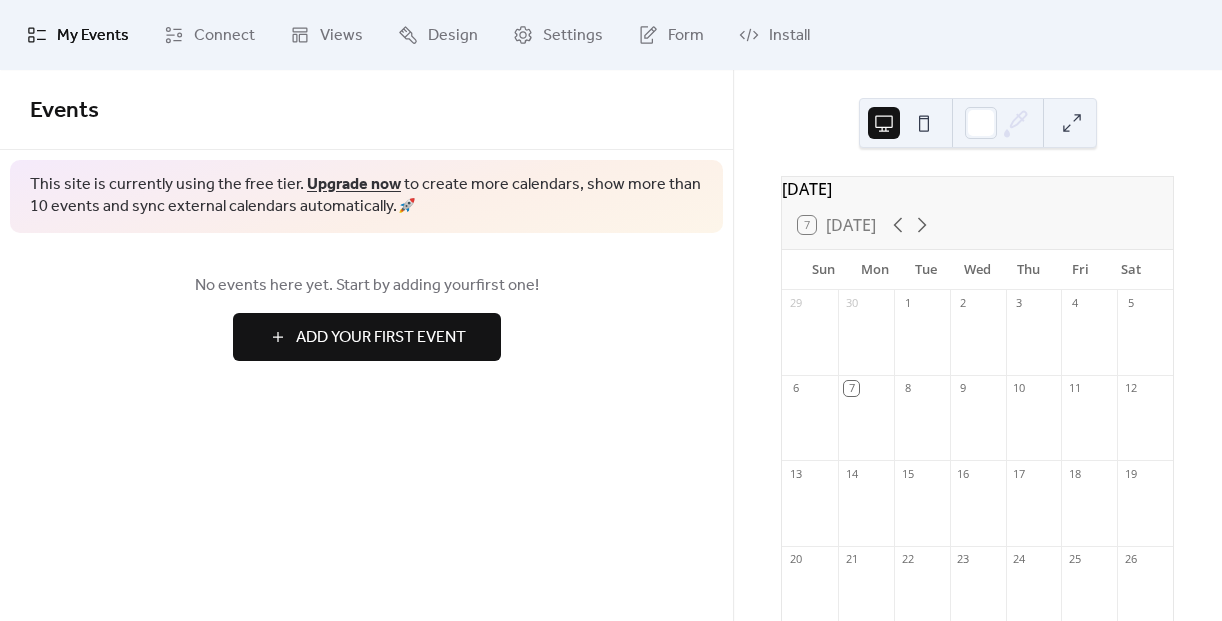 click on "Add Your First Event" at bounding box center [381, 338] 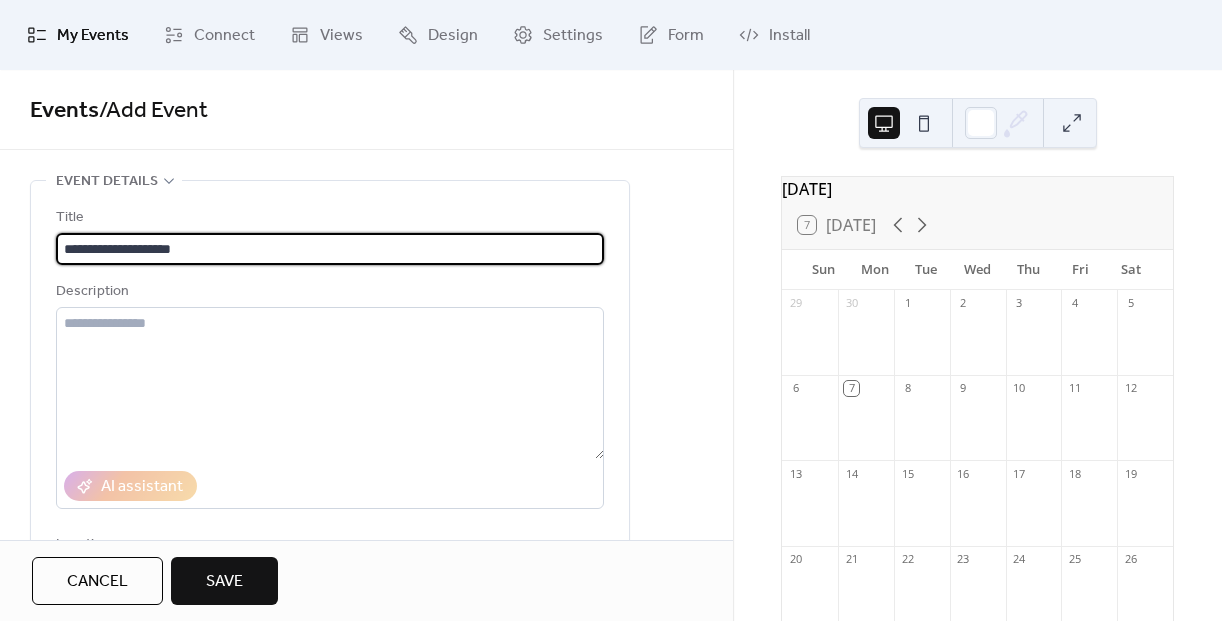 type on "**********" 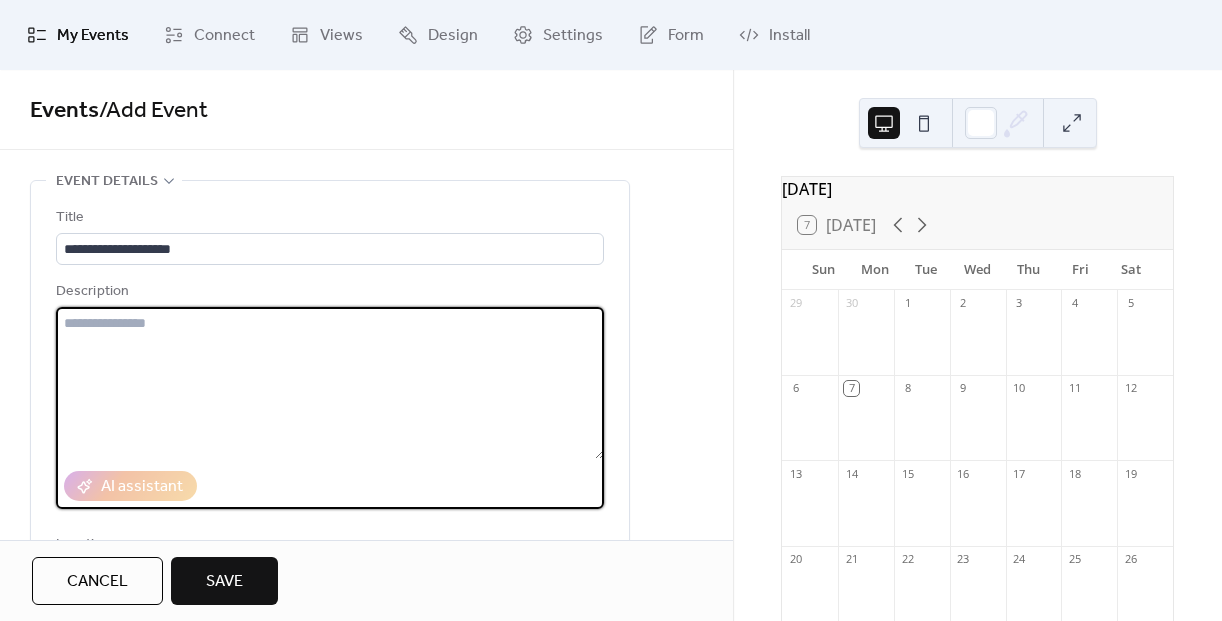 click at bounding box center (330, 383) 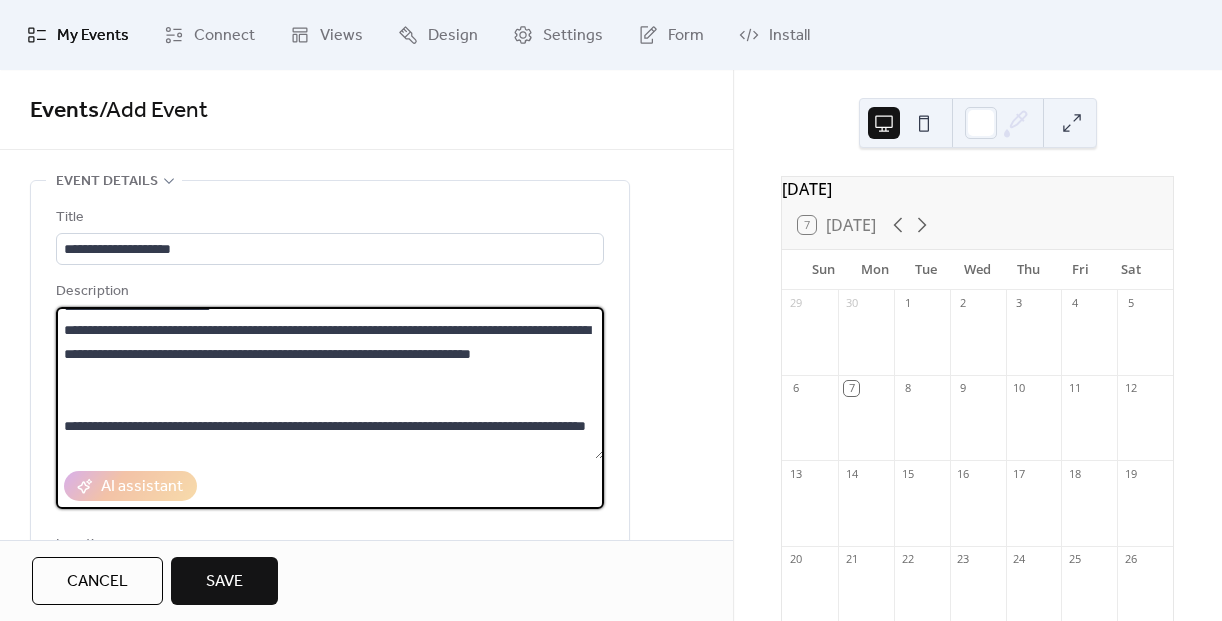 scroll, scrollTop: 0, scrollLeft: 0, axis: both 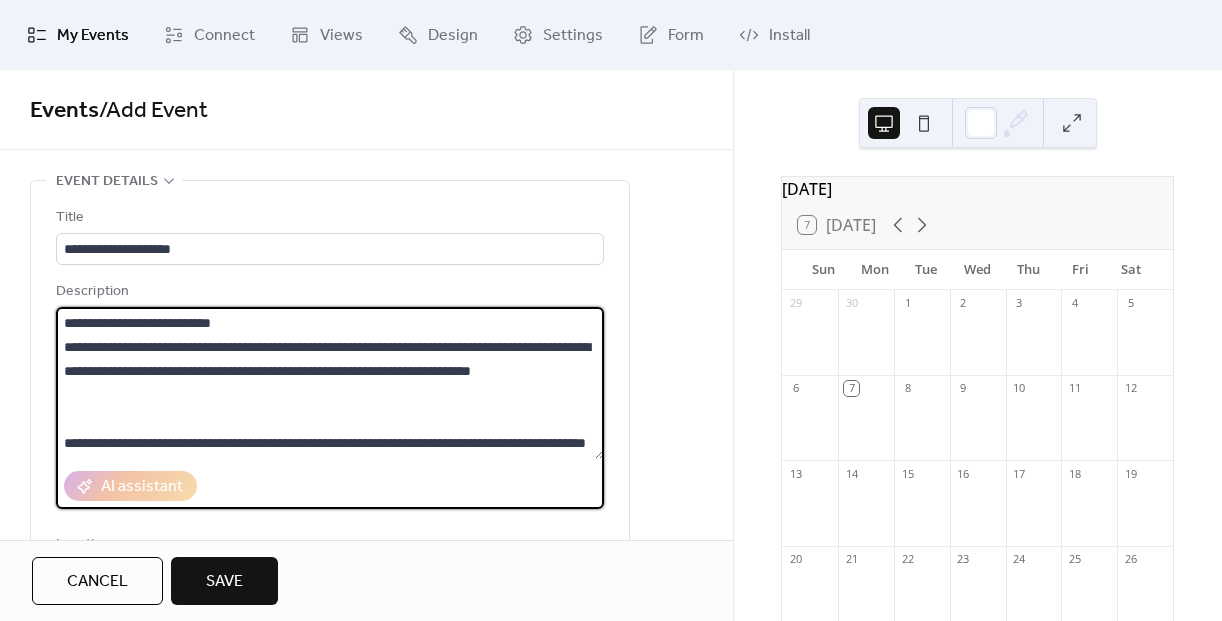 click on "**********" at bounding box center [330, 383] 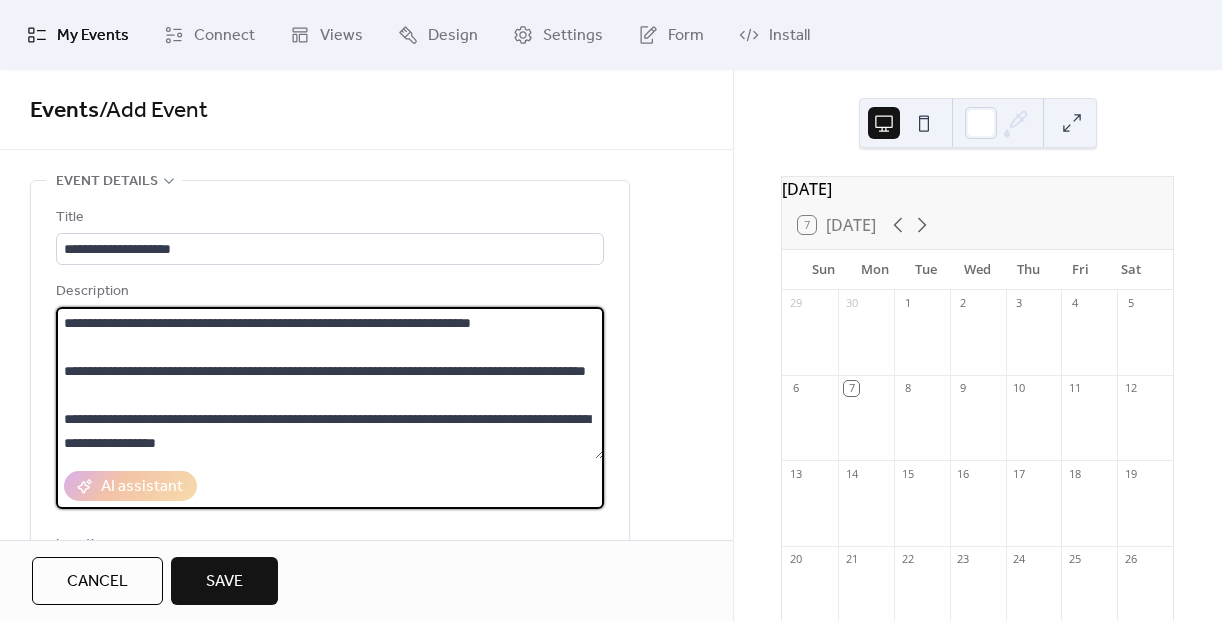 scroll, scrollTop: 96, scrollLeft: 0, axis: vertical 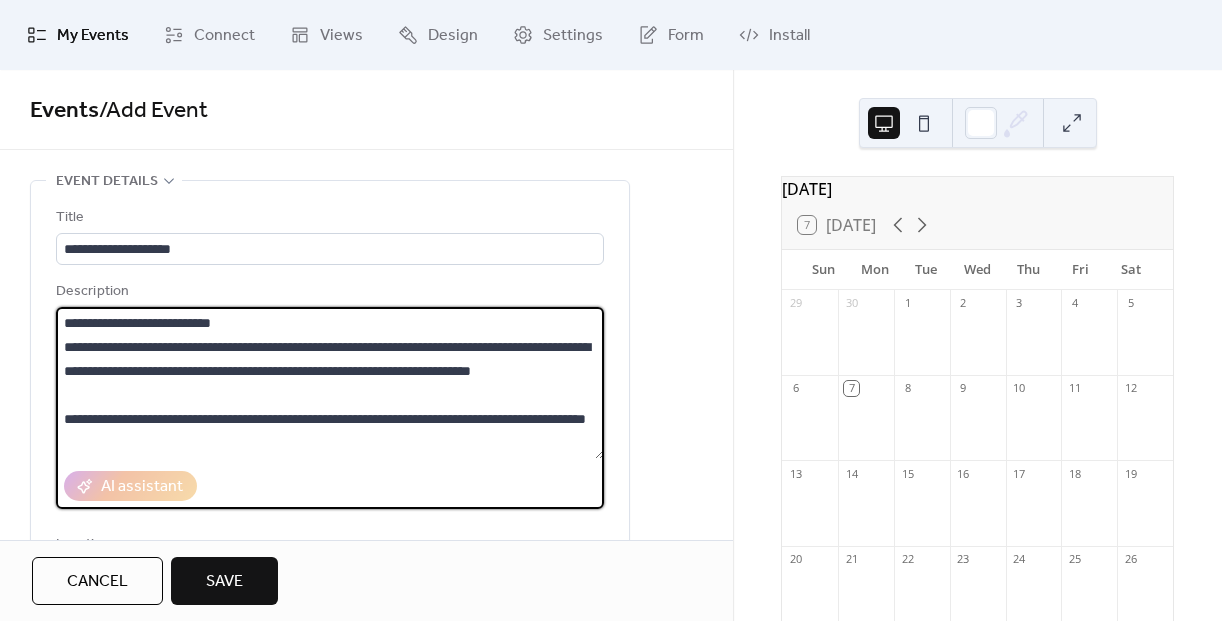 type on "**********" 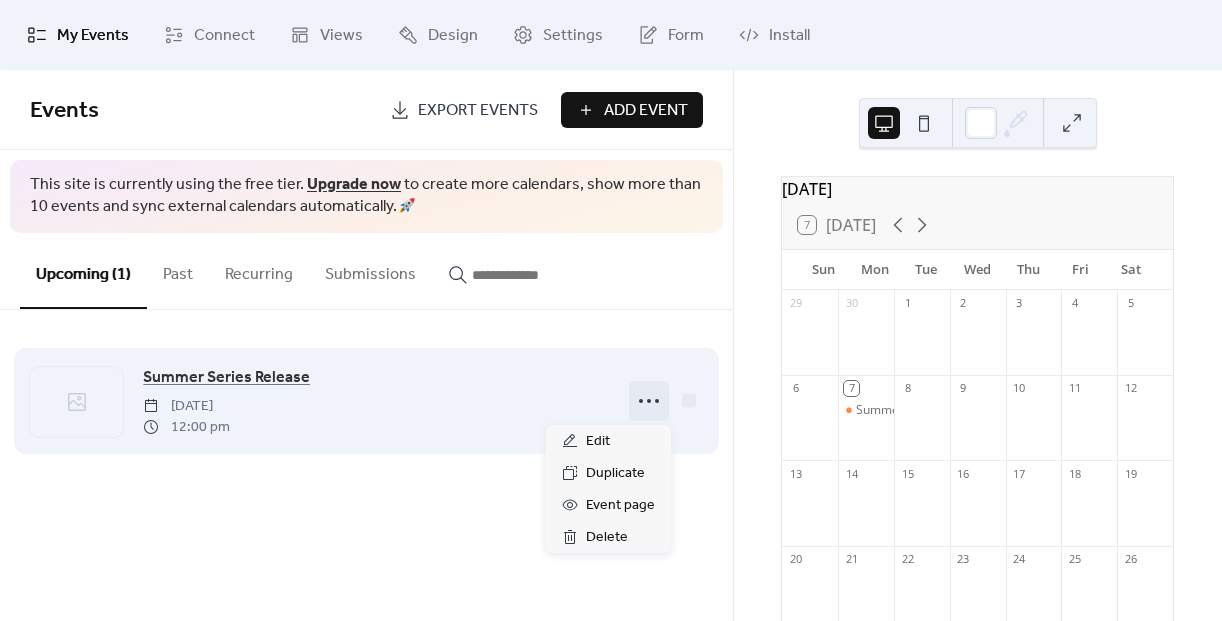 click 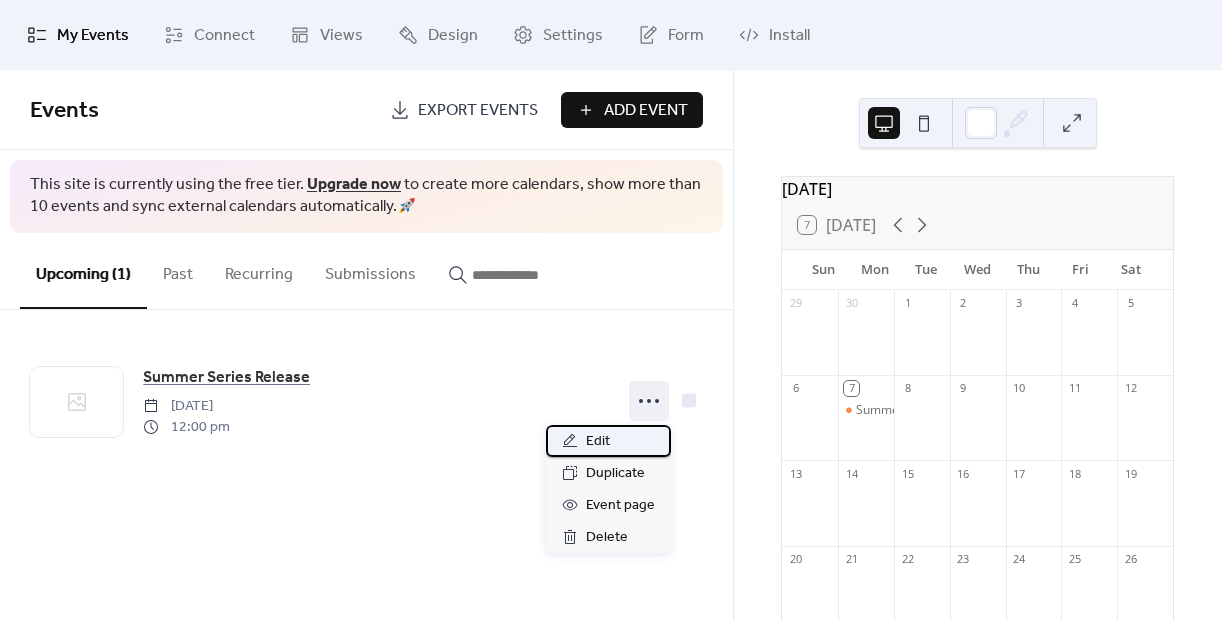 click on "Edit" at bounding box center (598, 442) 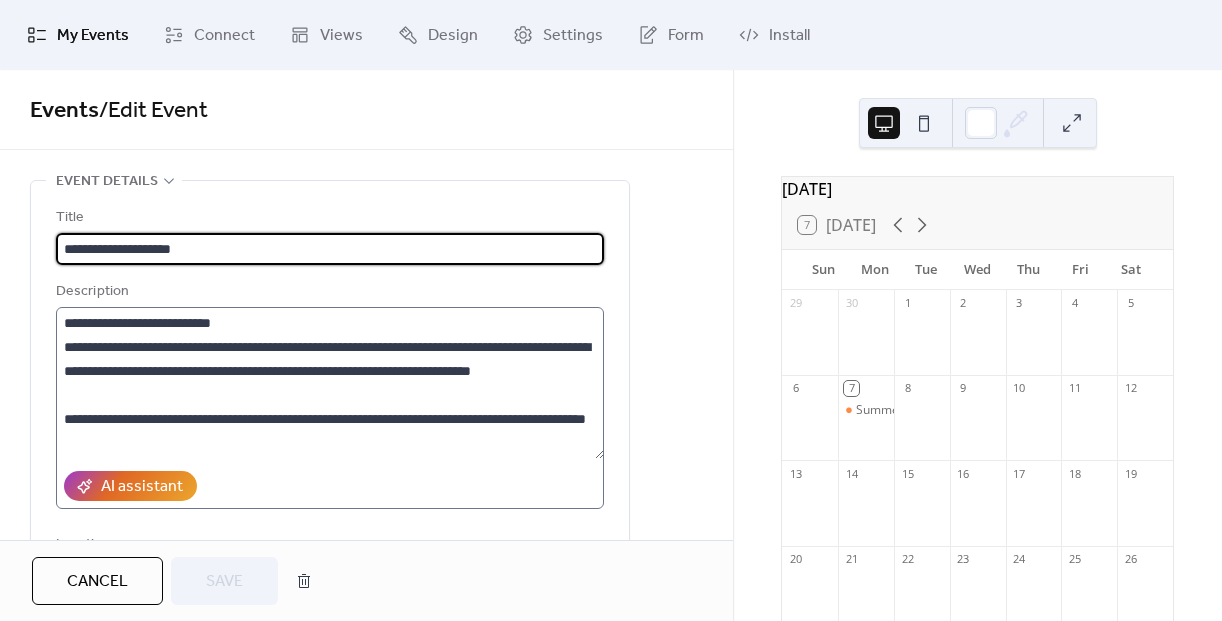 scroll, scrollTop: 96, scrollLeft: 0, axis: vertical 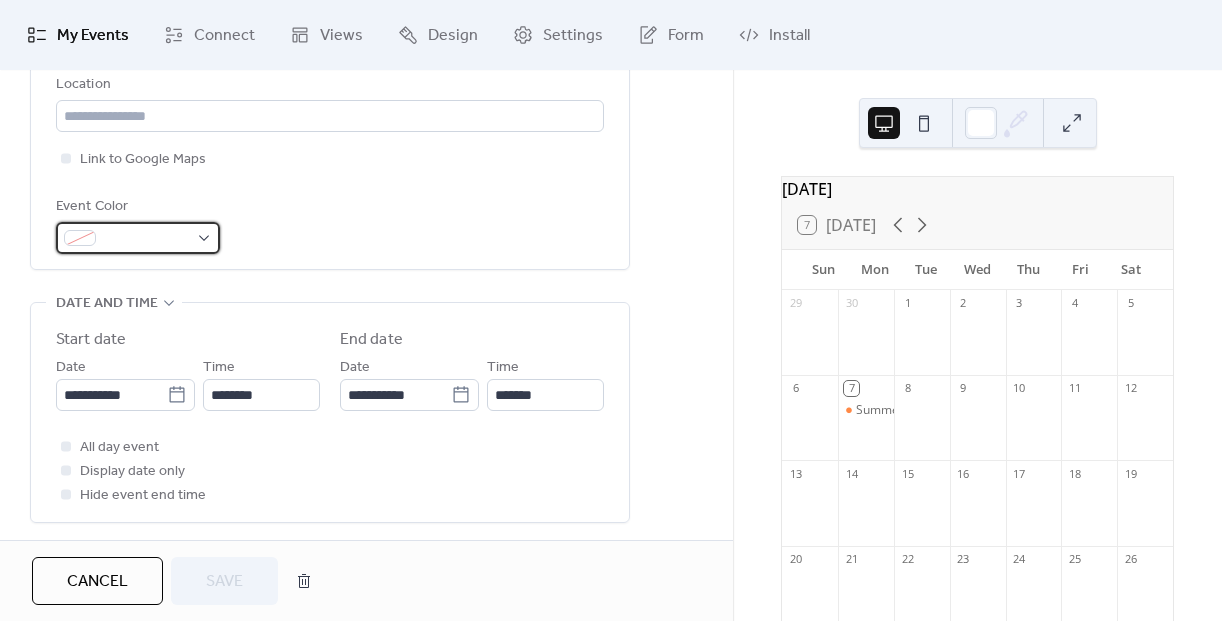 click at bounding box center [138, 238] 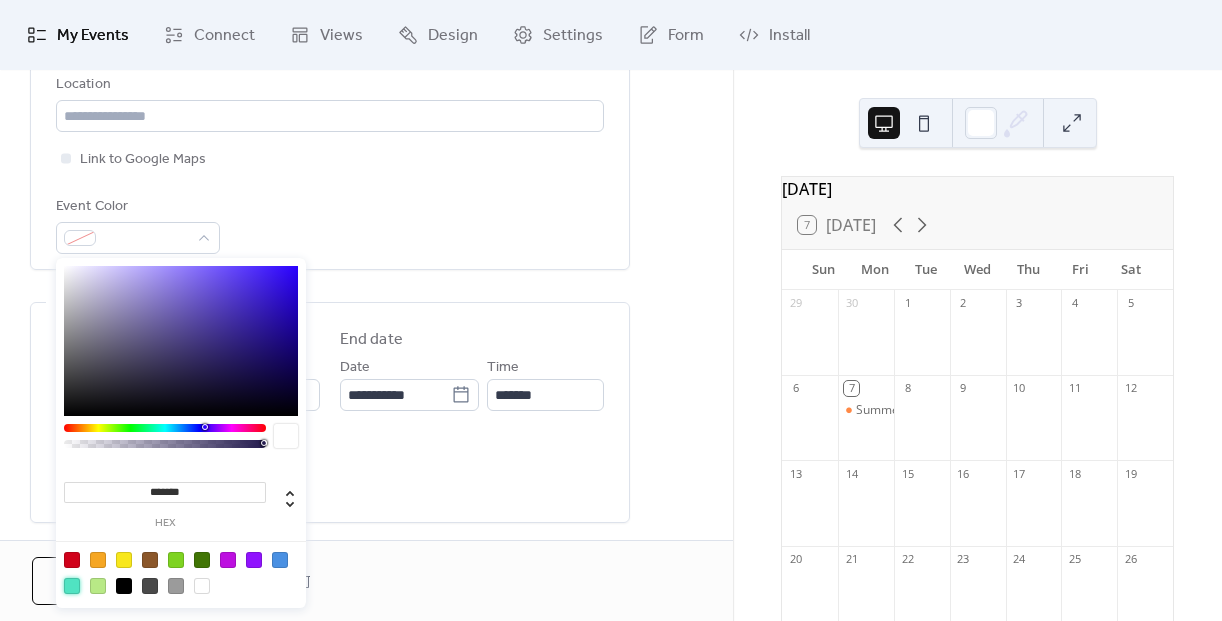 click at bounding box center [72, 586] 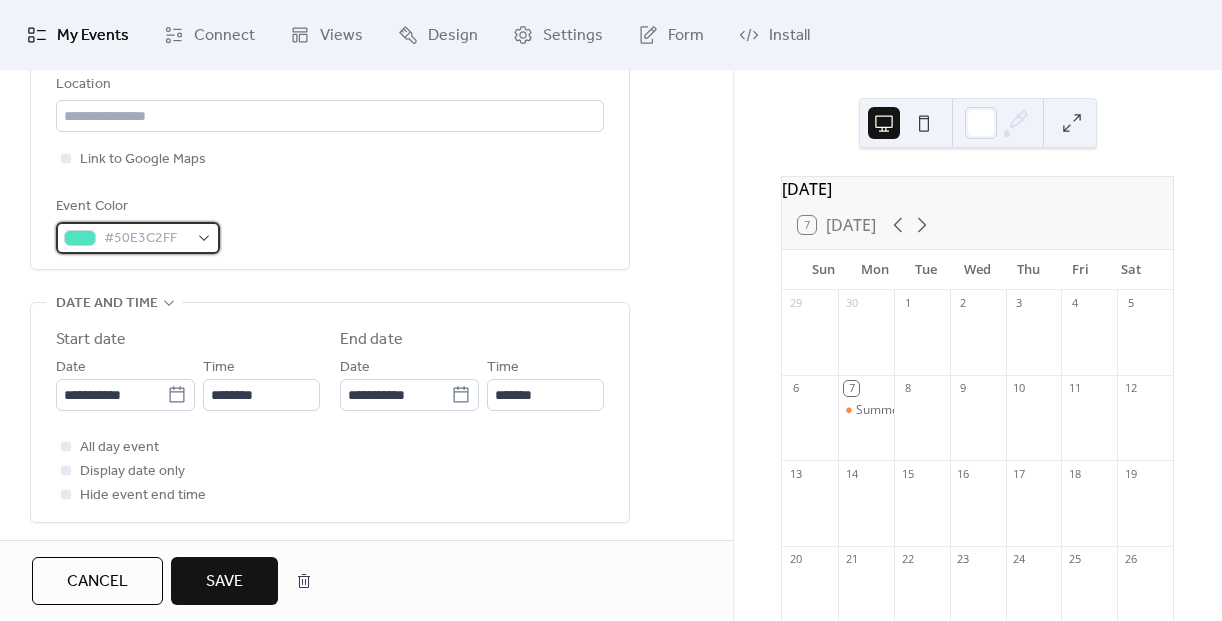 click on "#50E3C2FF" at bounding box center [146, 239] 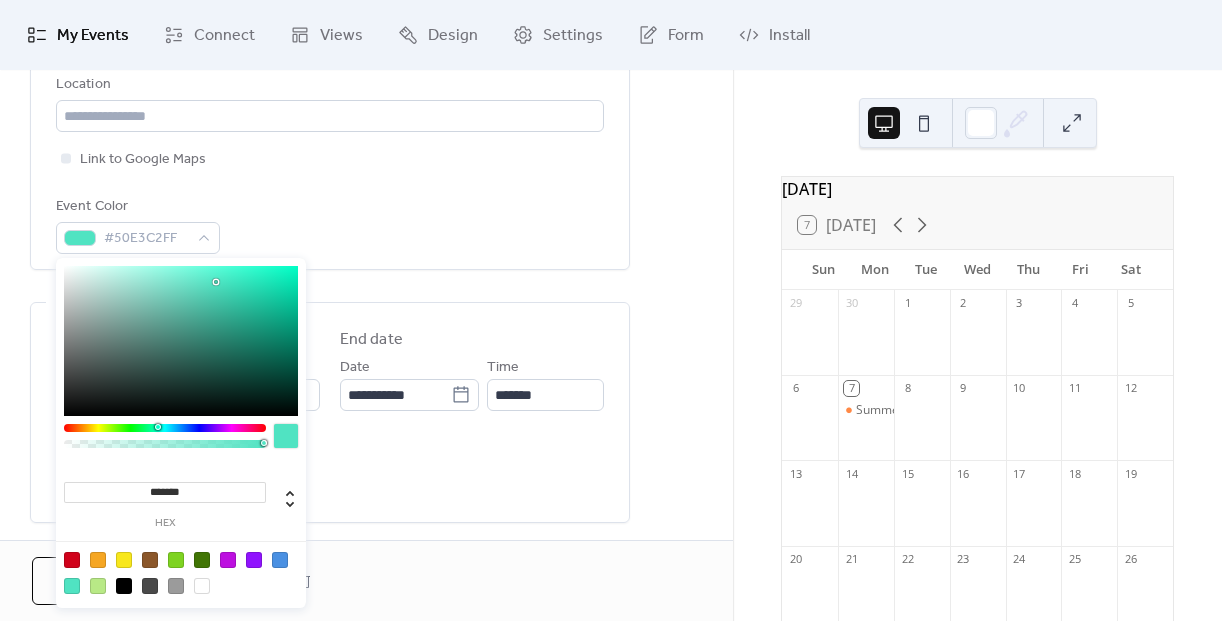 click on "*******" at bounding box center (165, 492) 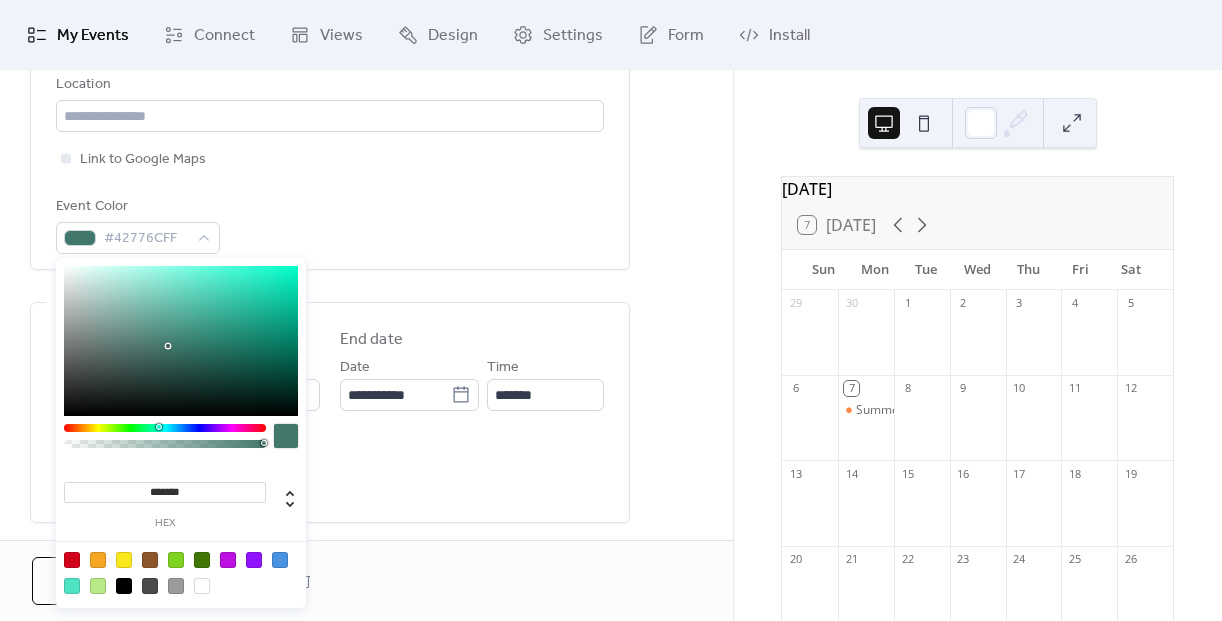 click at bounding box center (284, 504) 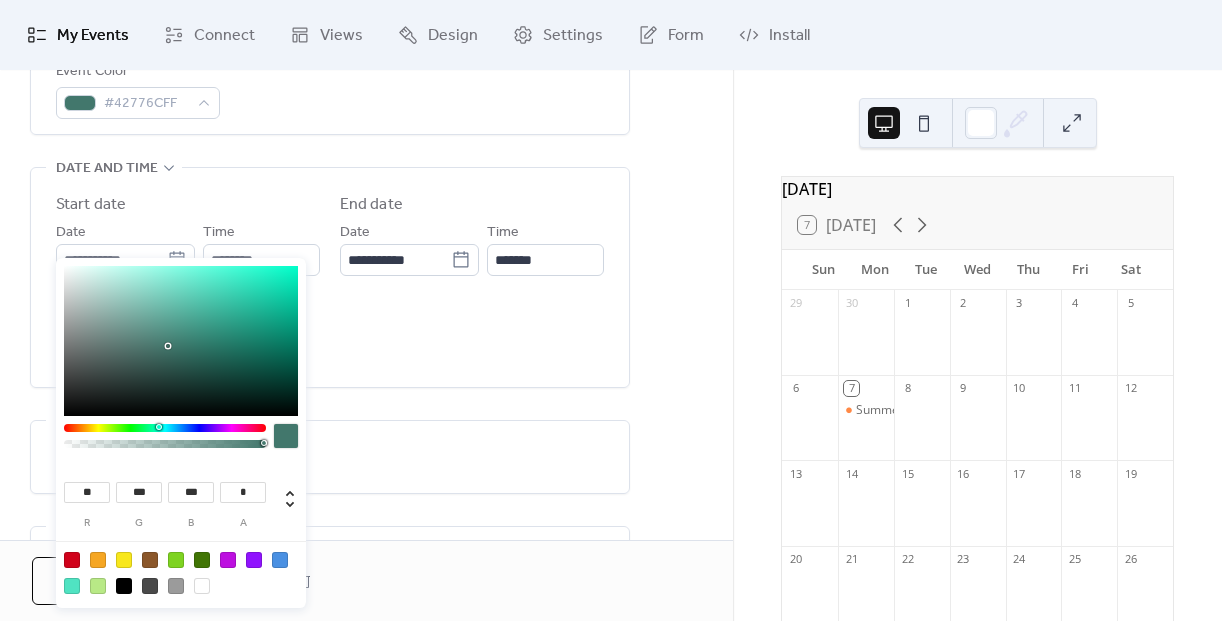 scroll, scrollTop: 601, scrollLeft: 0, axis: vertical 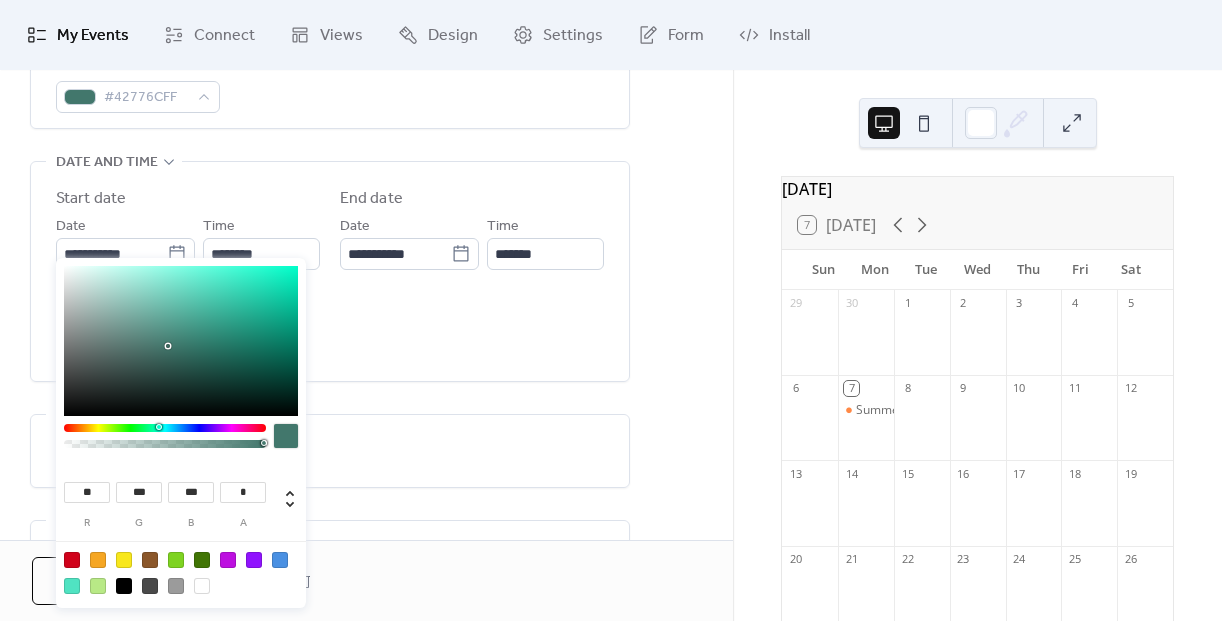 click on ";" at bounding box center (330, 569) 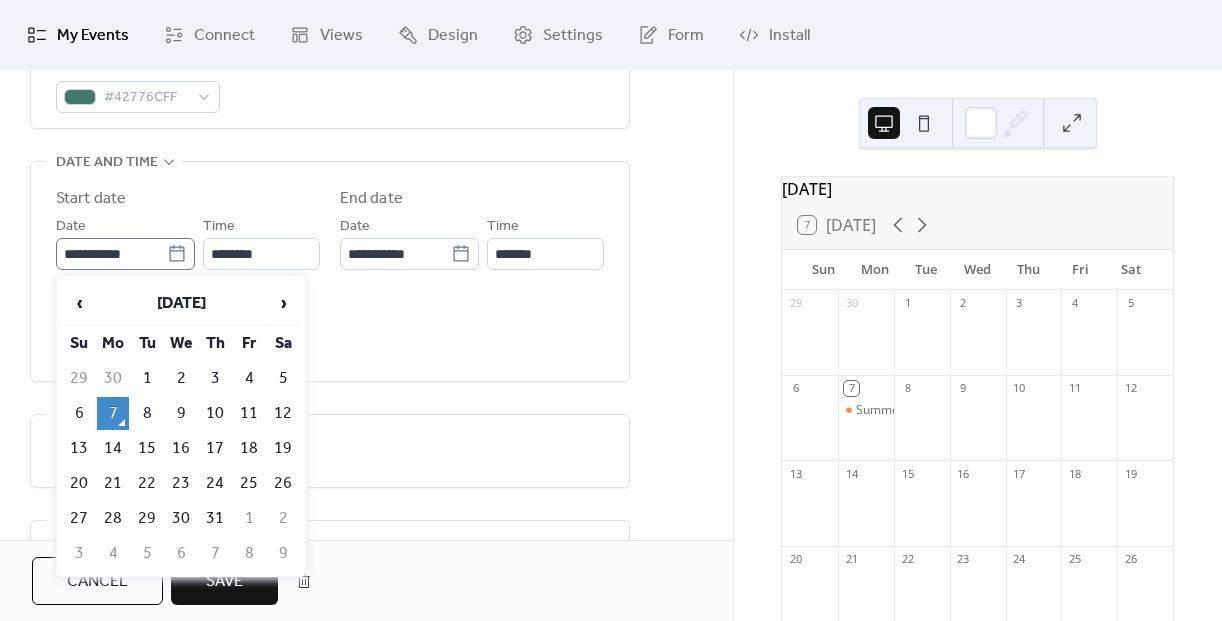 click 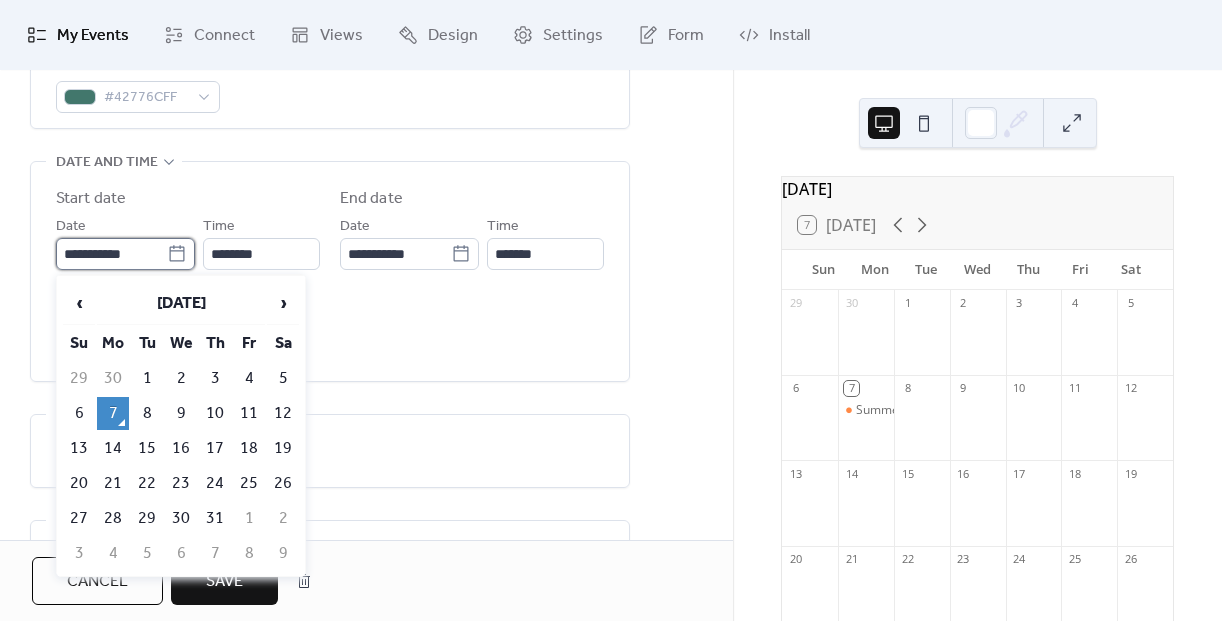 click on "**********" at bounding box center (111, 254) 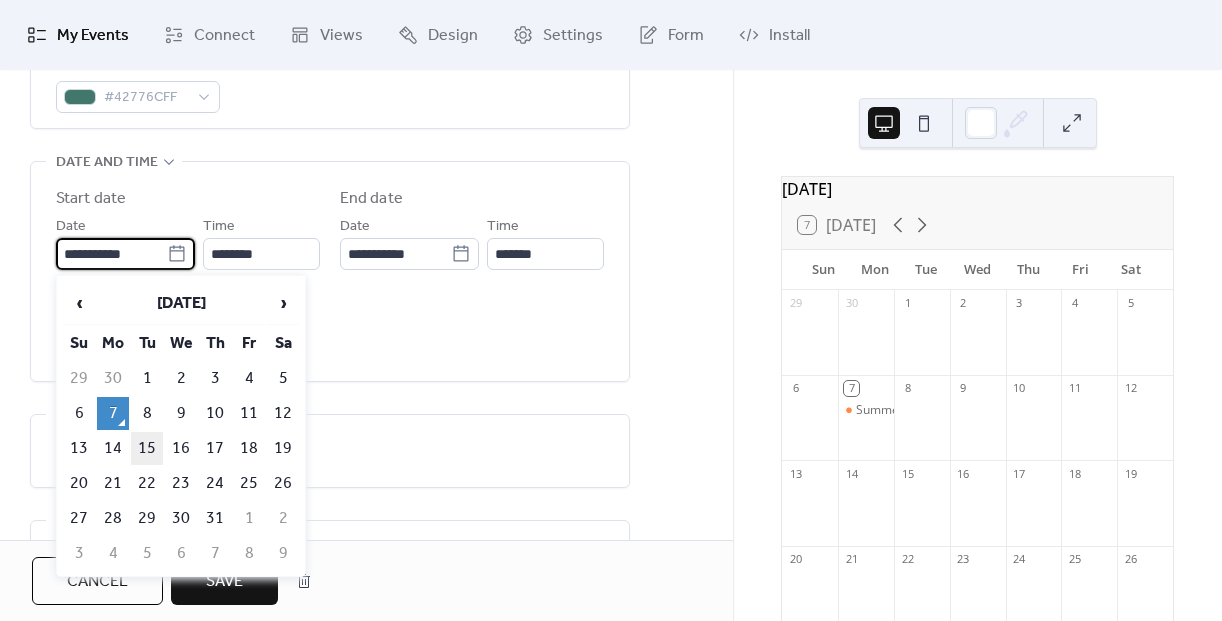 click on "15" at bounding box center (147, 448) 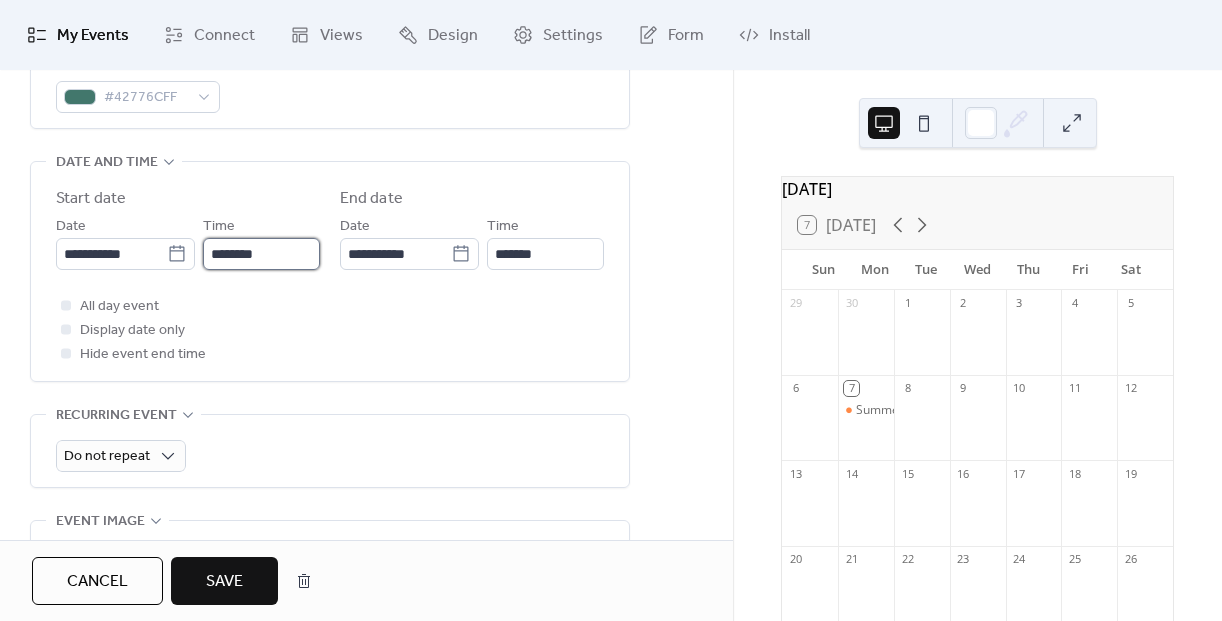 click on "********" at bounding box center (261, 254) 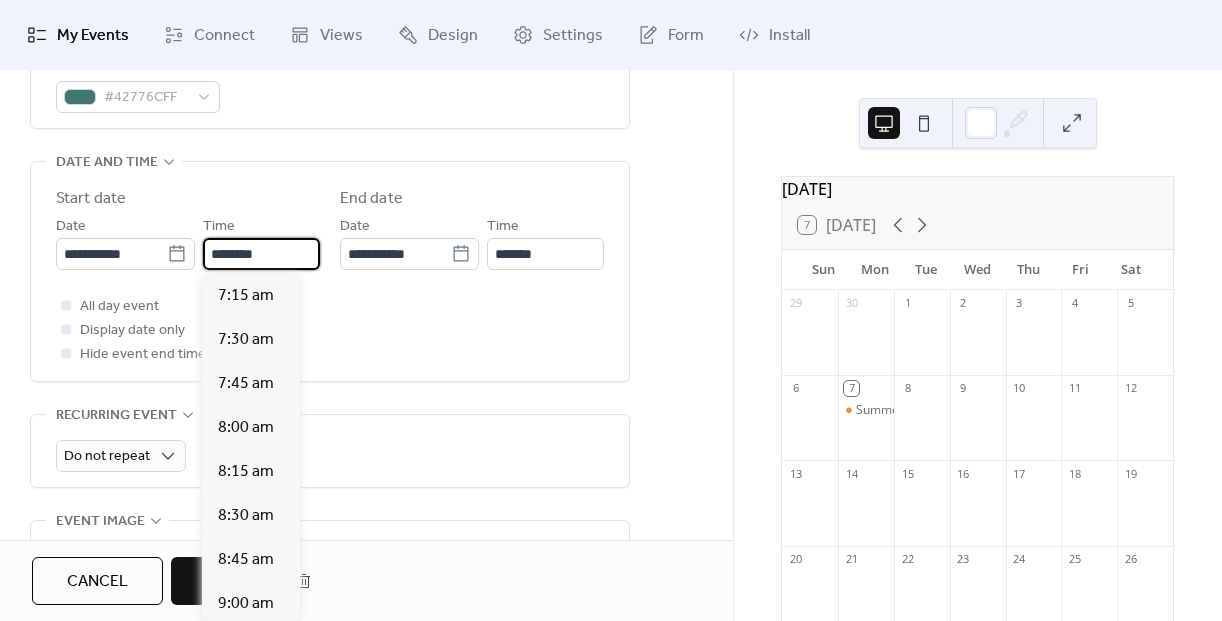 scroll, scrollTop: 1283, scrollLeft: 0, axis: vertical 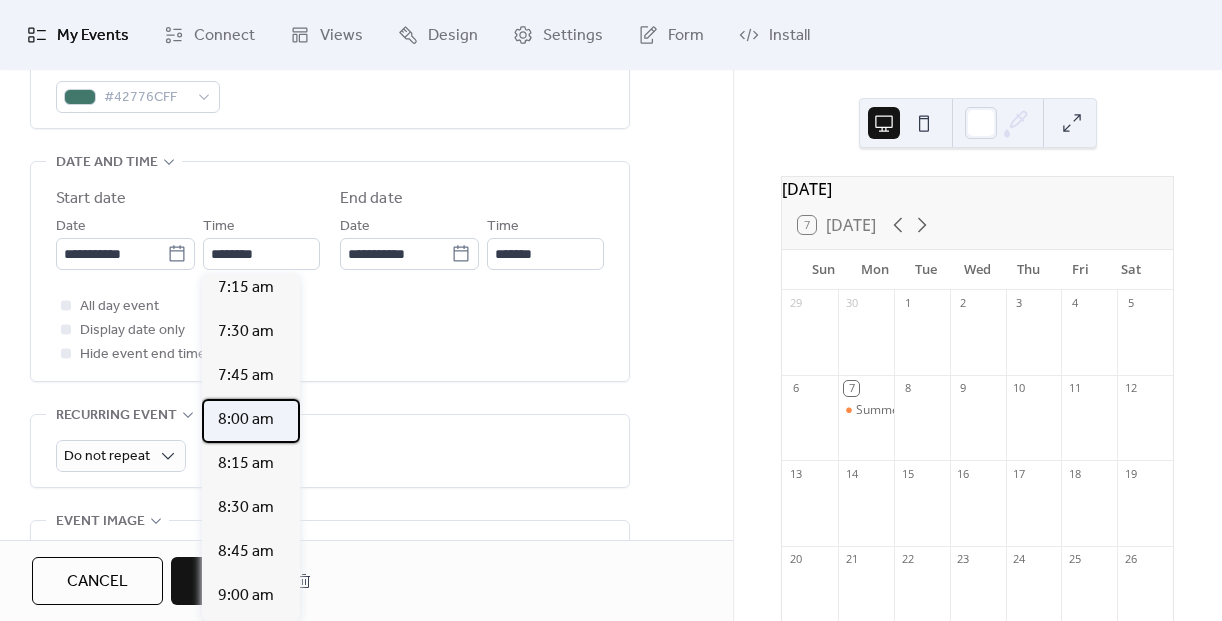 click on "8:00 am" at bounding box center (246, 420) 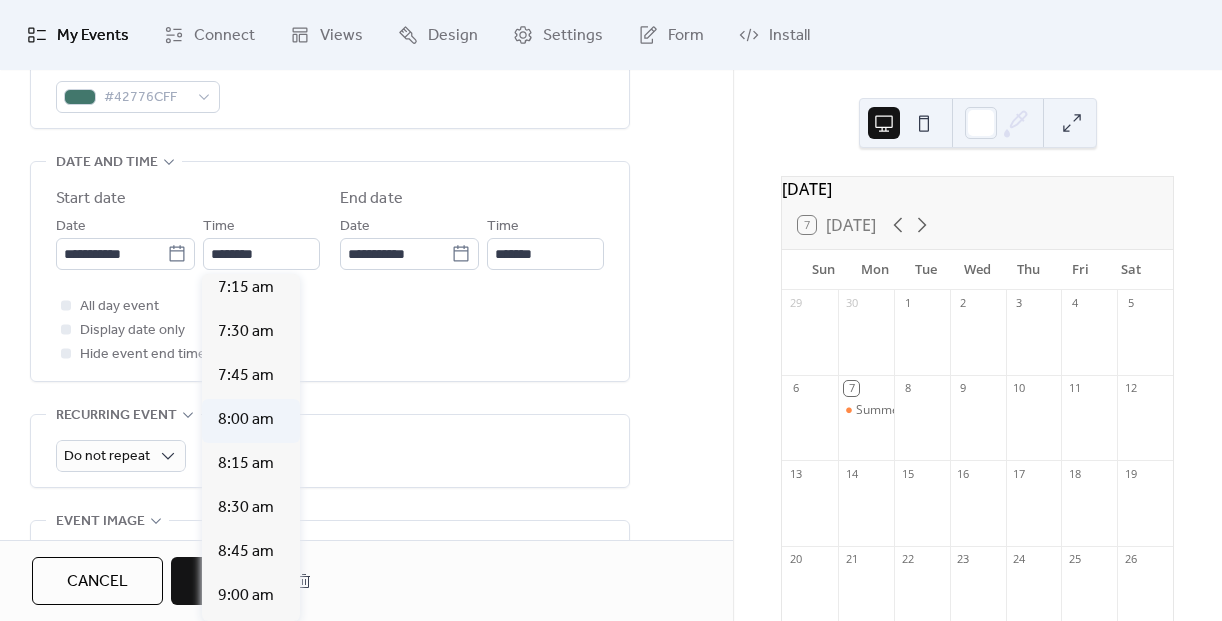 type on "*******" 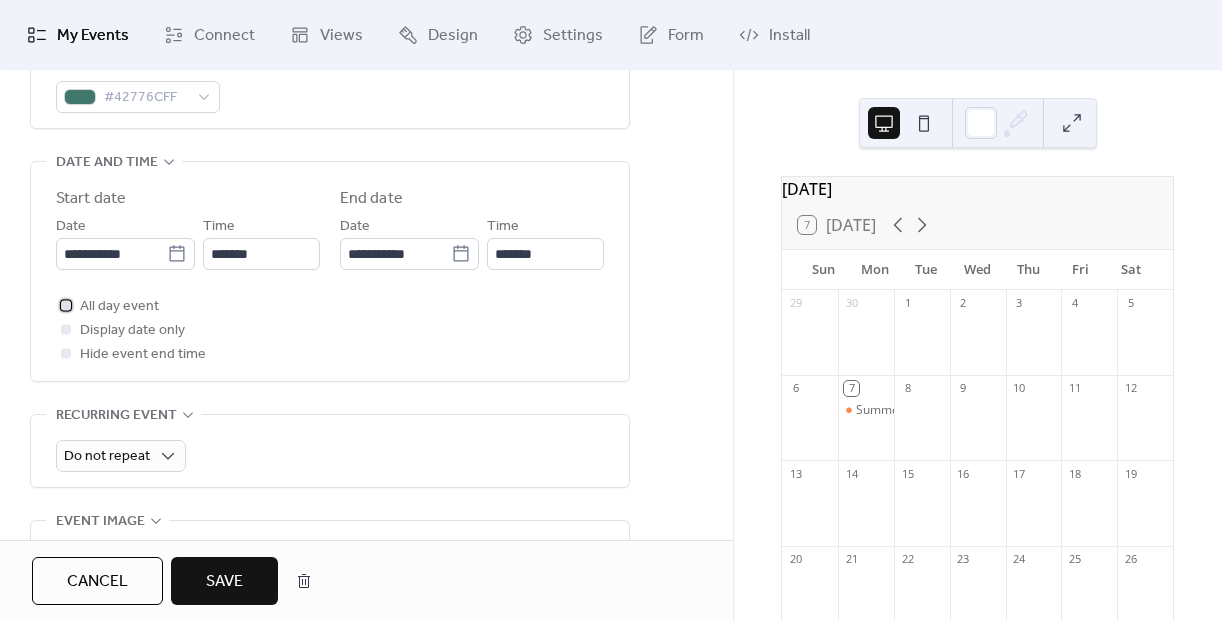 click at bounding box center (66, 305) 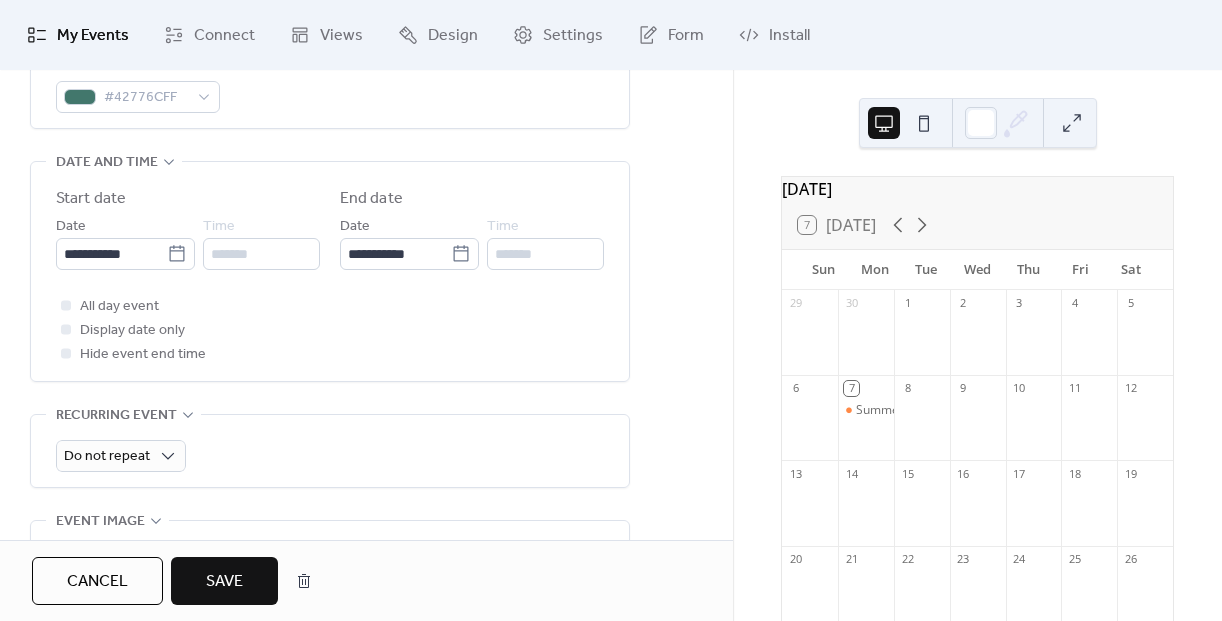 click at bounding box center [66, 329] 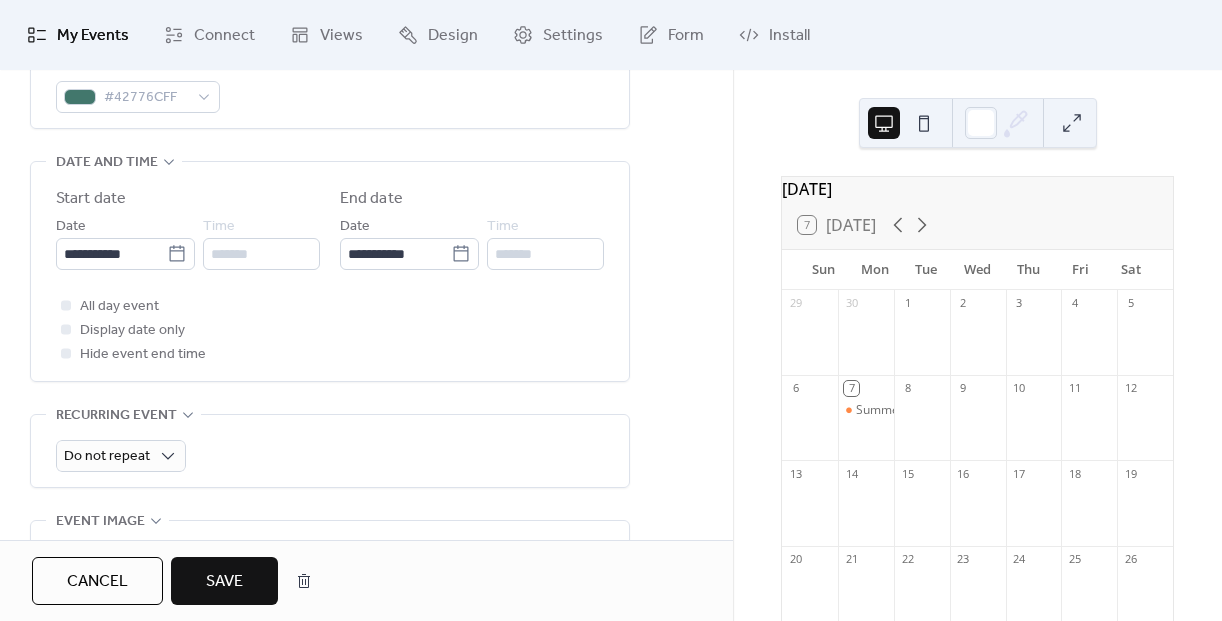 click at bounding box center [66, 329] 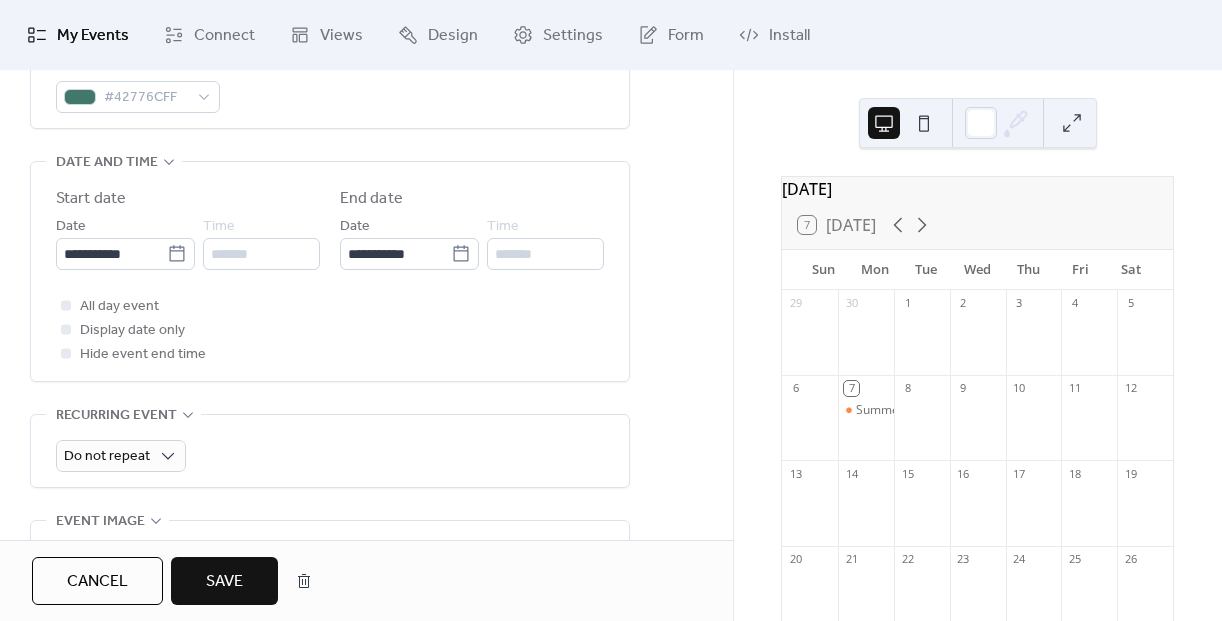 click at bounding box center (66, 329) 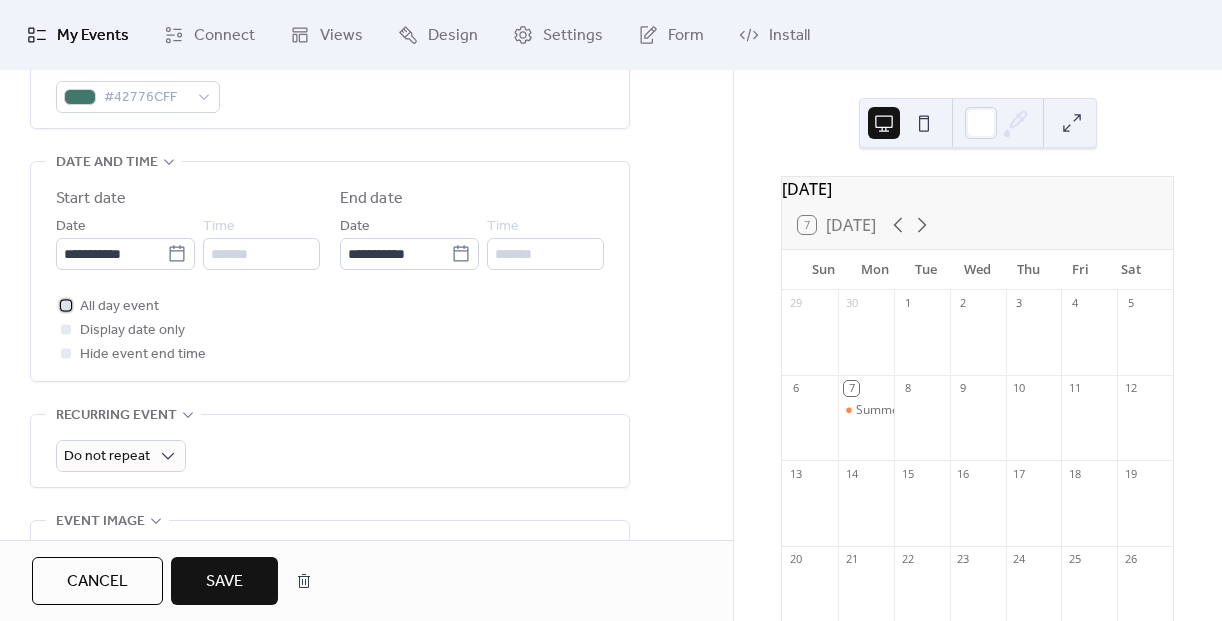 click at bounding box center (66, 305) 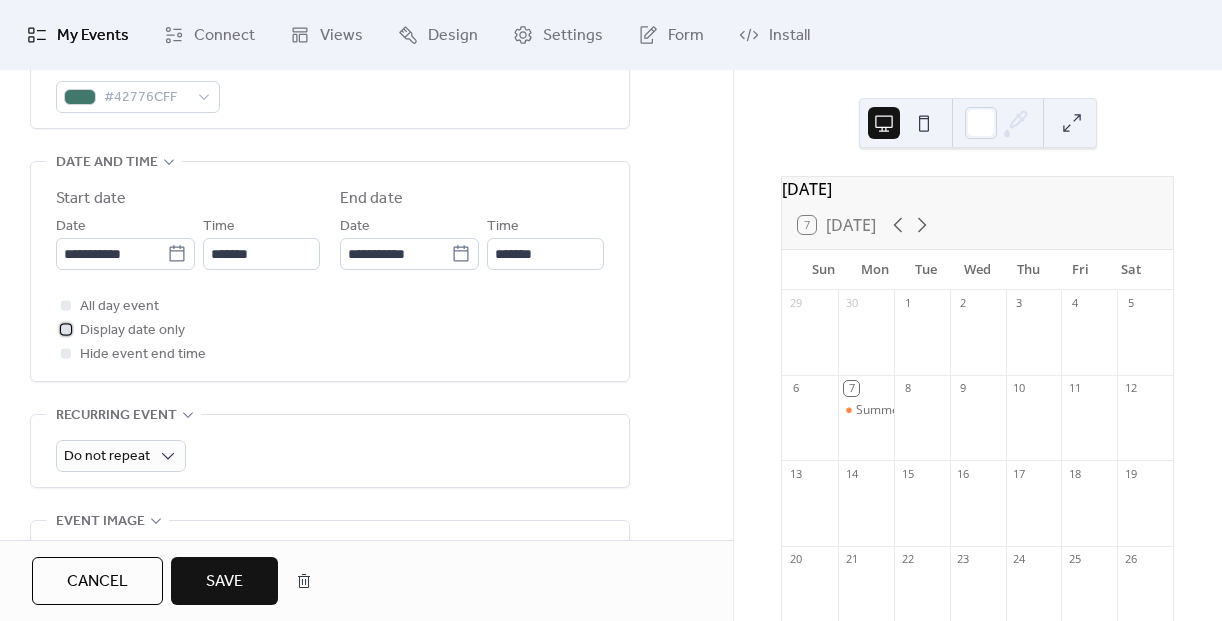 click at bounding box center [66, 329] 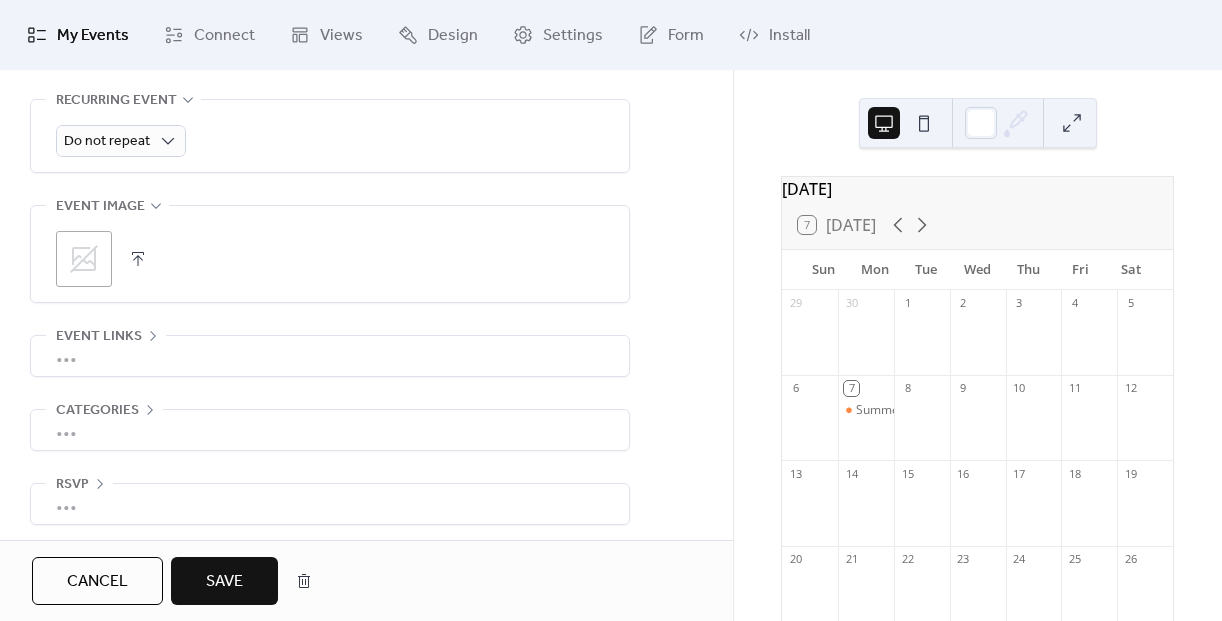 scroll, scrollTop: 925, scrollLeft: 0, axis: vertical 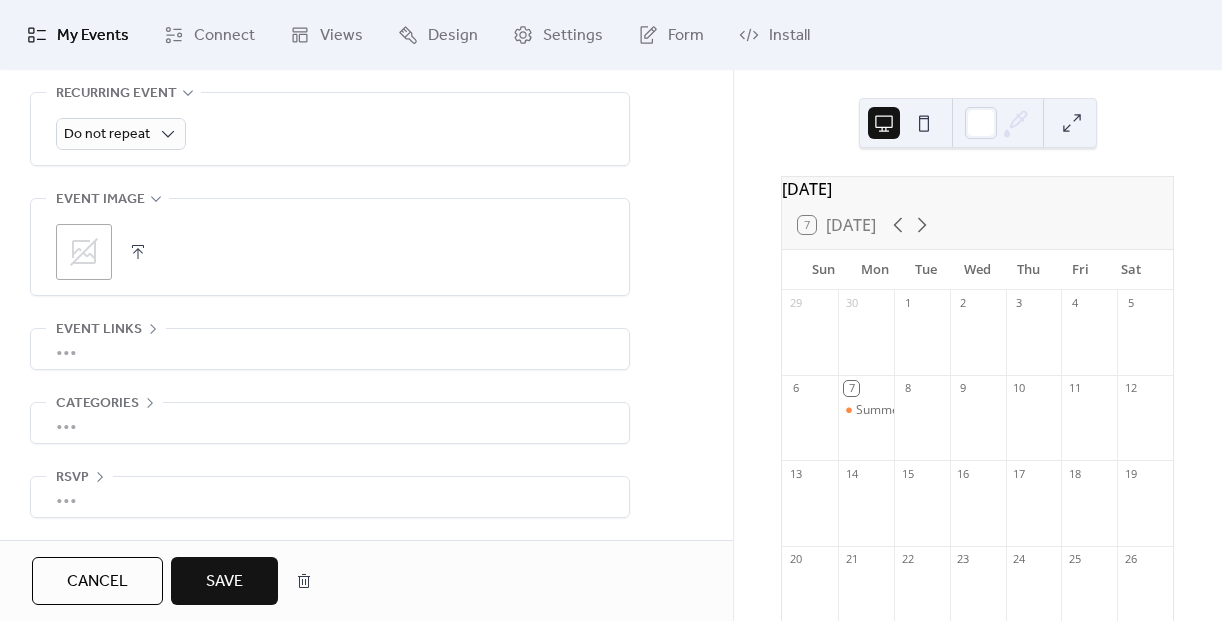 click at bounding box center (138, 252) 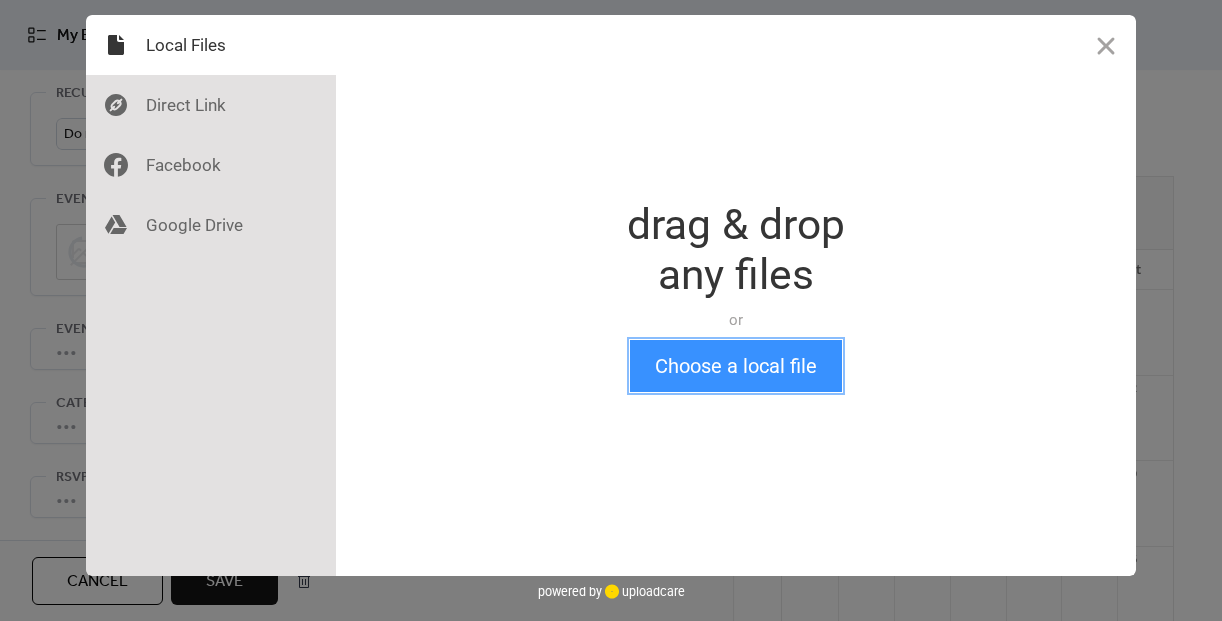 click on "Choose a local file" at bounding box center (736, 366) 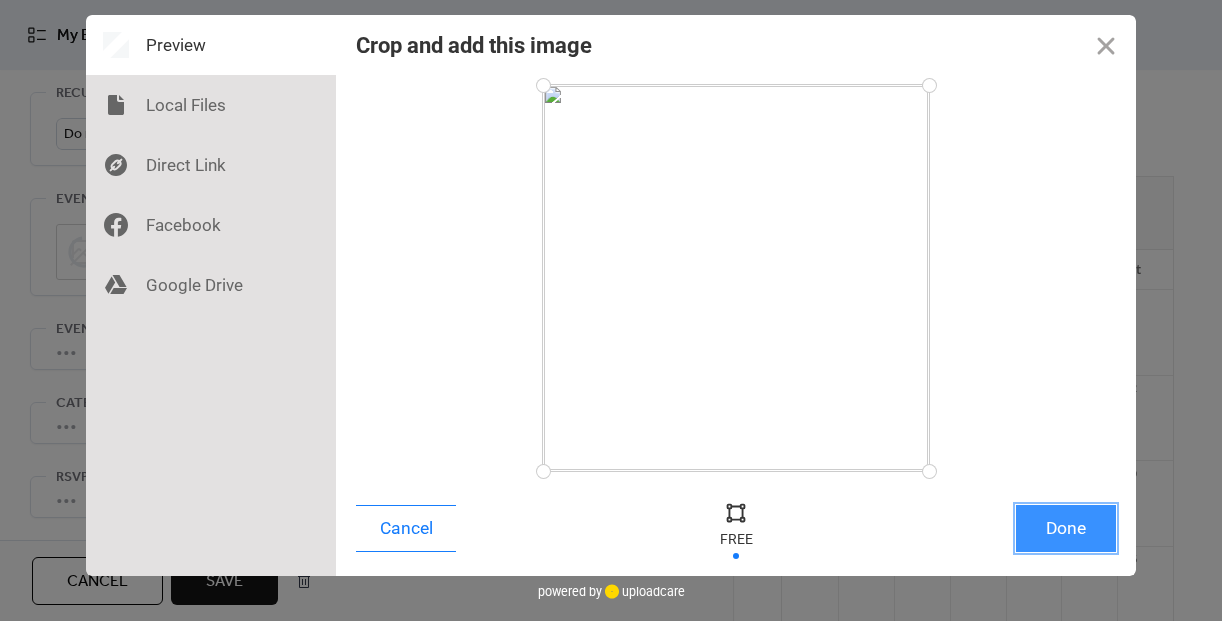 click on "Done" at bounding box center (1066, 528) 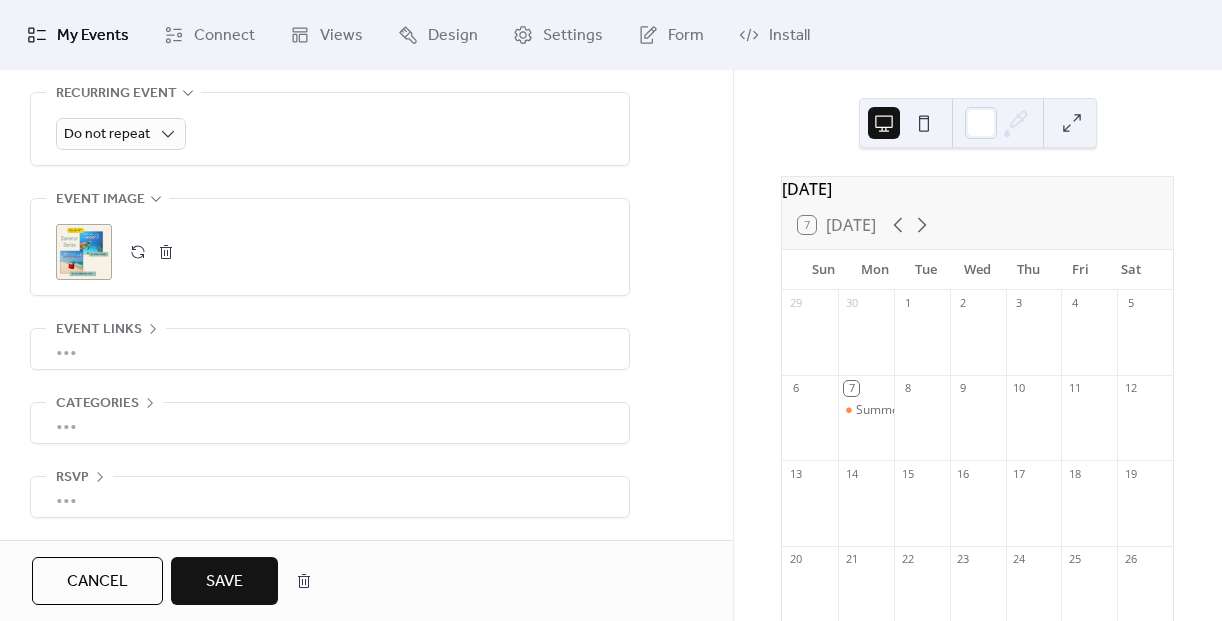 click on "•••" at bounding box center [330, 349] 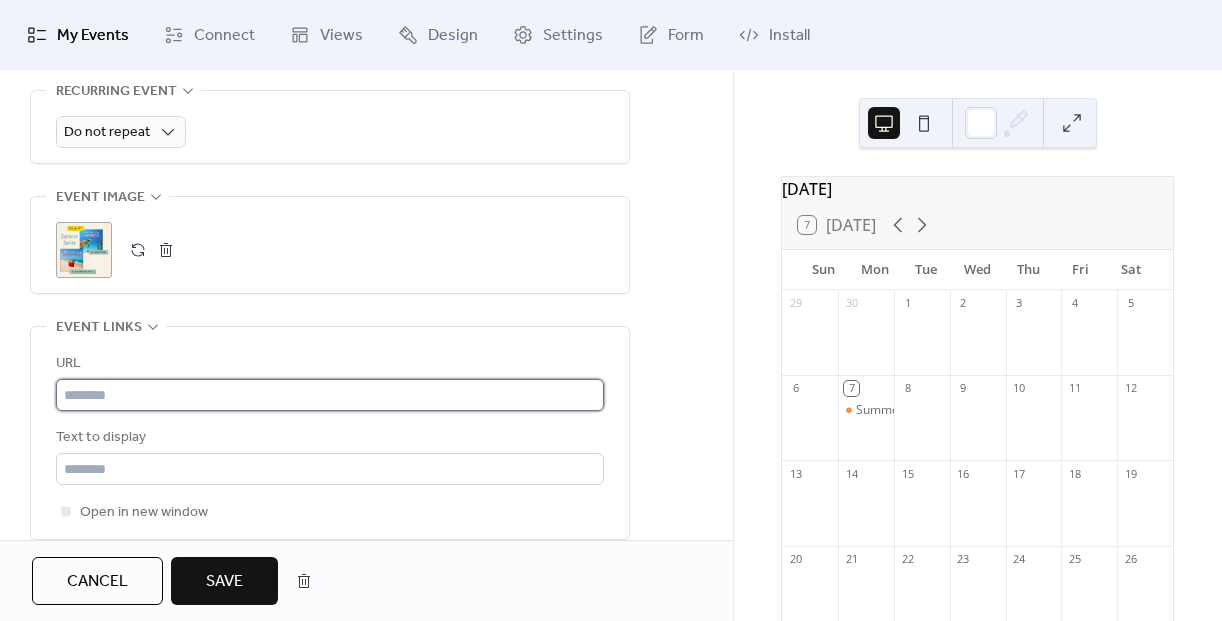 click at bounding box center [330, 395] 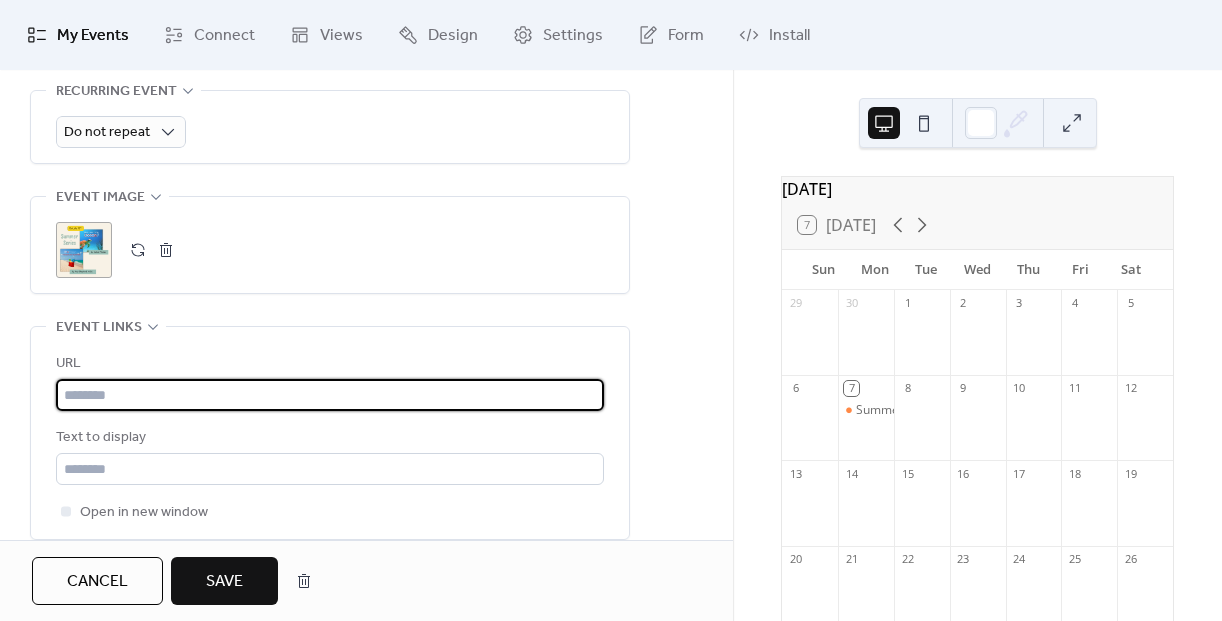 paste on "**********" 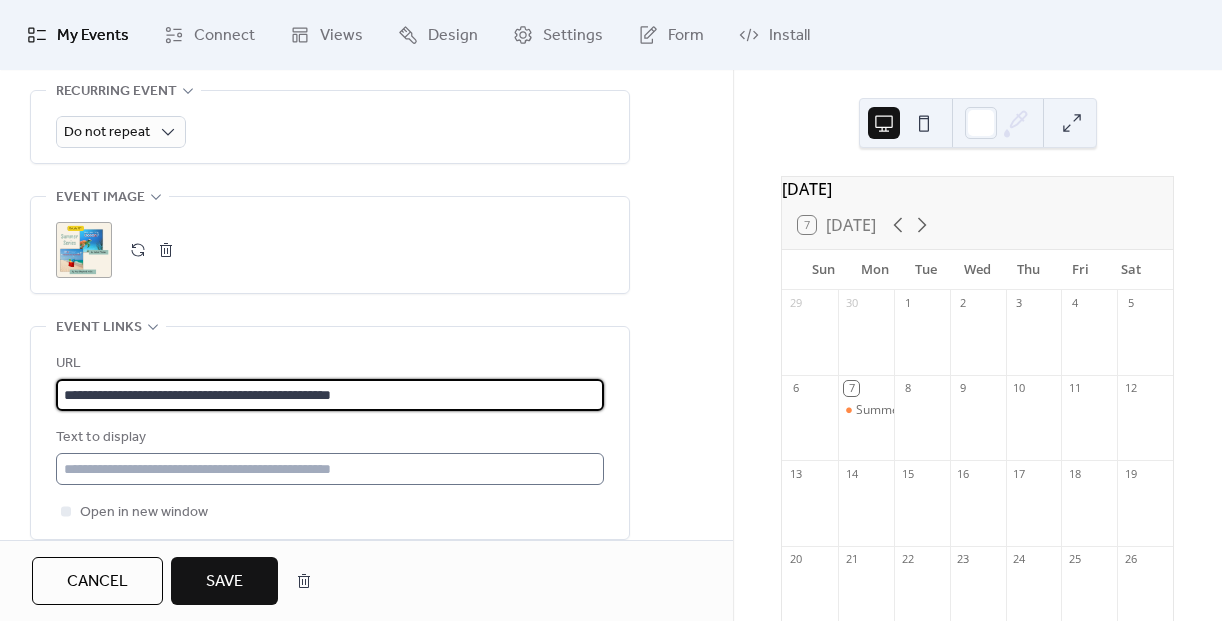 type on "**********" 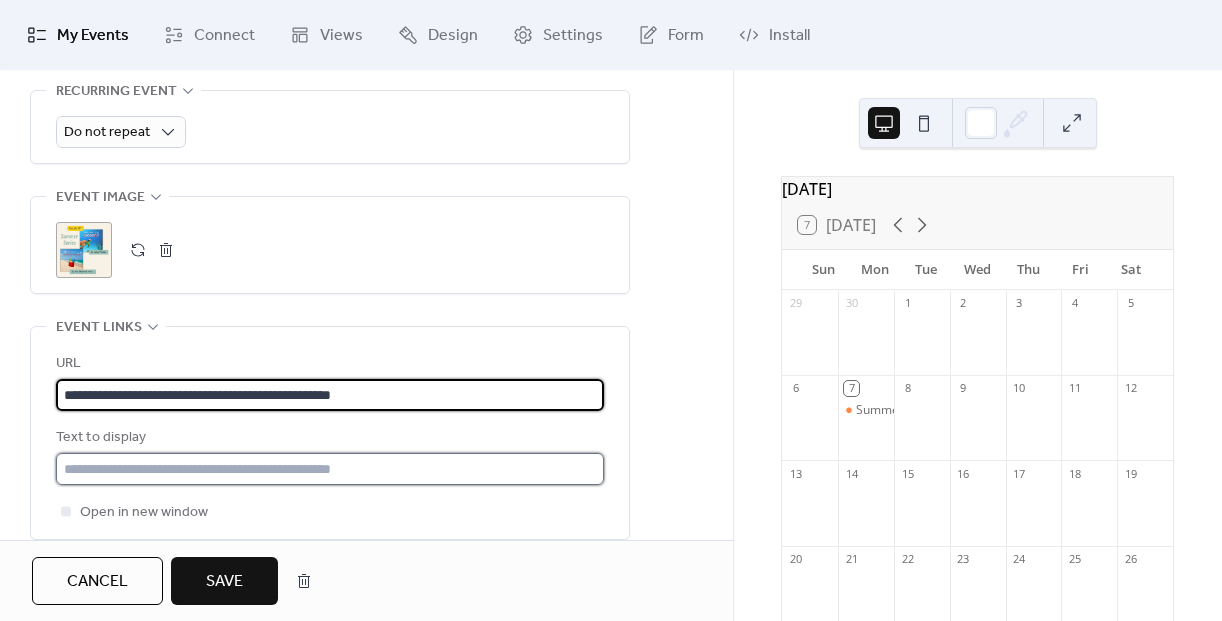 click at bounding box center (330, 469) 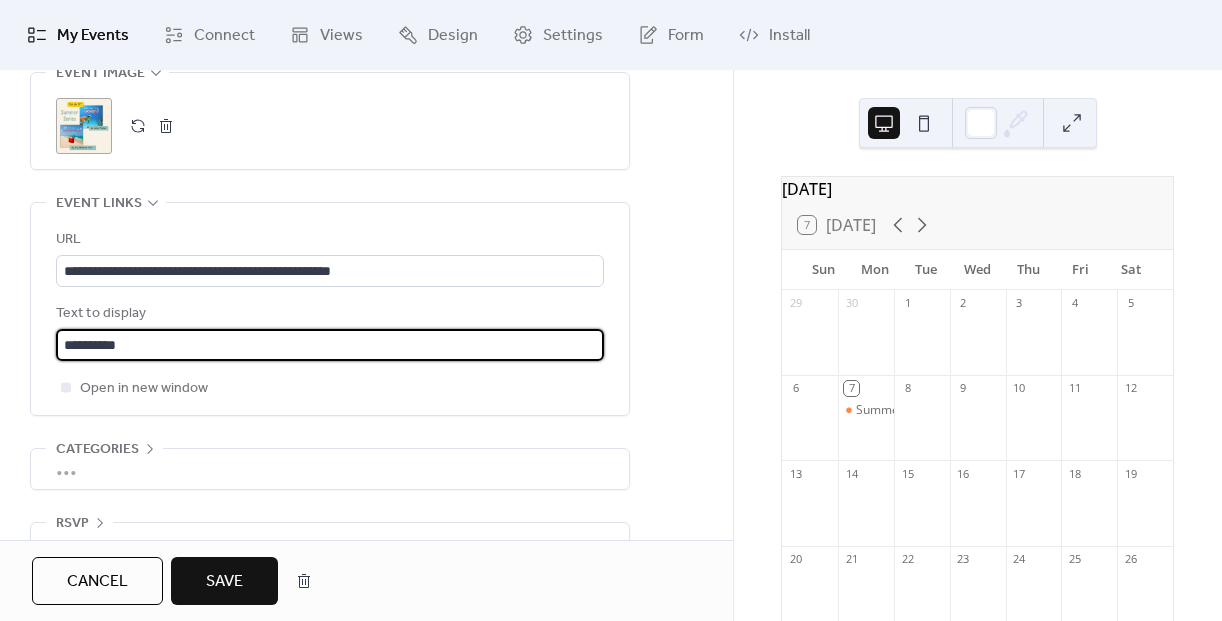 scroll, scrollTop: 1097, scrollLeft: 0, axis: vertical 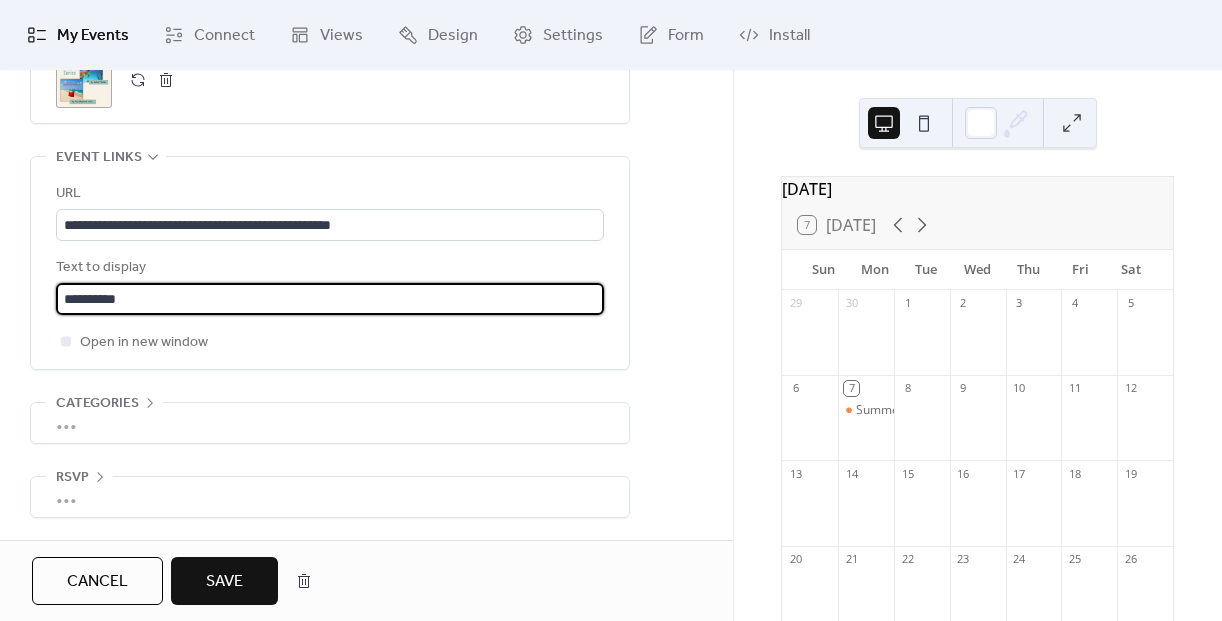 type on "**********" 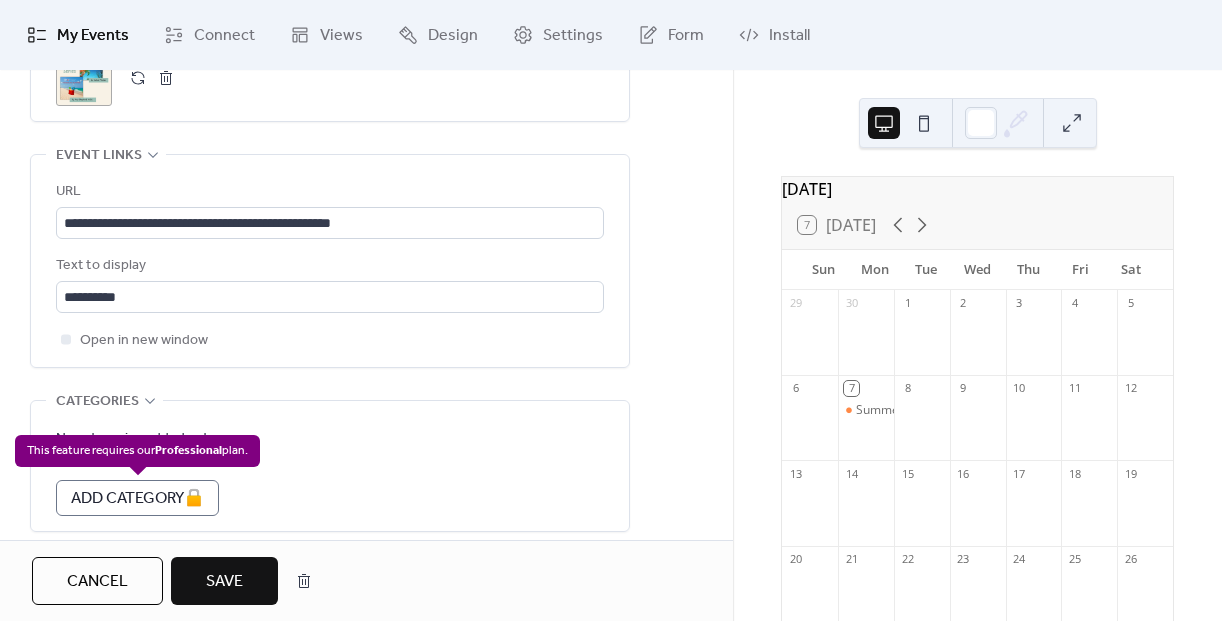 click on "A d d   C a t e g o r y  🔒" at bounding box center [137, 498] 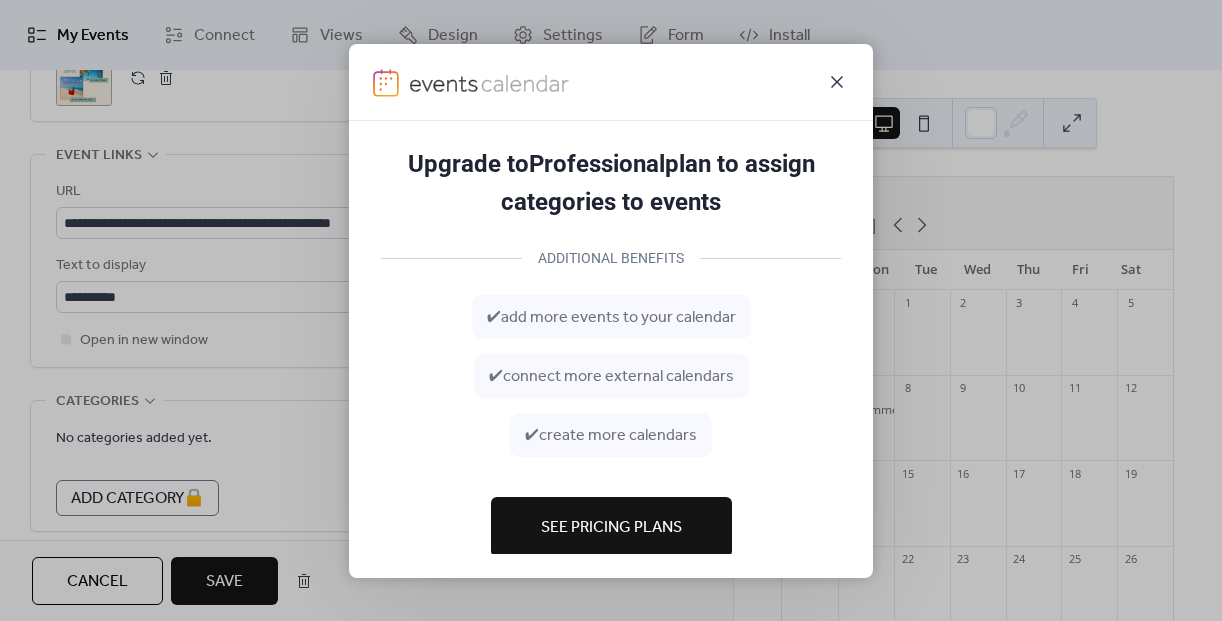 click 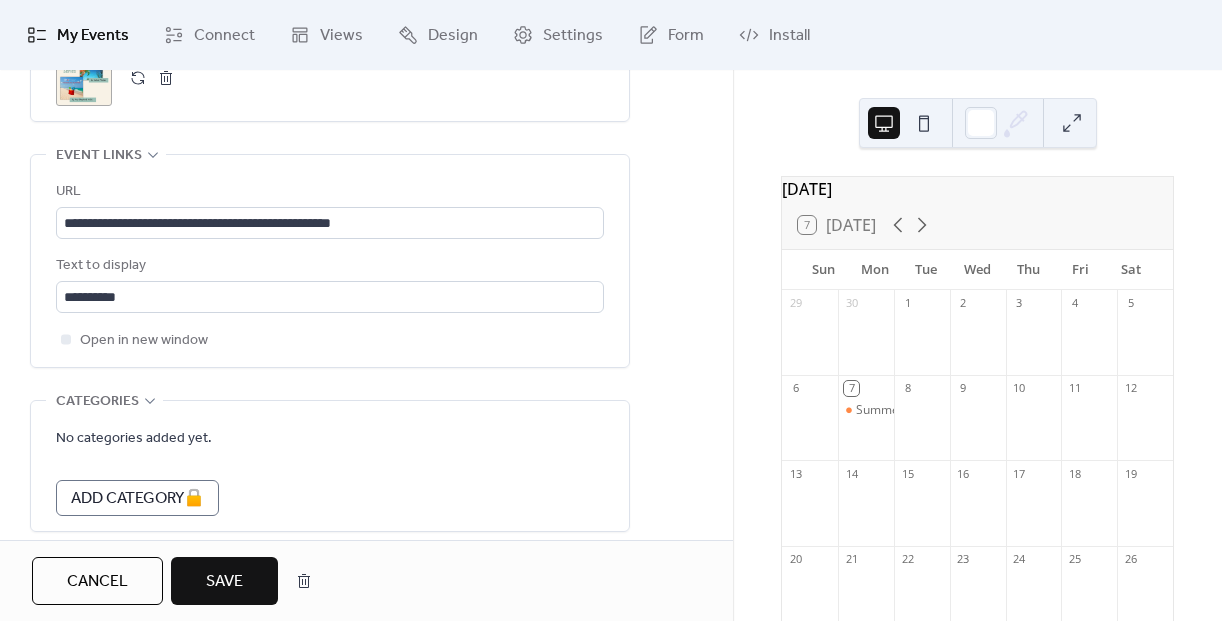 click 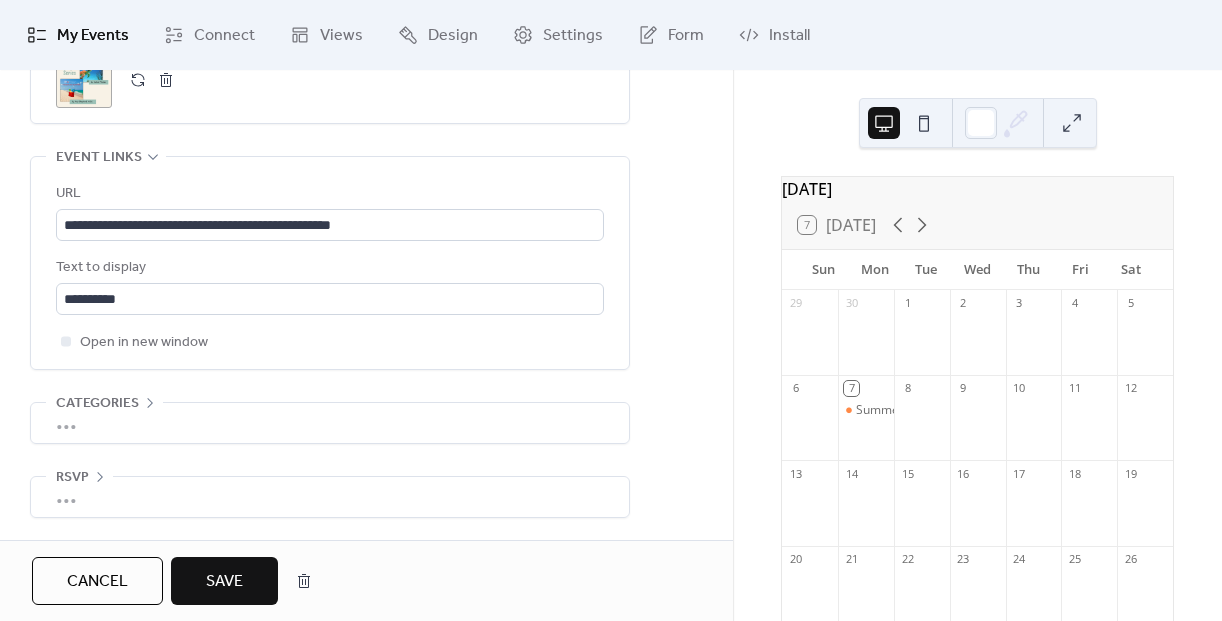 scroll, scrollTop: 1097, scrollLeft: 0, axis: vertical 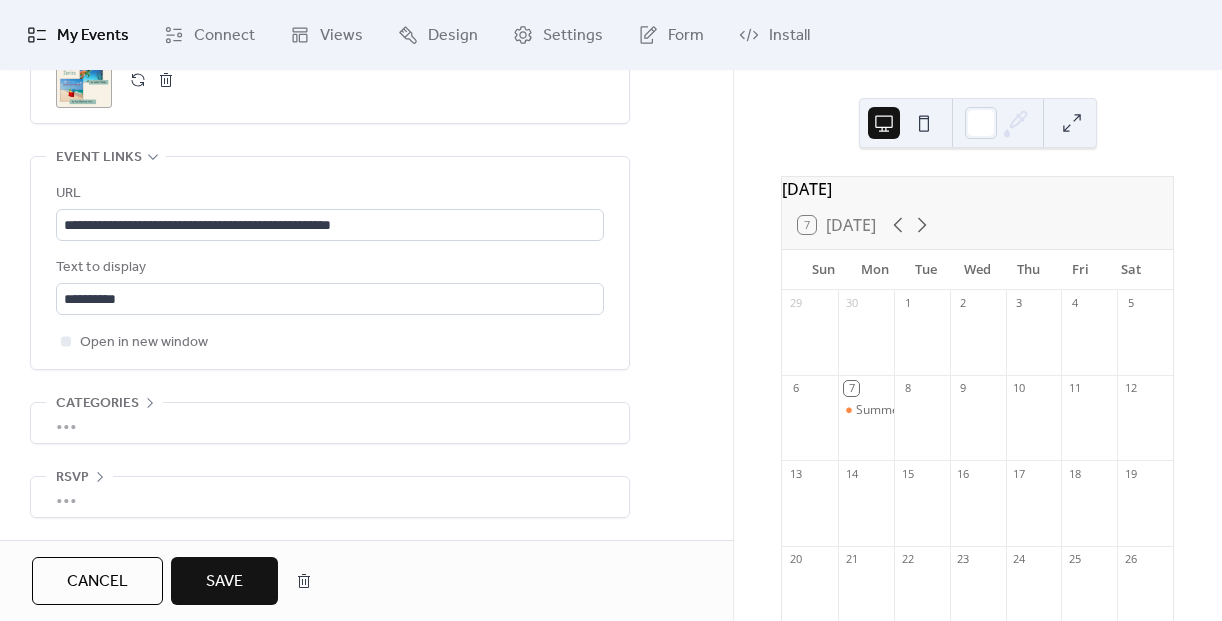 click on "RSVP" at bounding box center (79, 477) 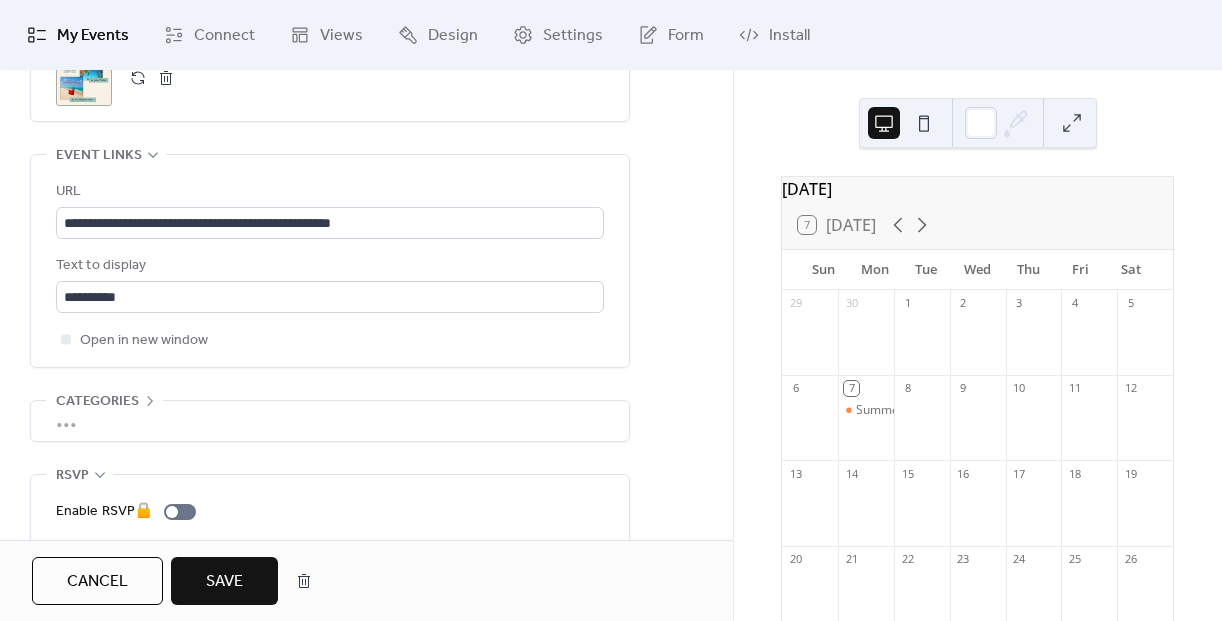 scroll, scrollTop: 1169, scrollLeft: 0, axis: vertical 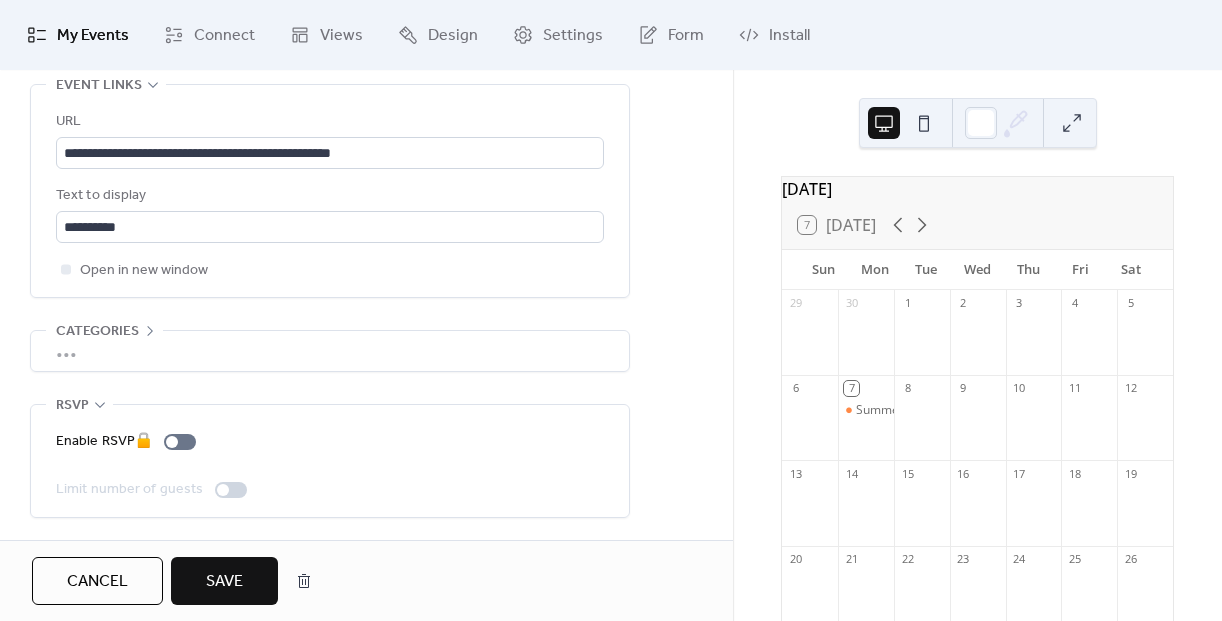click on "Enable RSVP  🔒 Limit number of guests" at bounding box center [330, 461] 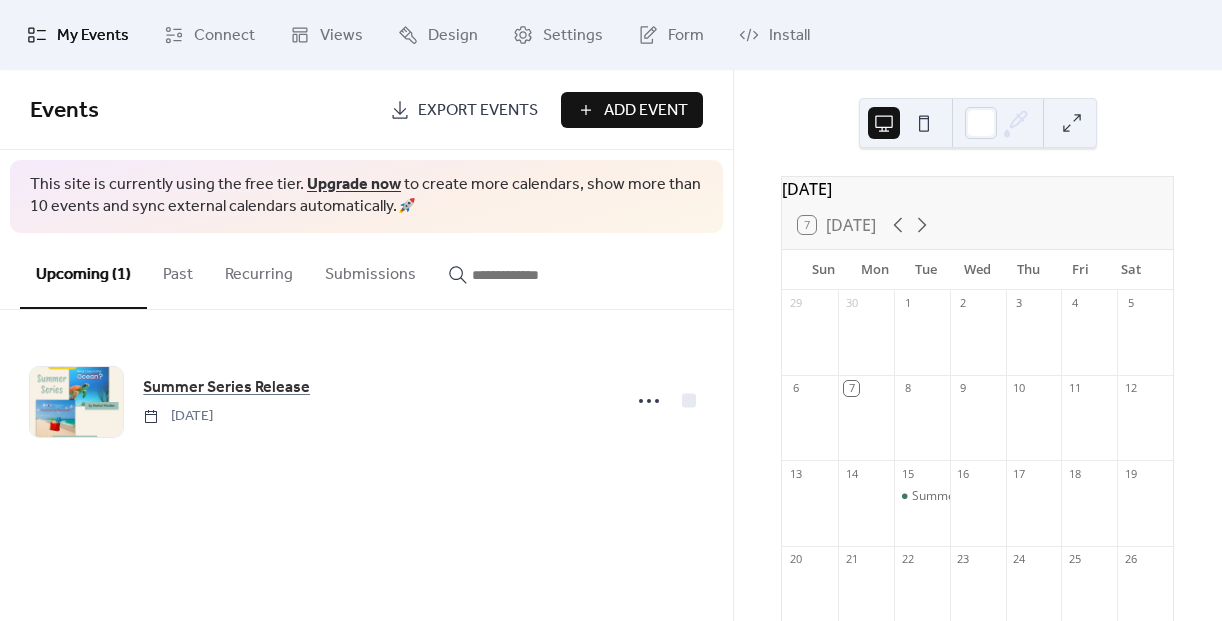 click on "Add Event" at bounding box center (646, 111) 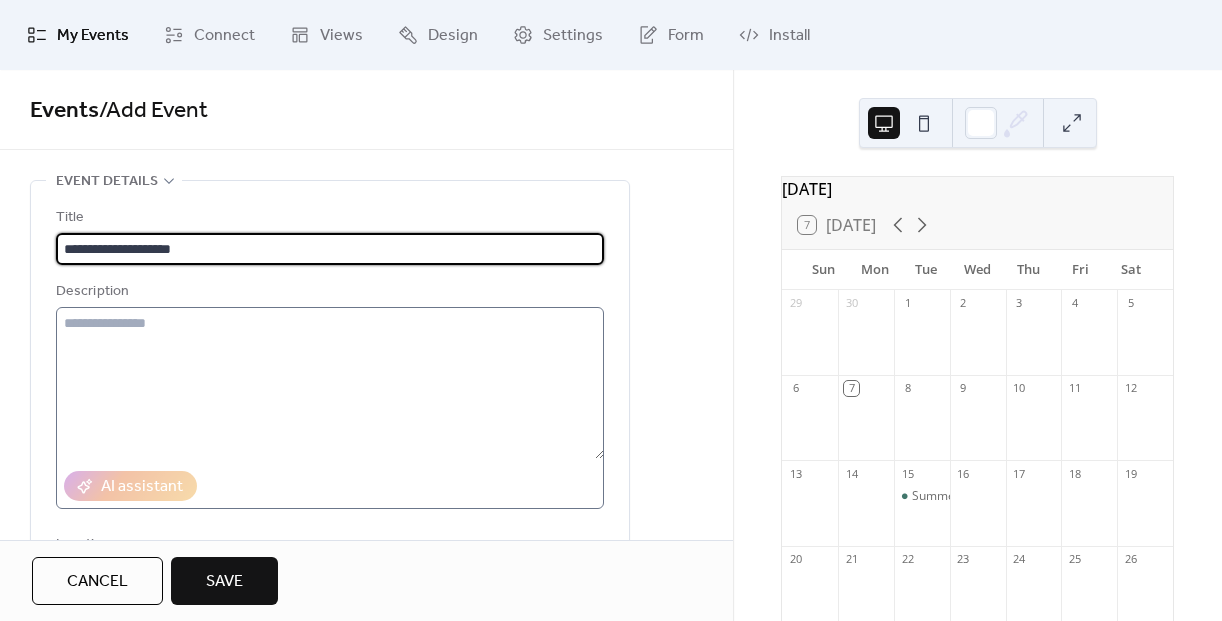 type on "**********" 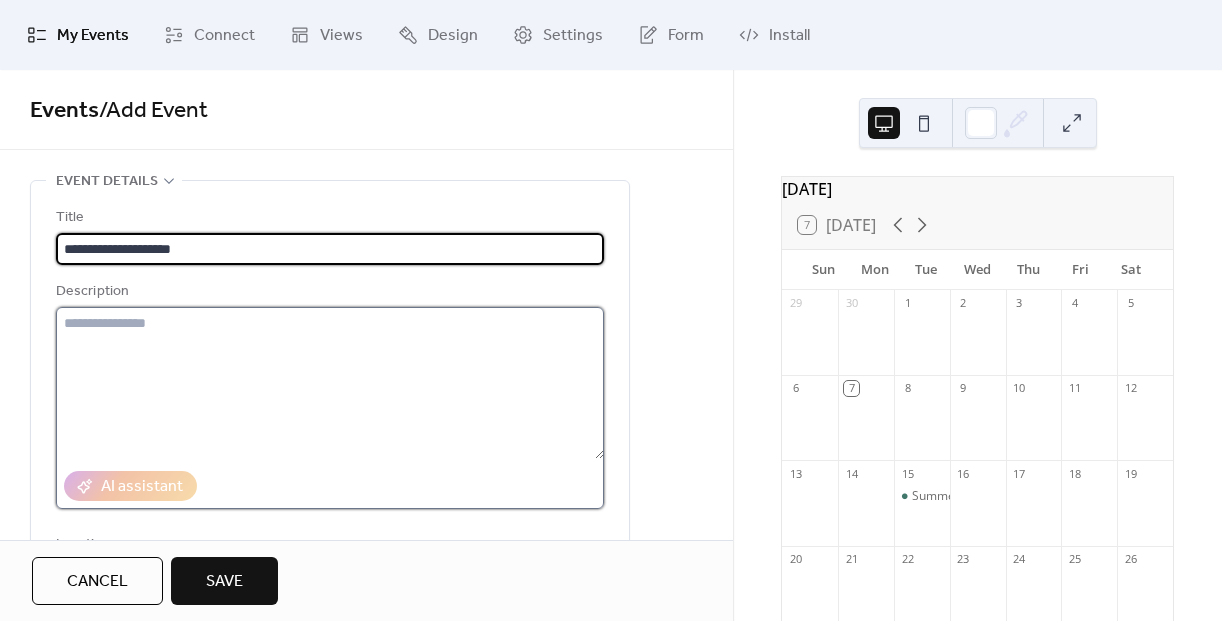 click at bounding box center [330, 383] 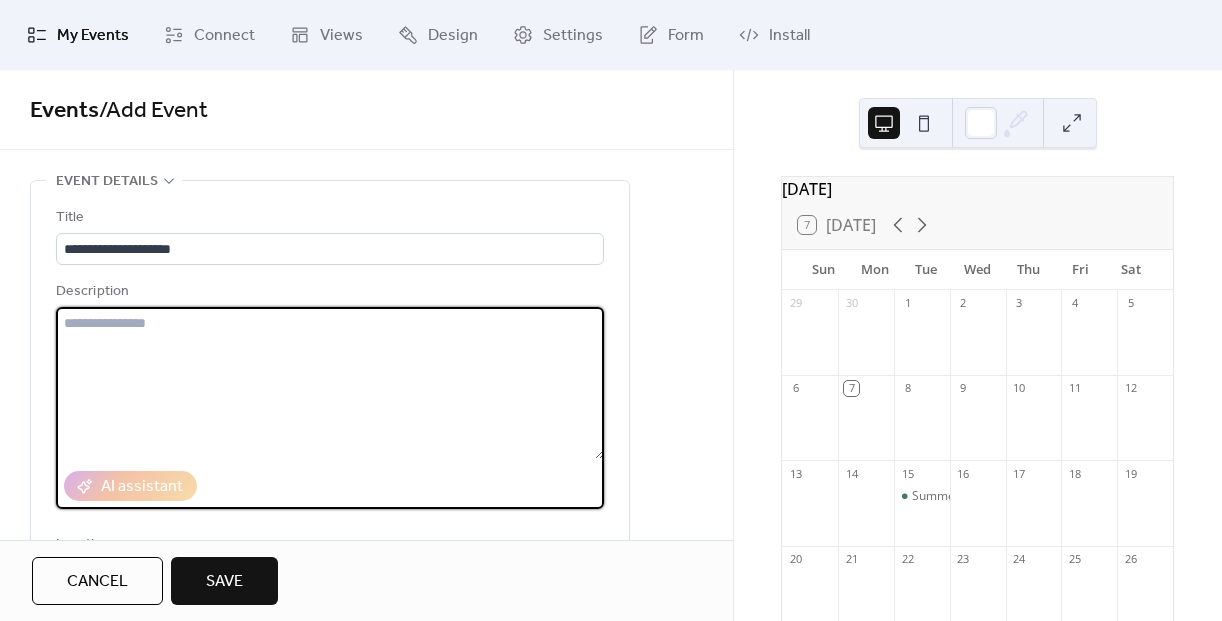 click at bounding box center (330, 383) 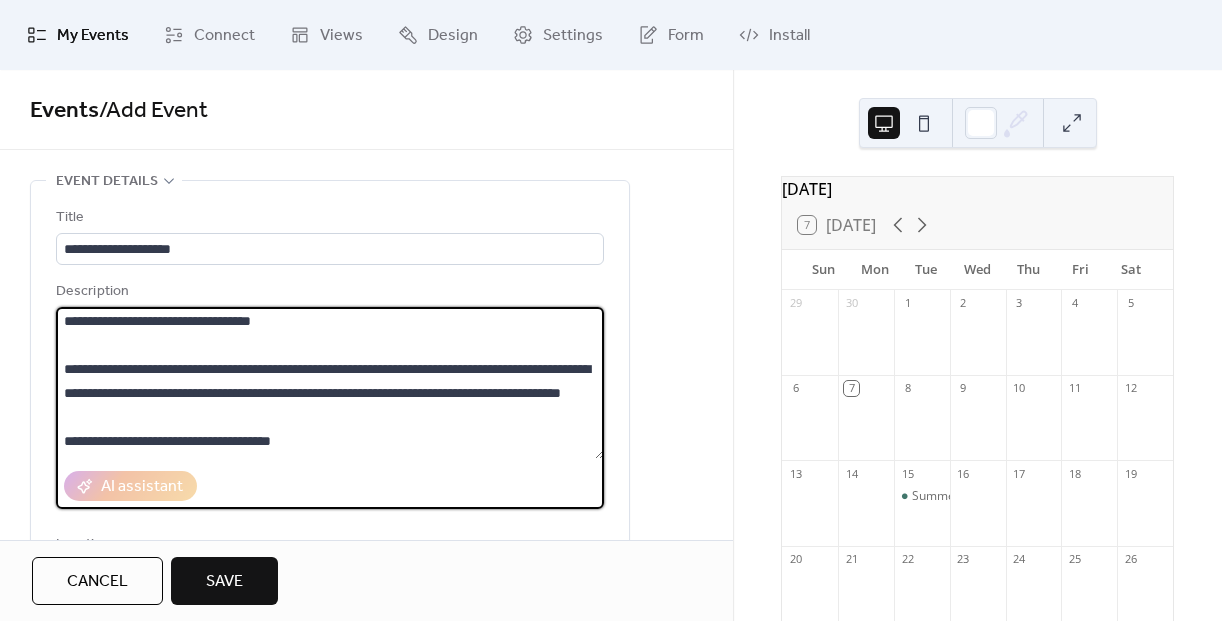 scroll, scrollTop: 0, scrollLeft: 0, axis: both 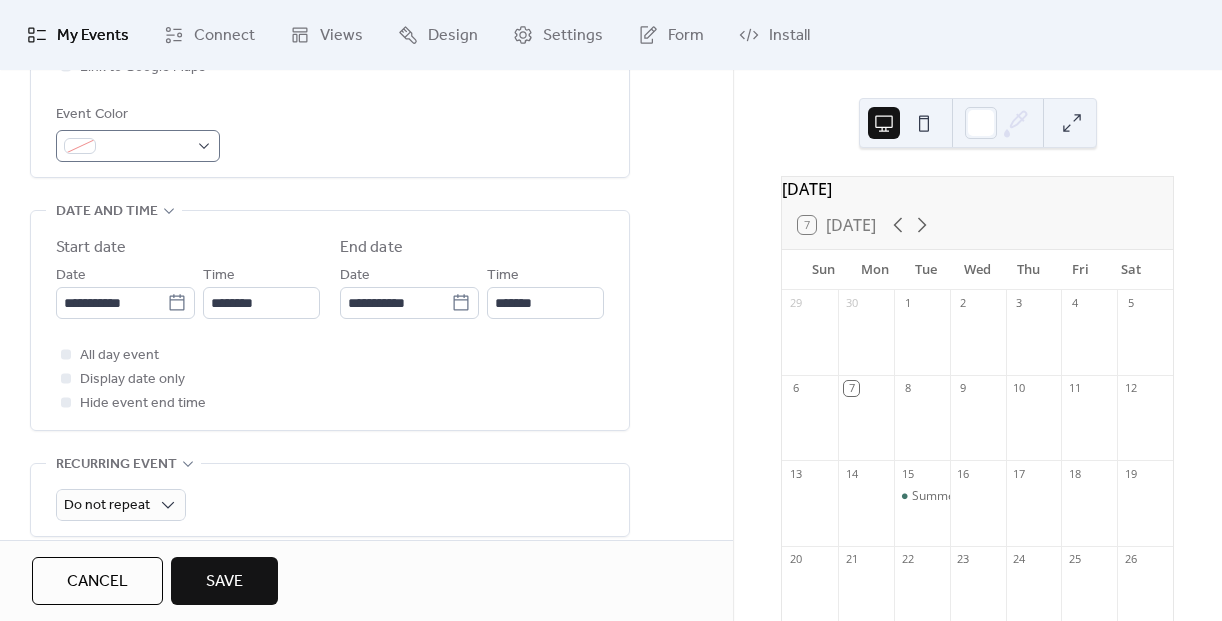 type on "**********" 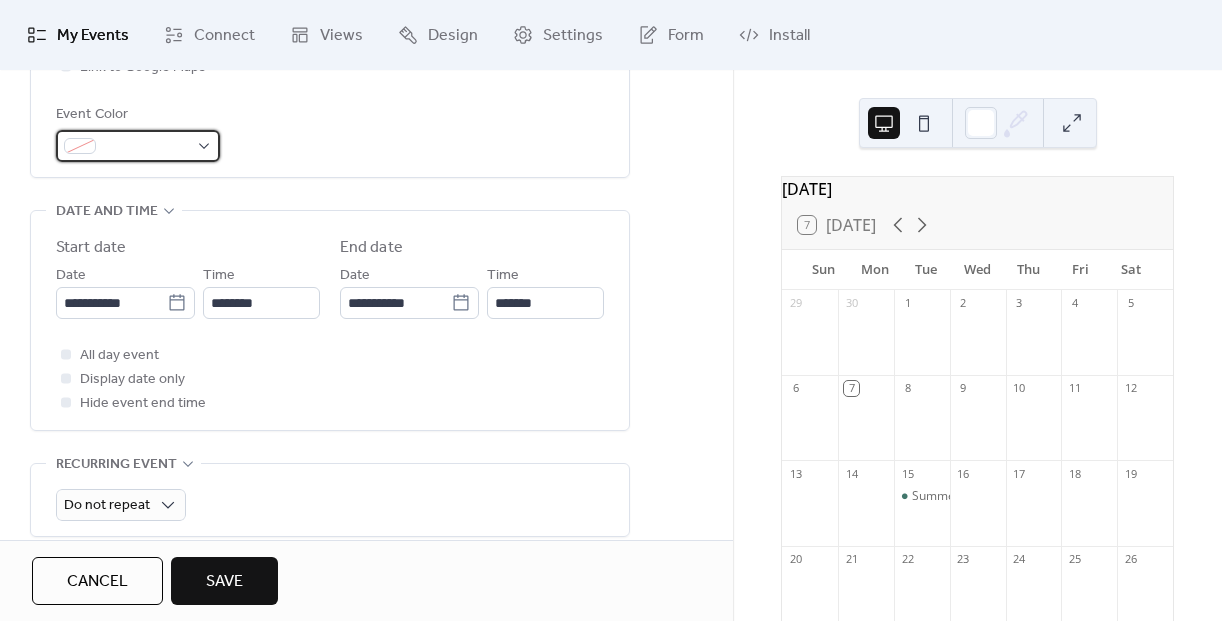click at bounding box center (146, 147) 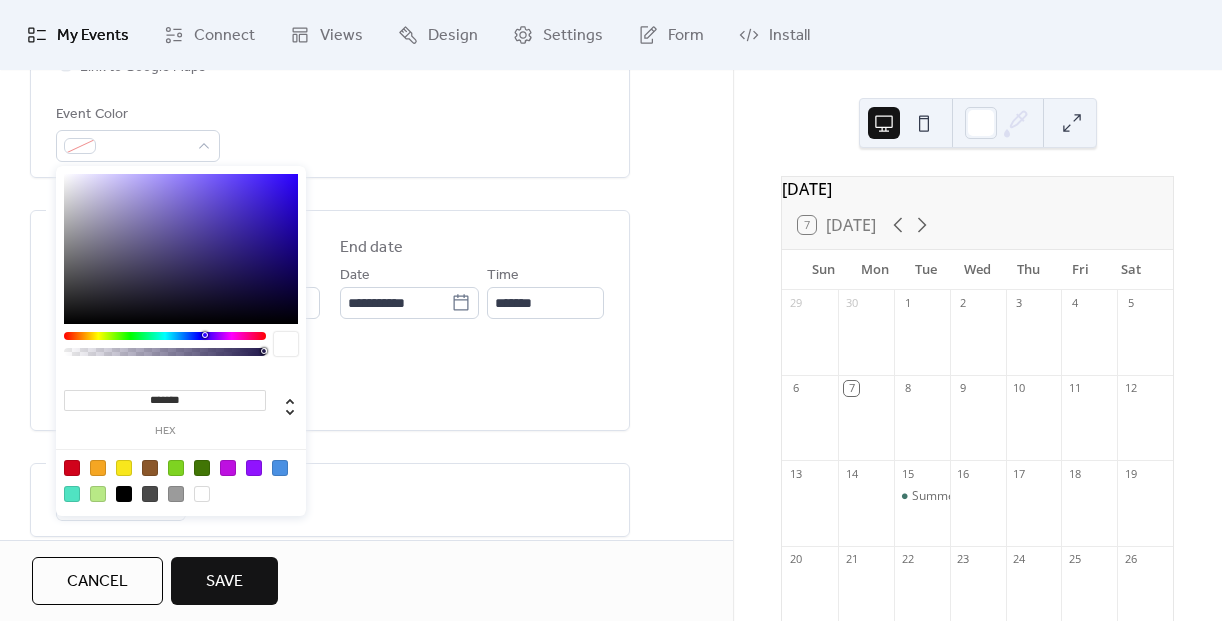 click at bounding box center [202, 468] 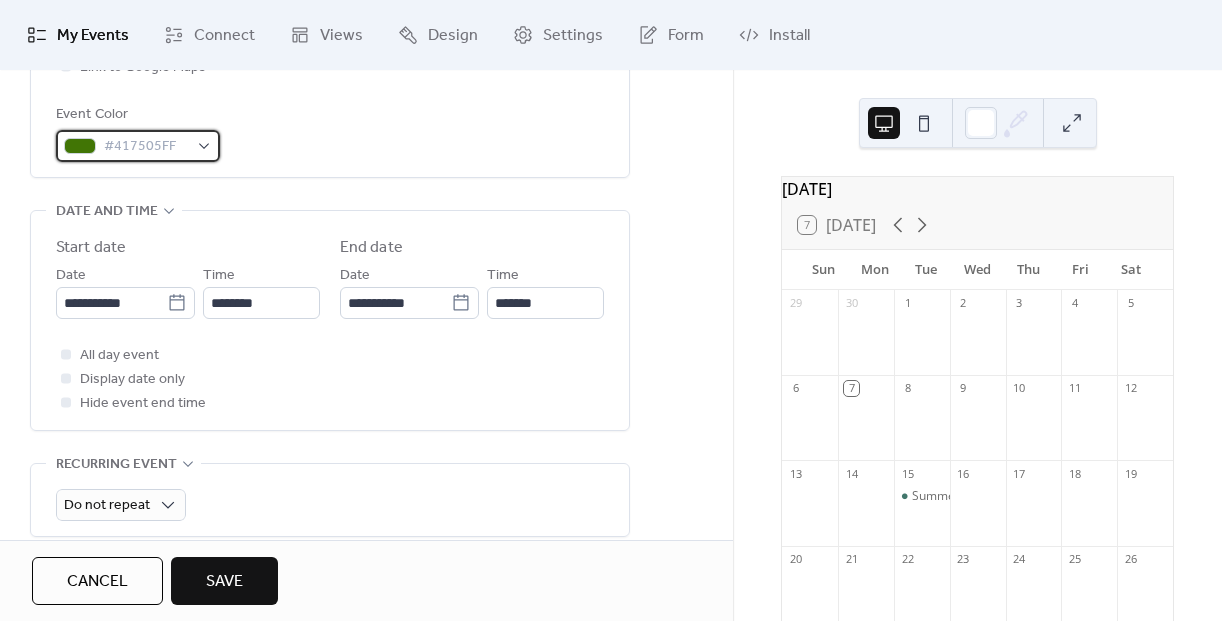 click on "#417505FF" at bounding box center [146, 147] 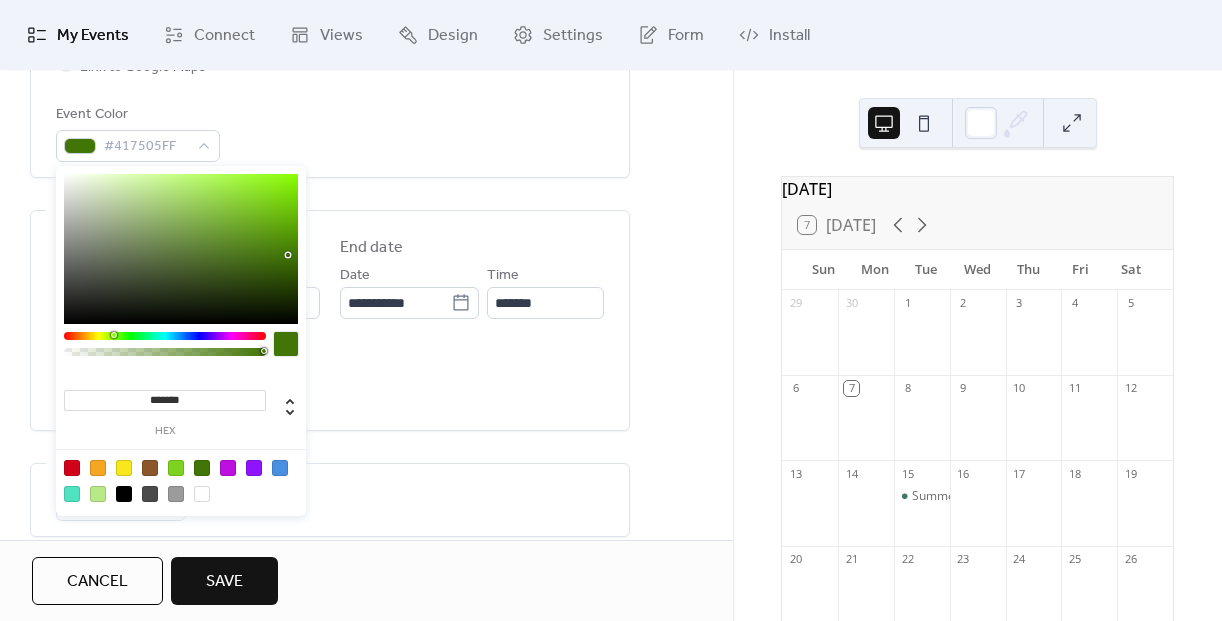click on "*******" at bounding box center (165, 400) 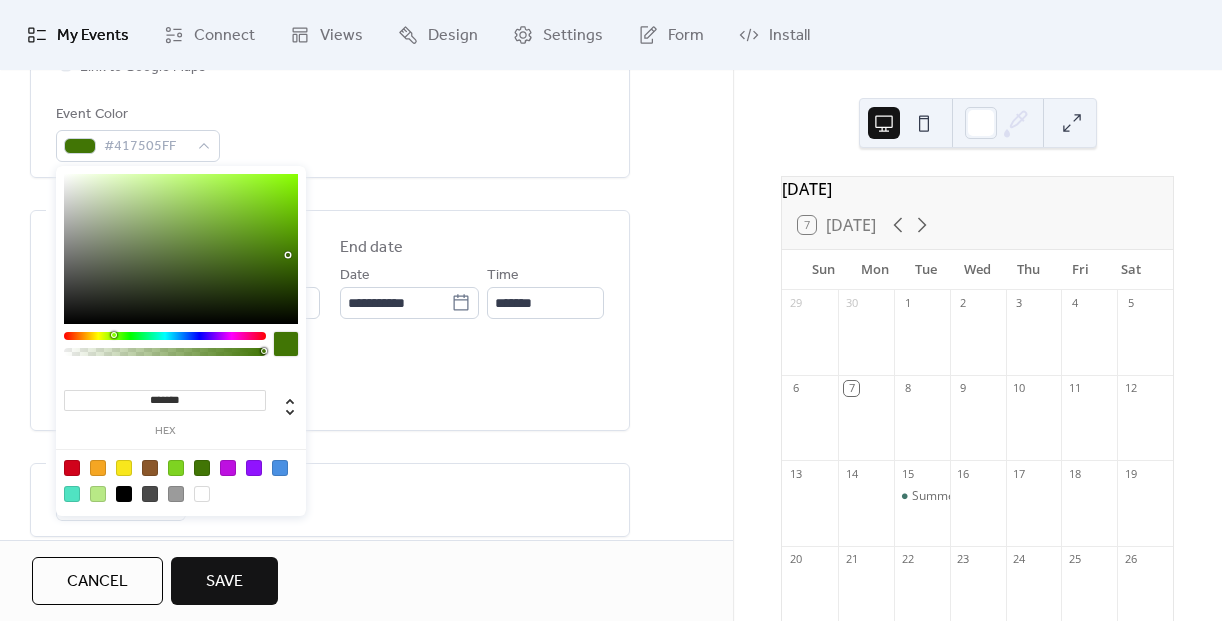 paste 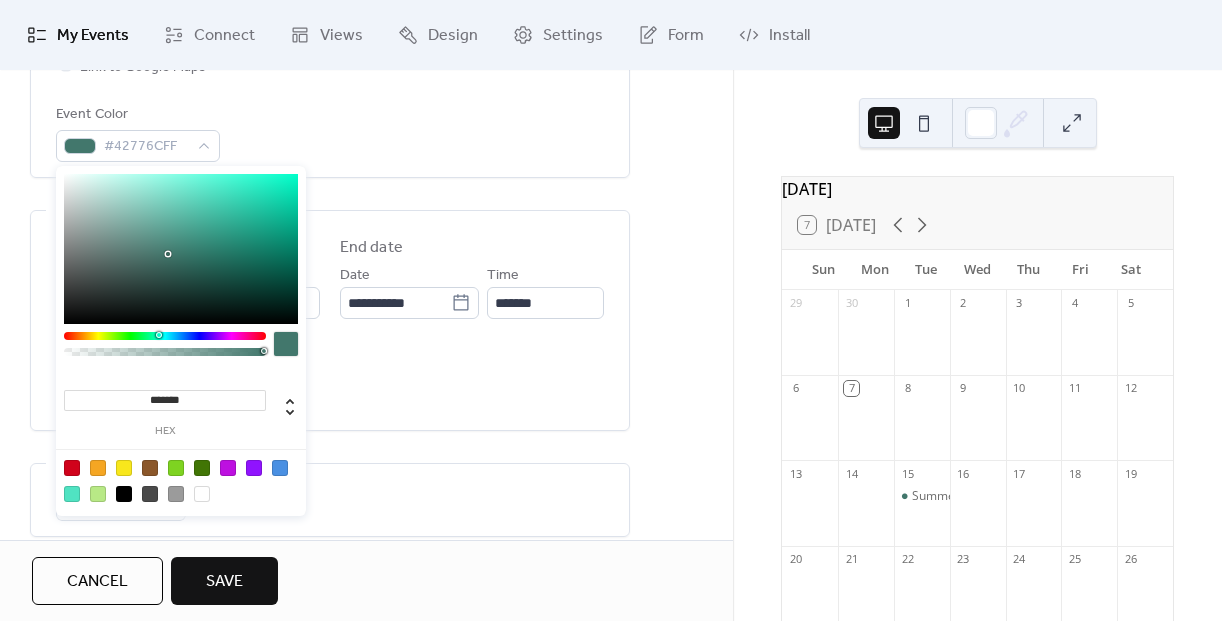 type on "*******" 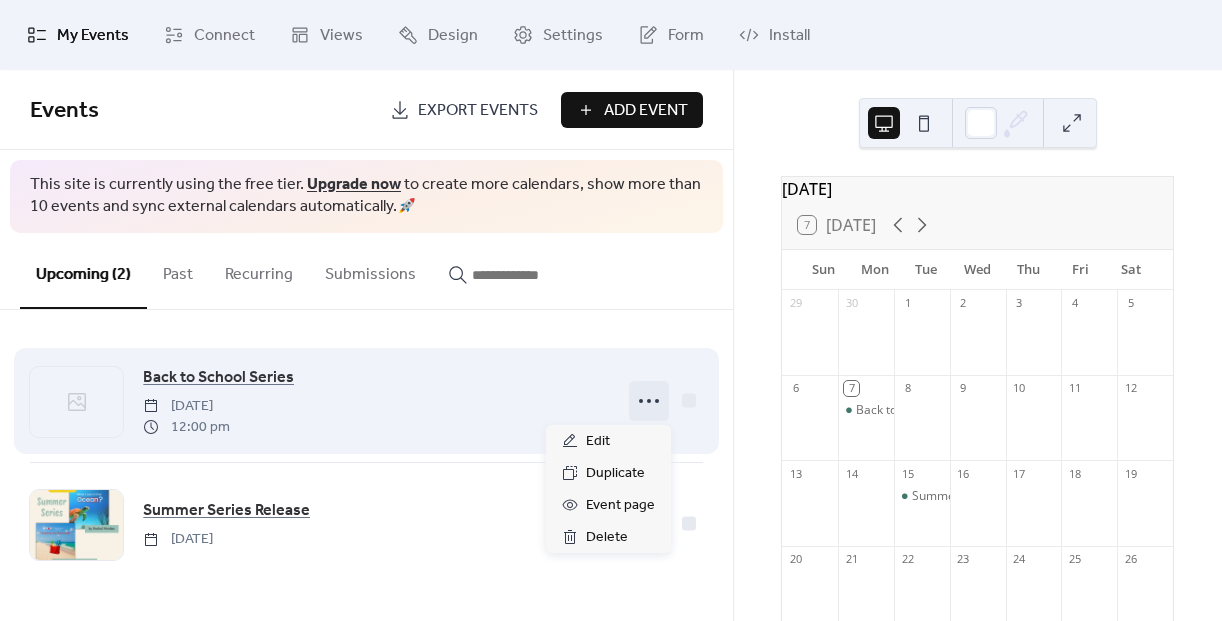 click 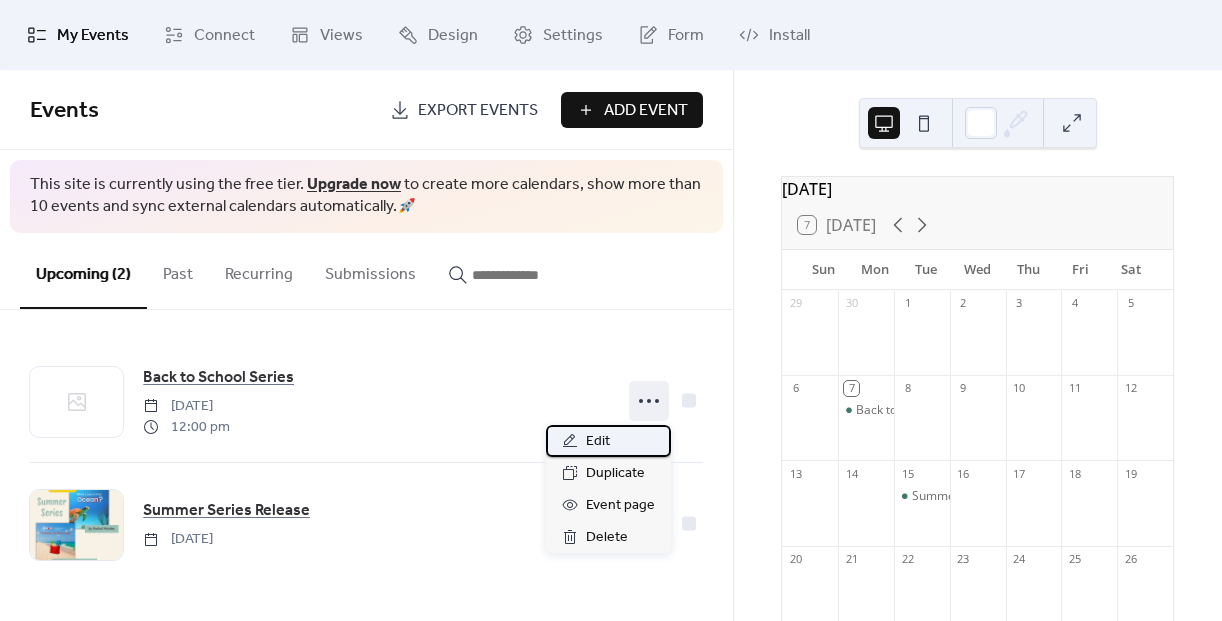 click on "Edit" at bounding box center [598, 442] 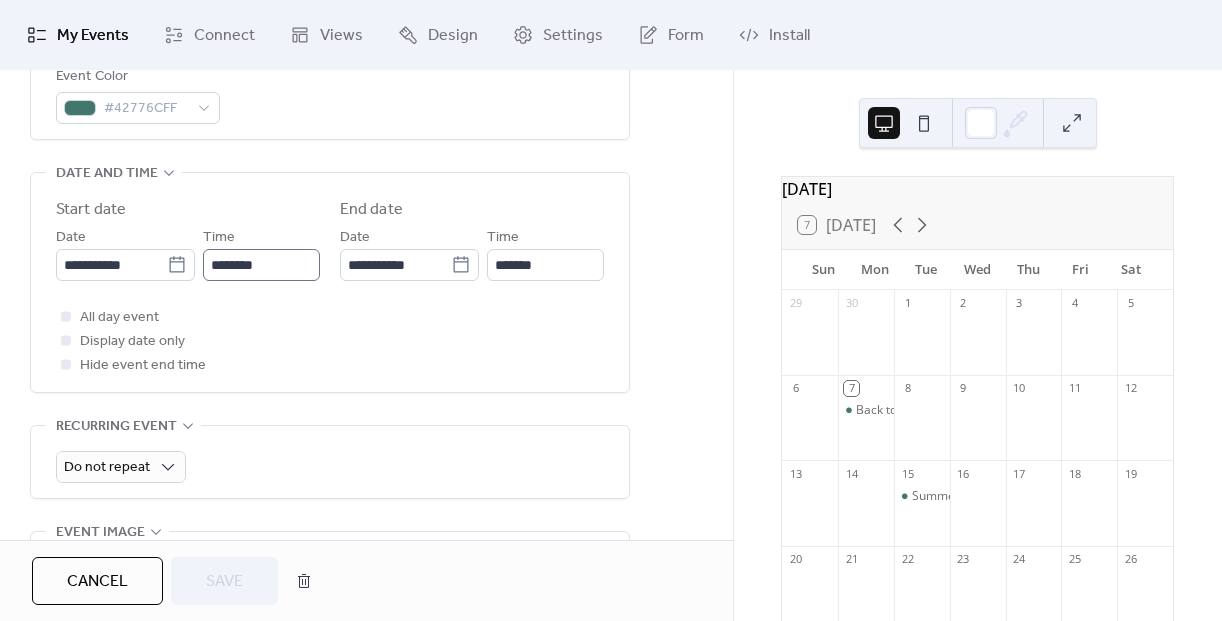 scroll, scrollTop: 592, scrollLeft: 0, axis: vertical 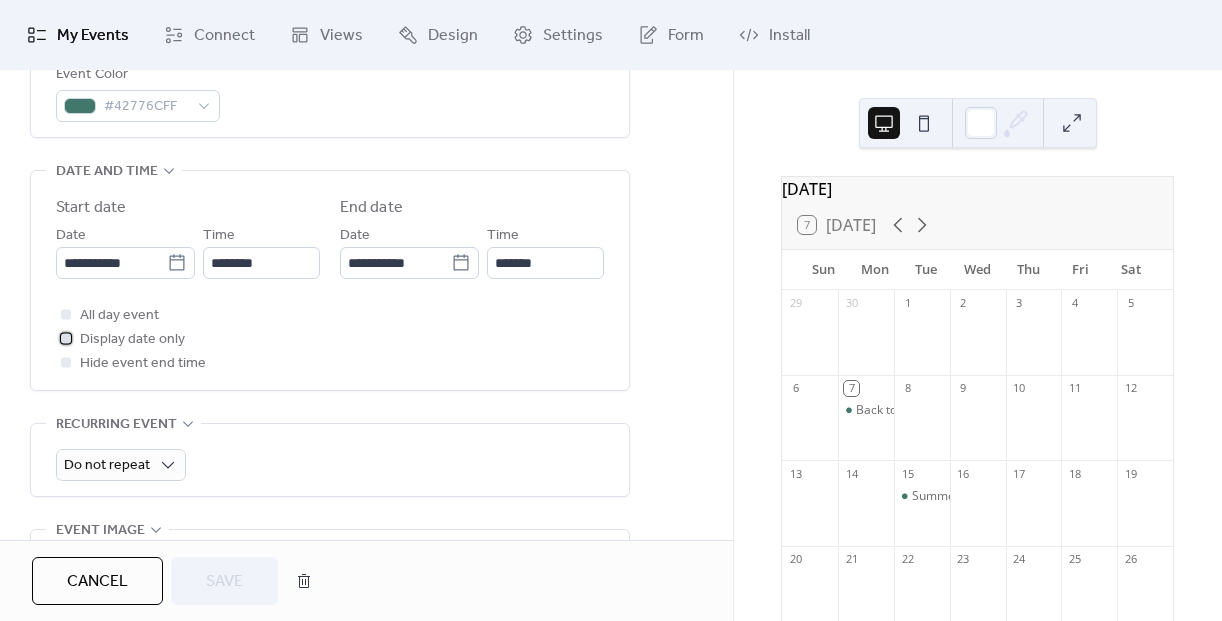 click at bounding box center (66, 338) 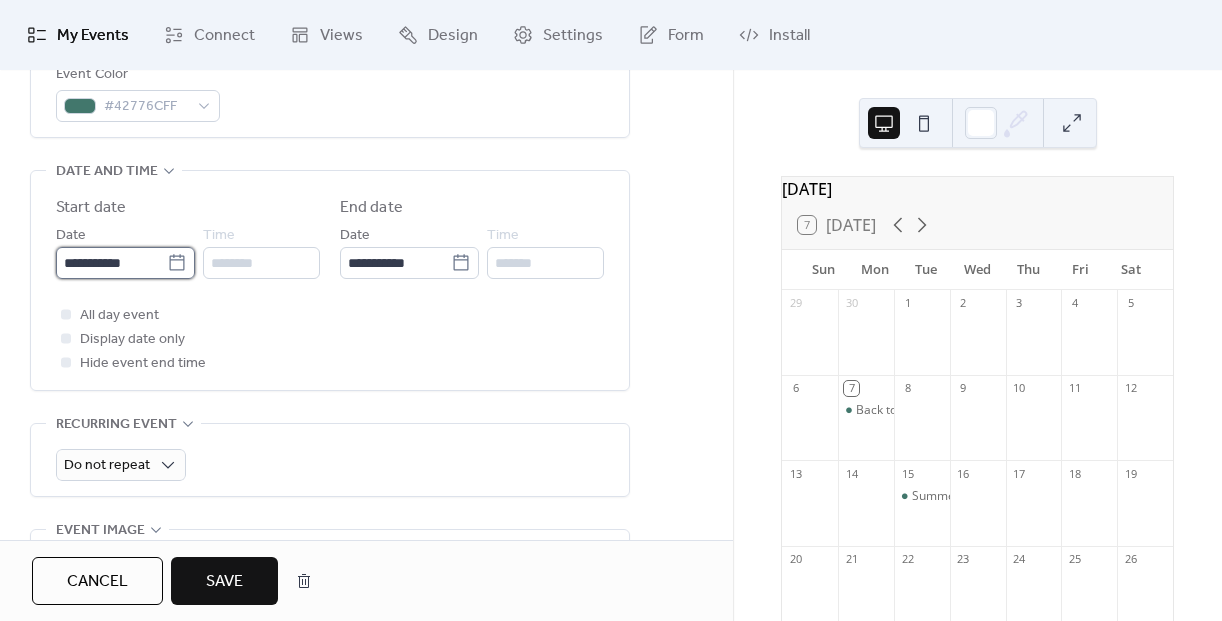 click on "**********" at bounding box center [111, 263] 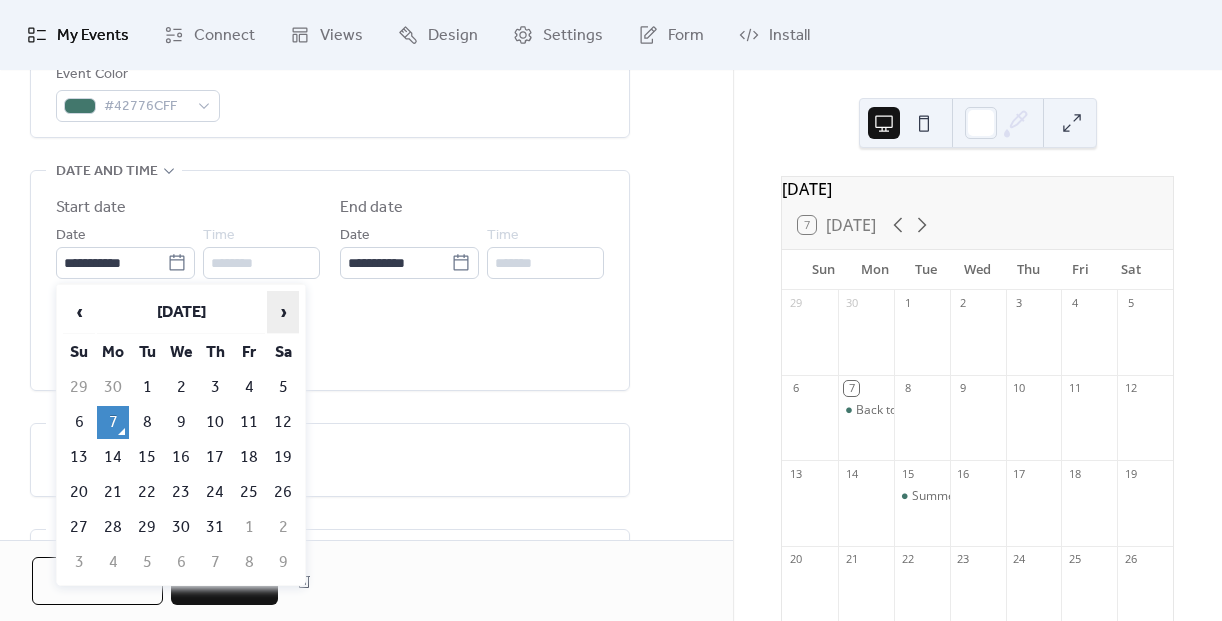 click on "›" at bounding box center [283, 312] 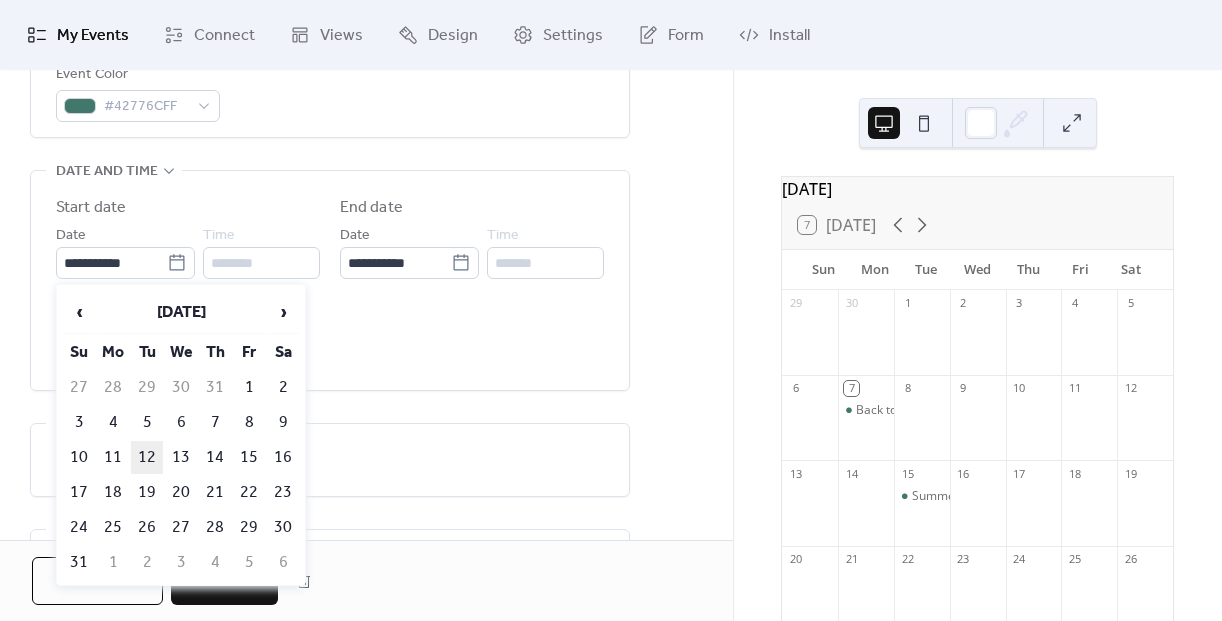click on "12" at bounding box center (147, 457) 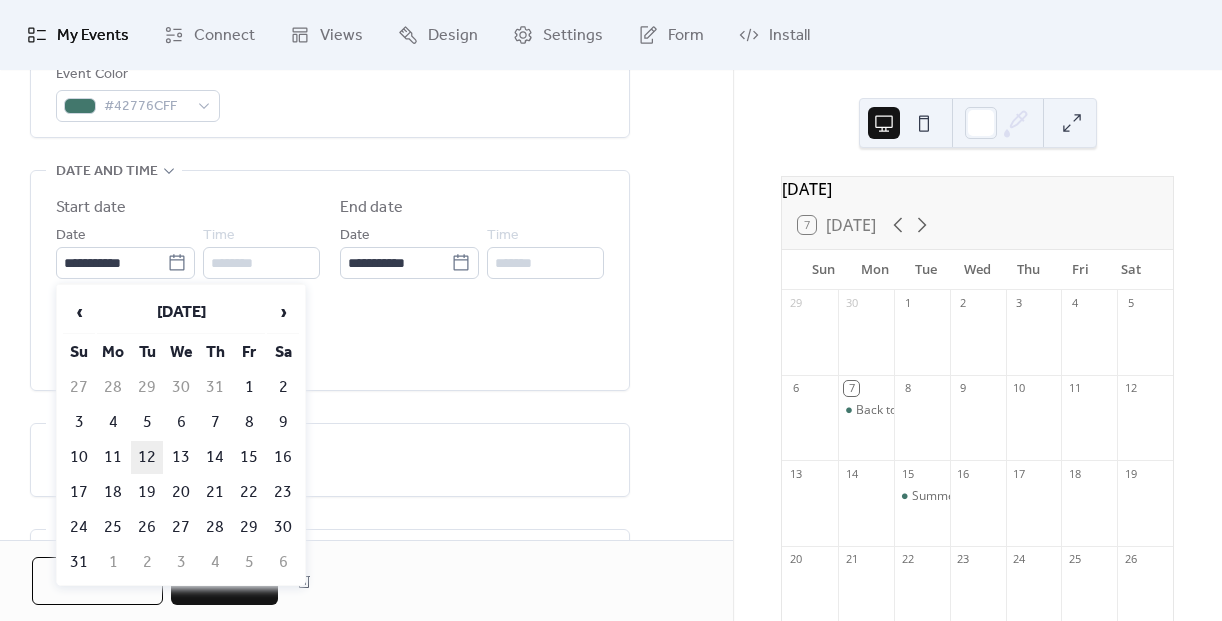 type on "**********" 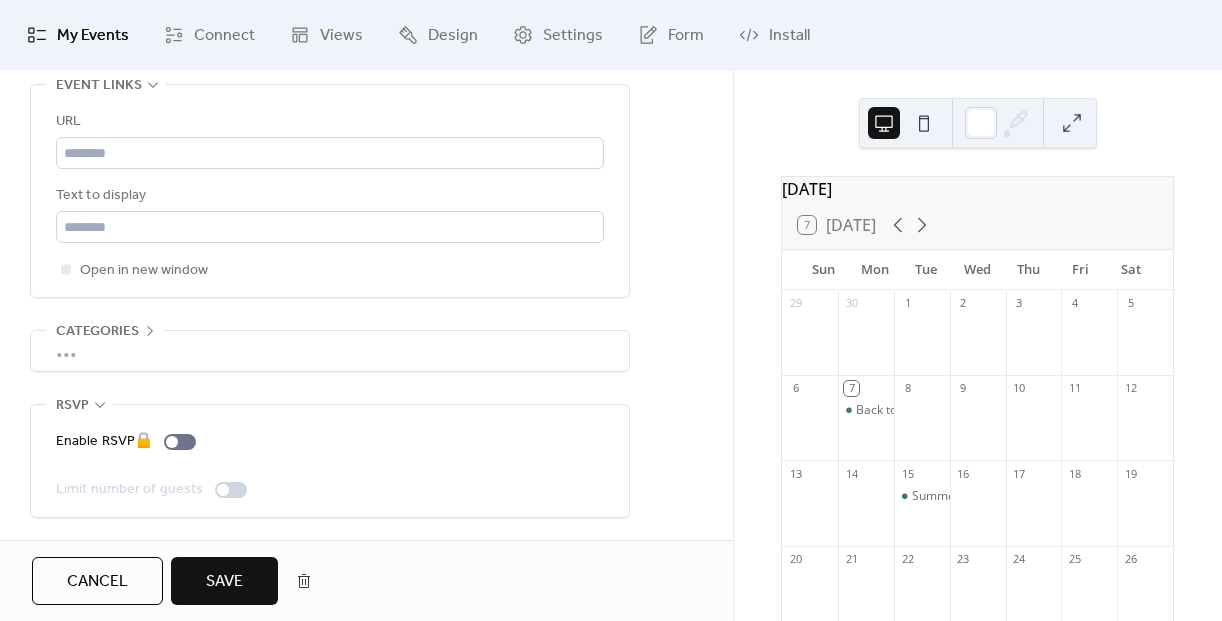 scroll, scrollTop: 1169, scrollLeft: 0, axis: vertical 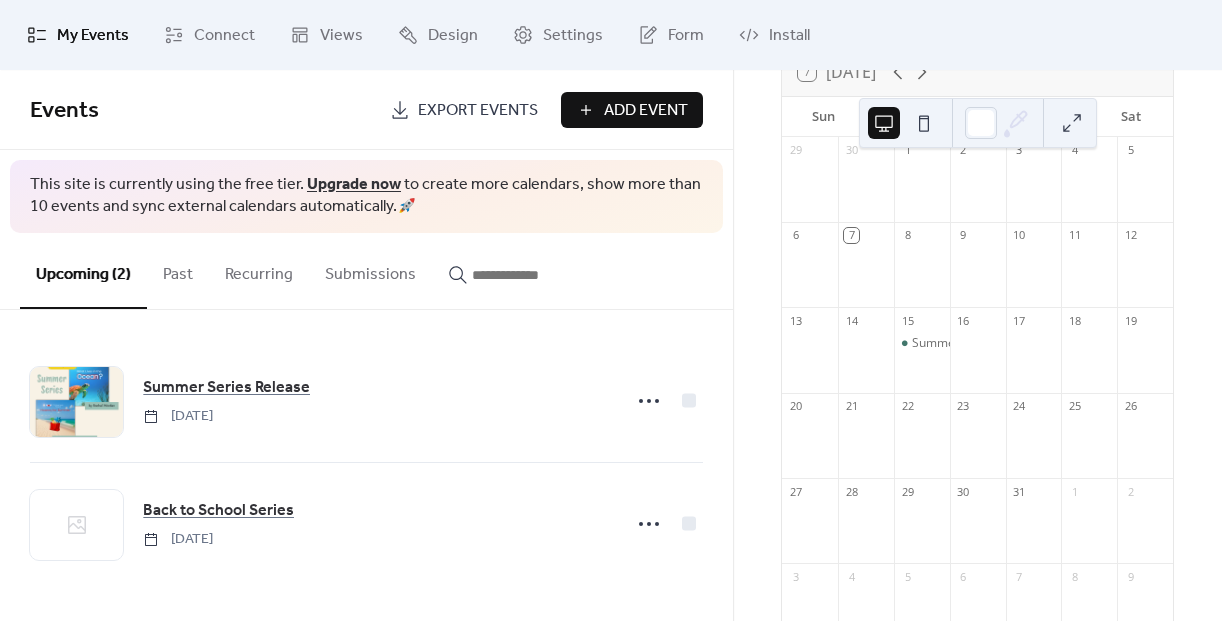 click at bounding box center [922, 530] 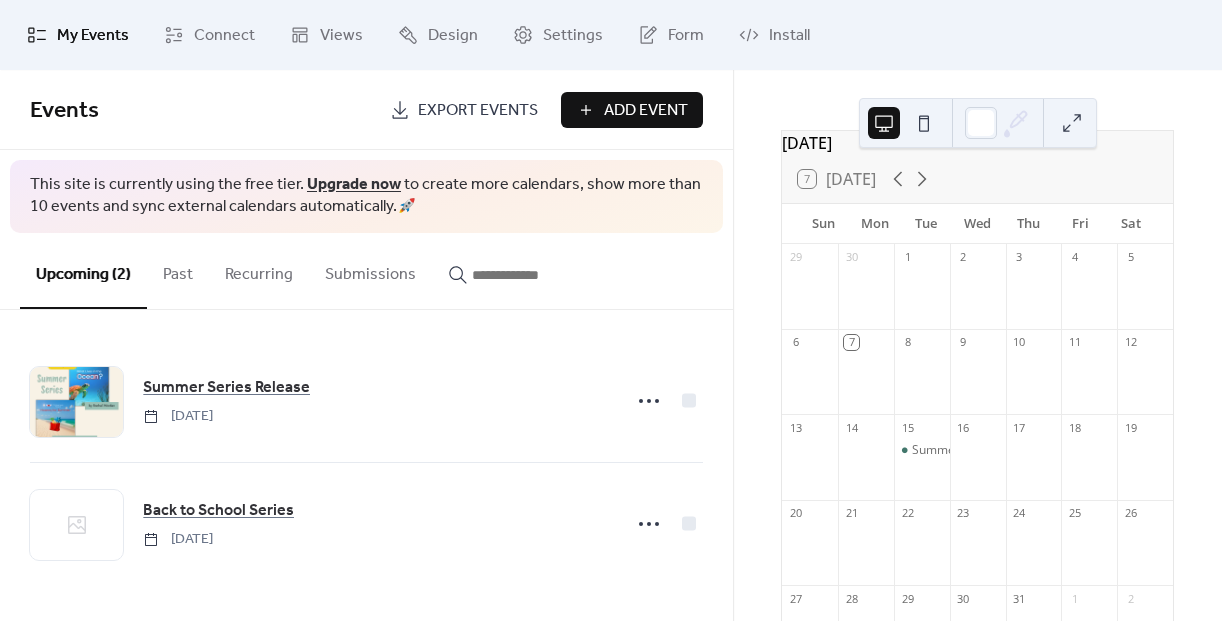 scroll, scrollTop: 36, scrollLeft: 0, axis: vertical 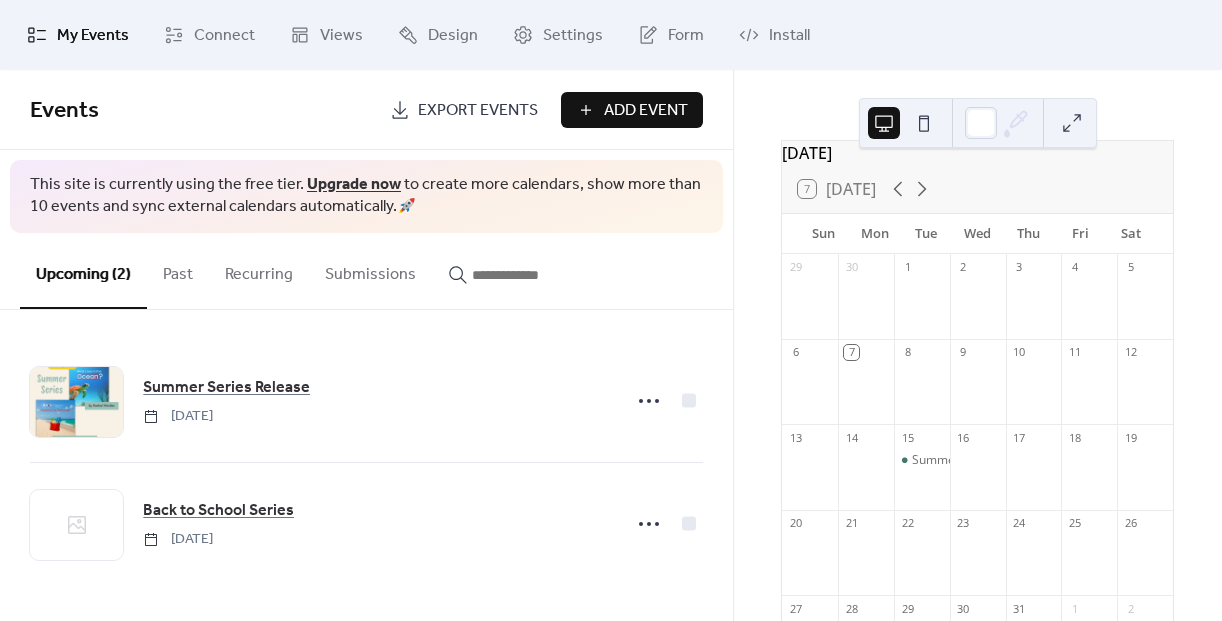 click at bounding box center [922, 306] 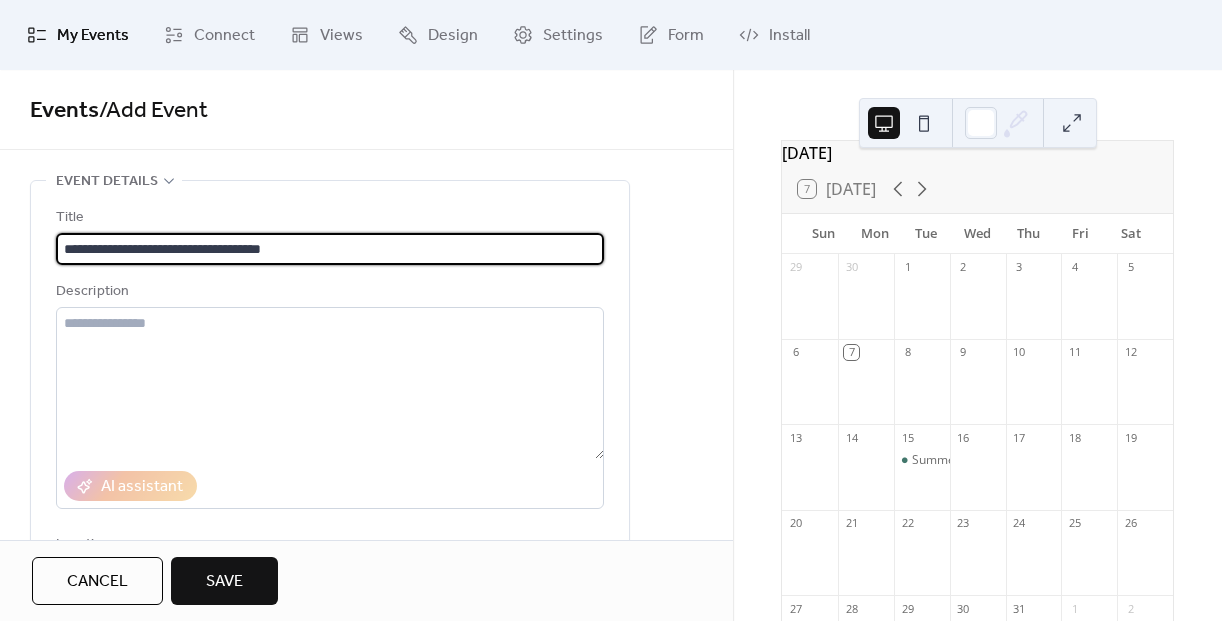 type on "**********" 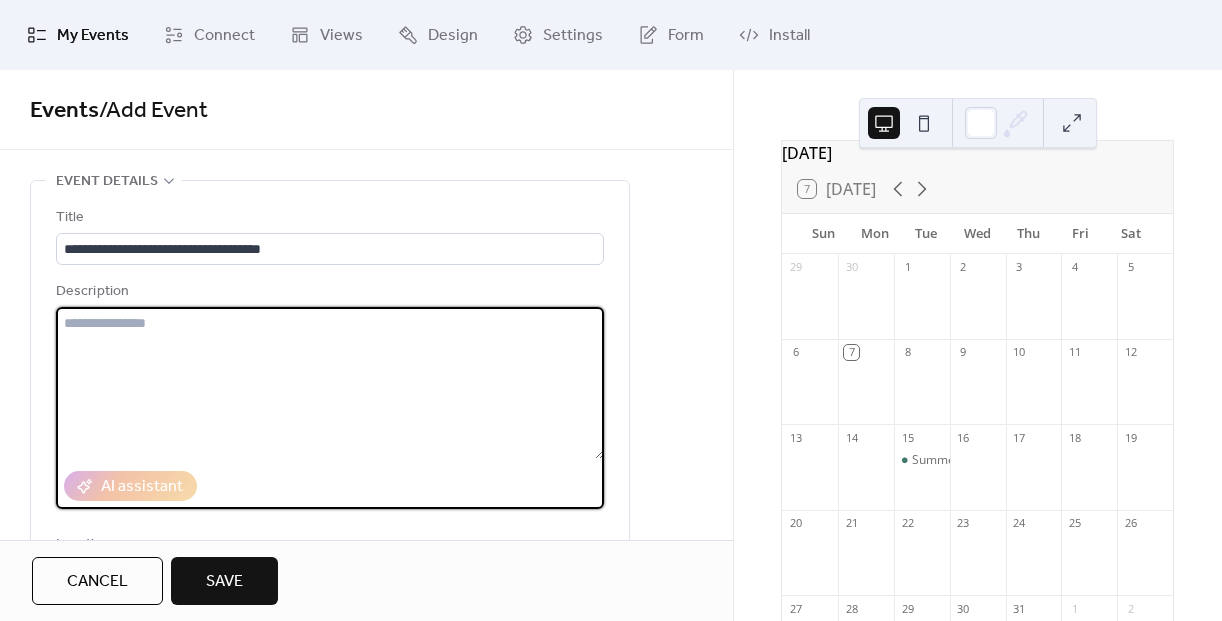 click at bounding box center [330, 383] 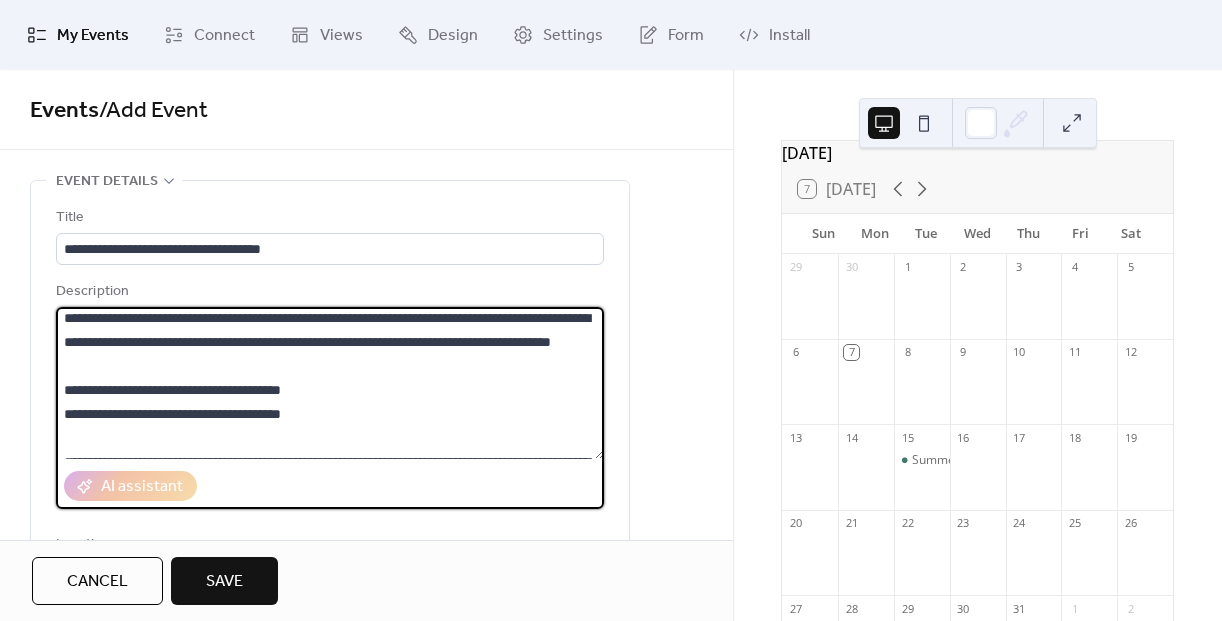 scroll, scrollTop: 209, scrollLeft: 0, axis: vertical 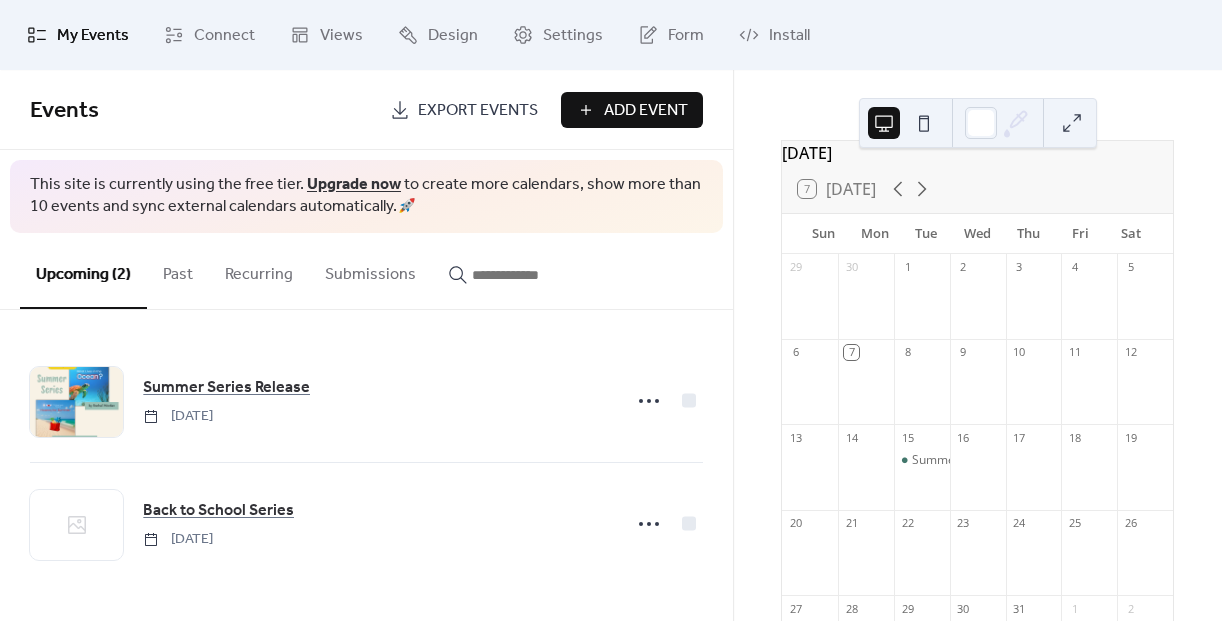 click on "Add Event" at bounding box center [646, 111] 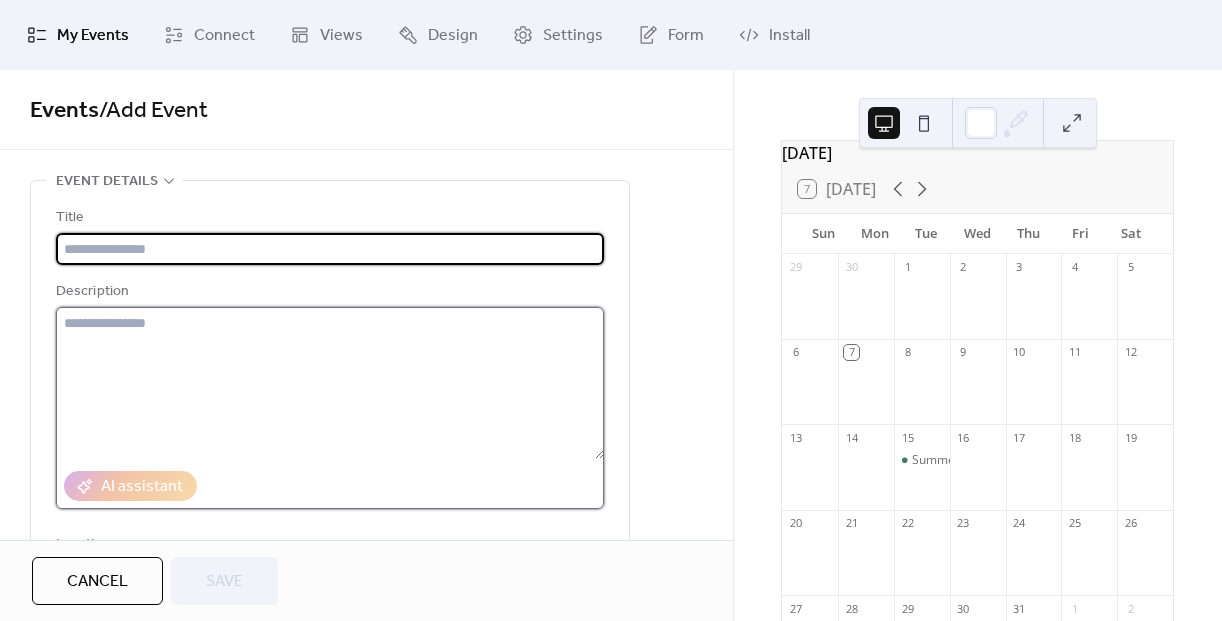 click at bounding box center (330, 383) 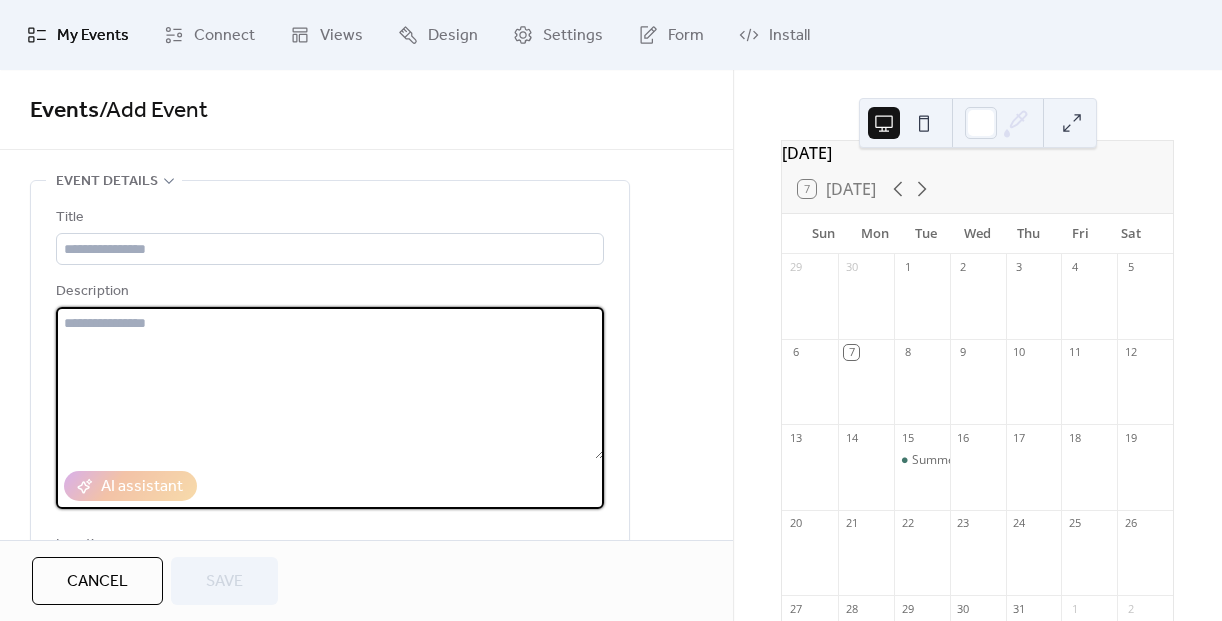 paste on "**********" 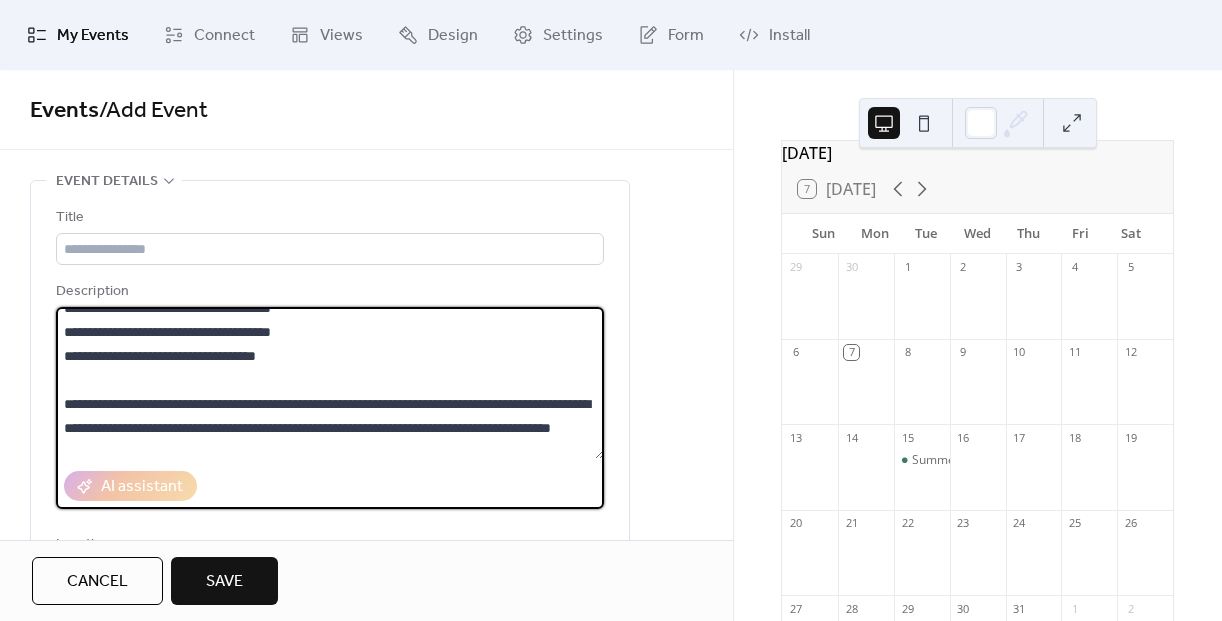 scroll, scrollTop: 0, scrollLeft: 0, axis: both 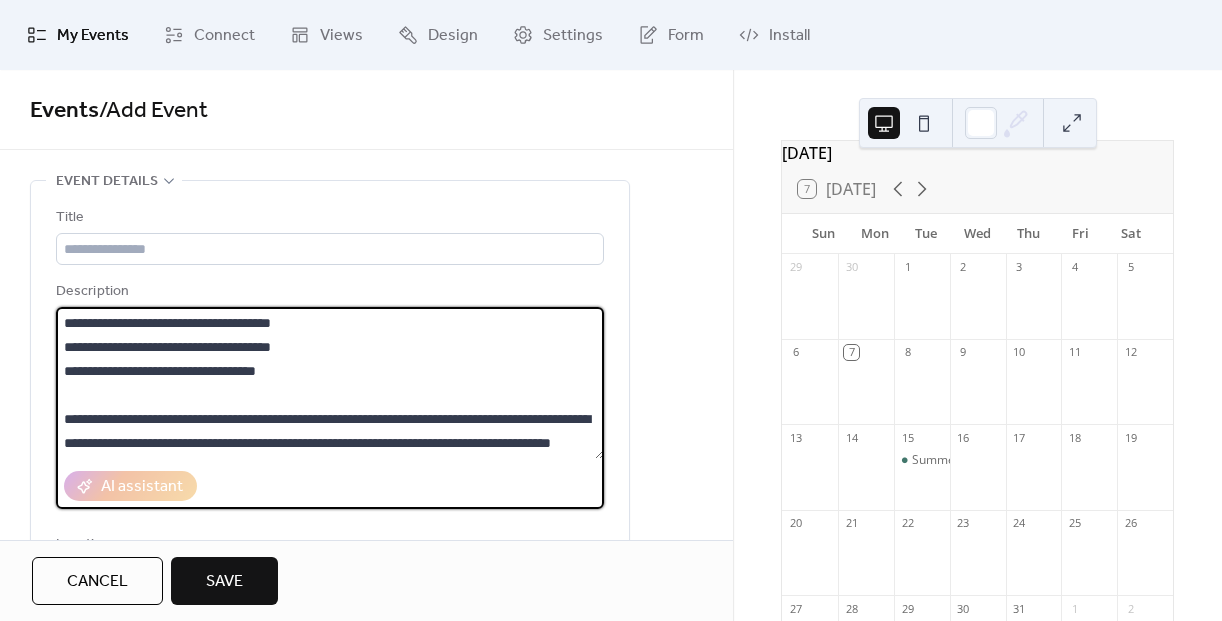 drag, startPoint x: 351, startPoint y: 319, endPoint x: 77, endPoint y: 325, distance: 274.06567 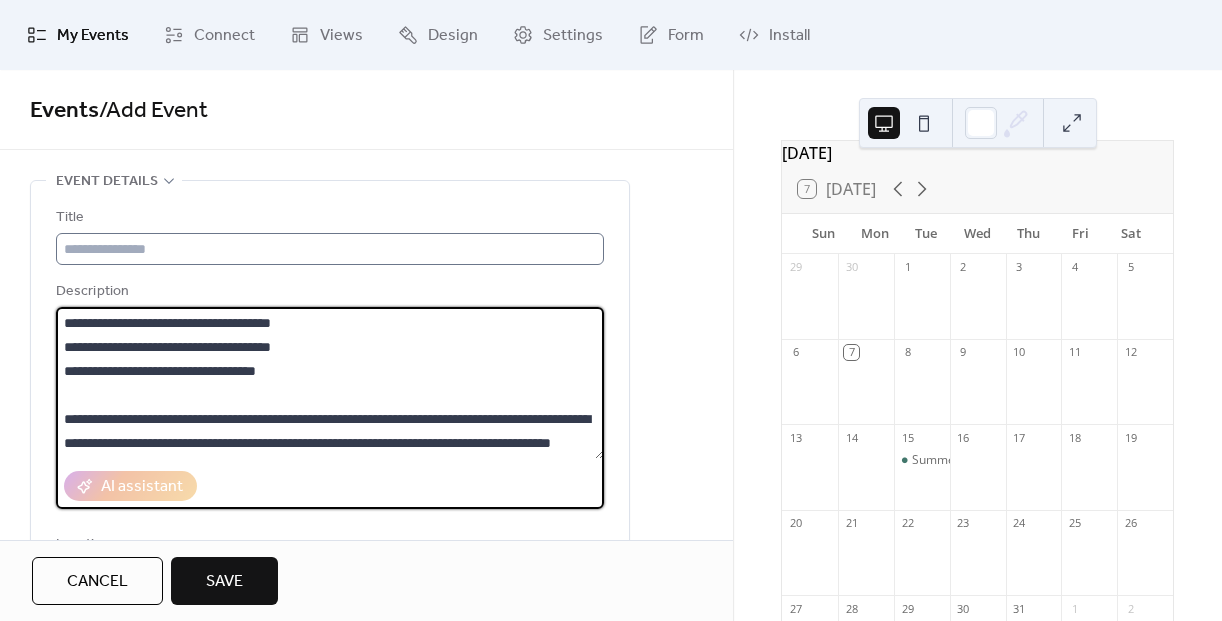 type on "**********" 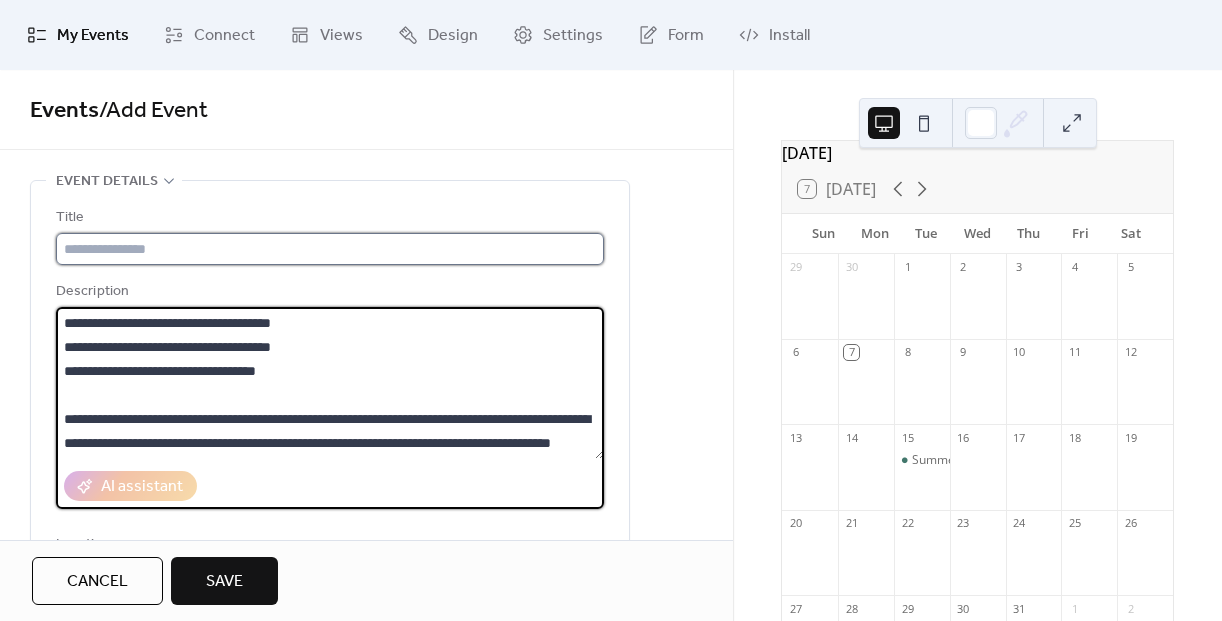 click at bounding box center [330, 249] 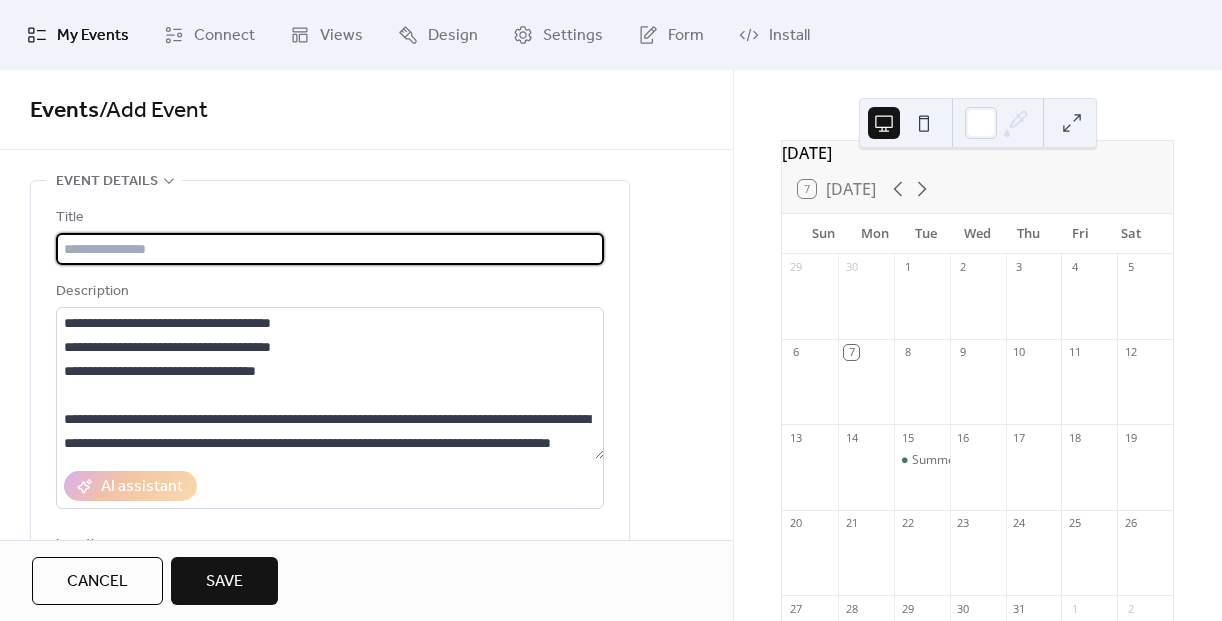 paste on "**********" 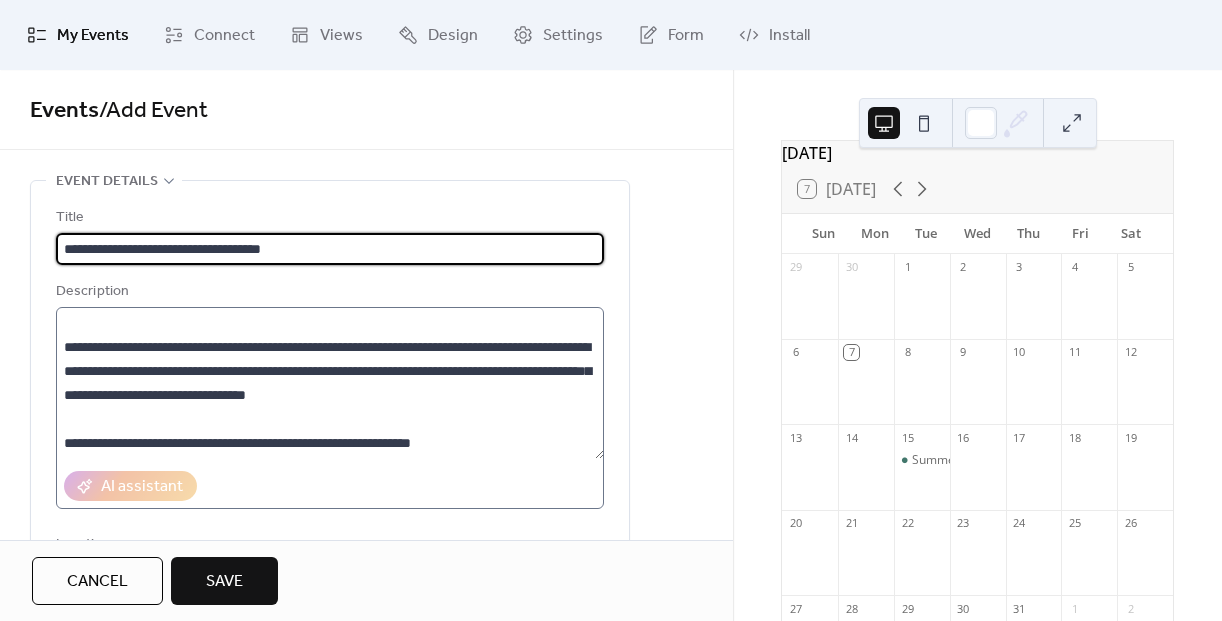 scroll, scrollTop: 240, scrollLeft: 0, axis: vertical 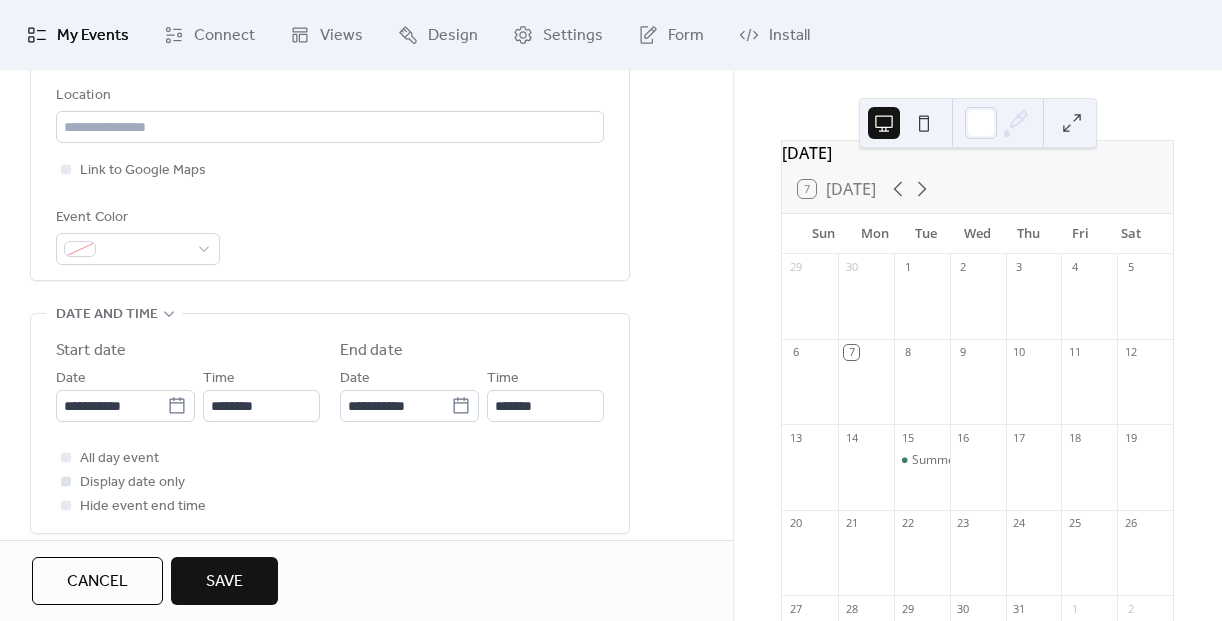type on "**********" 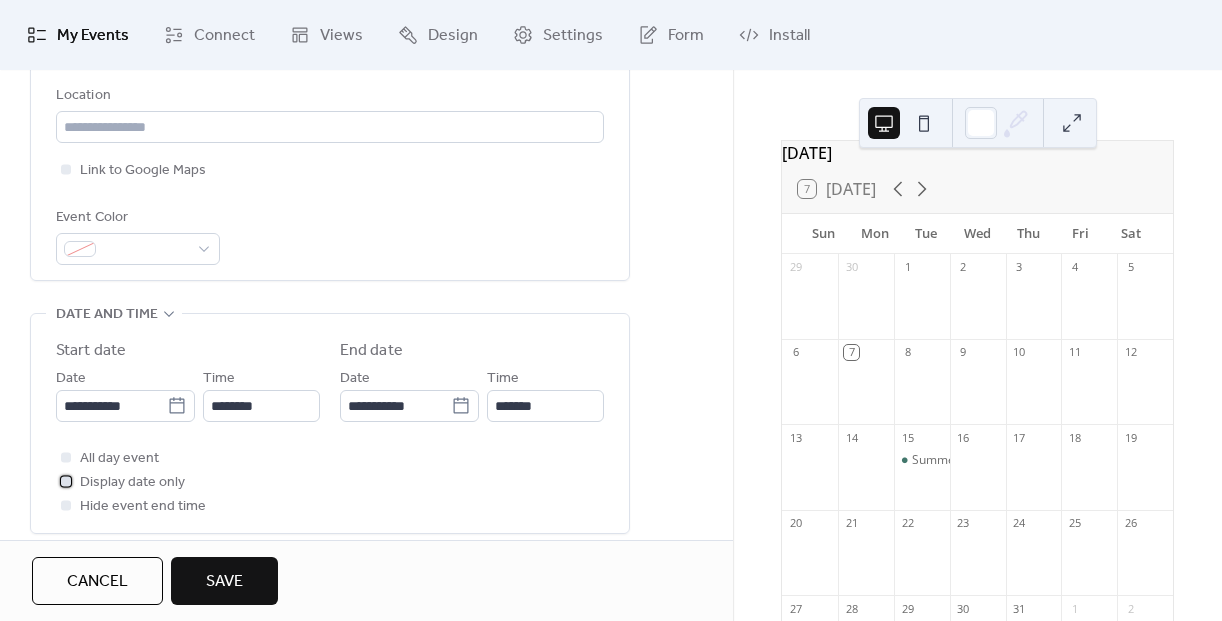click at bounding box center [66, 481] 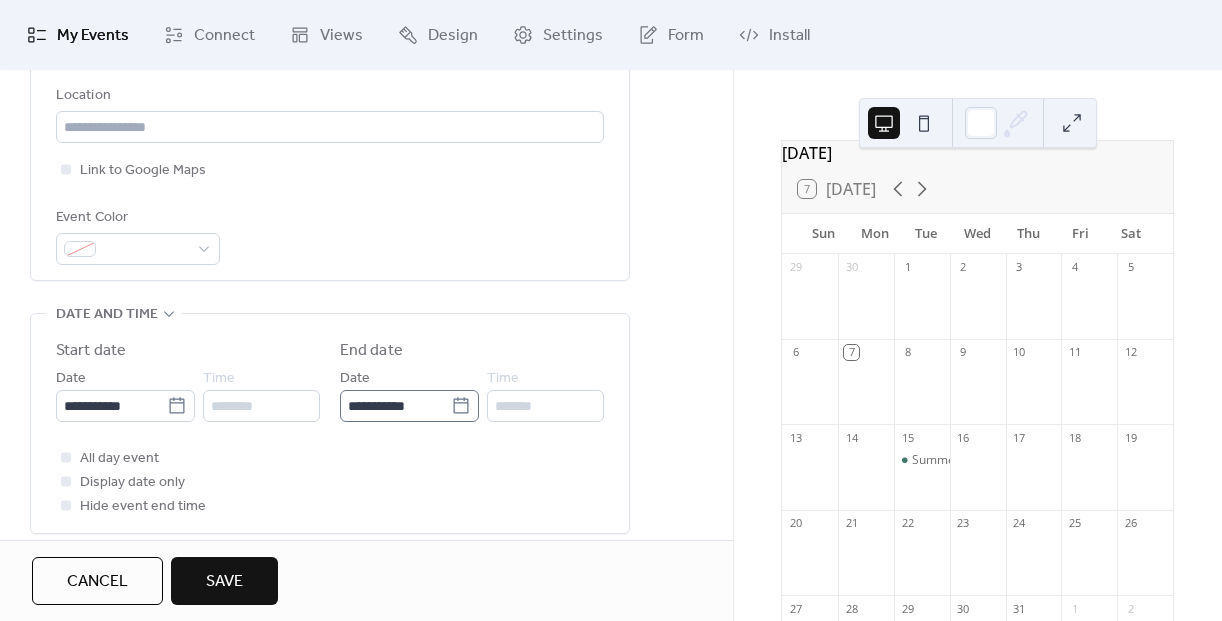 click 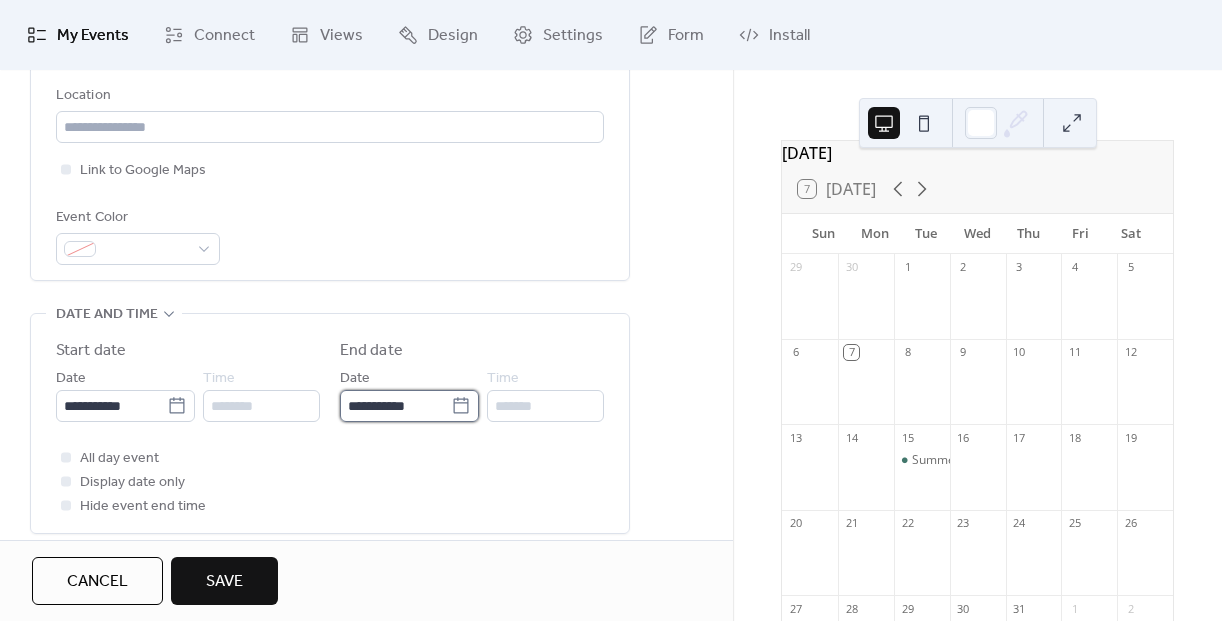 click on "**********" at bounding box center [395, 406] 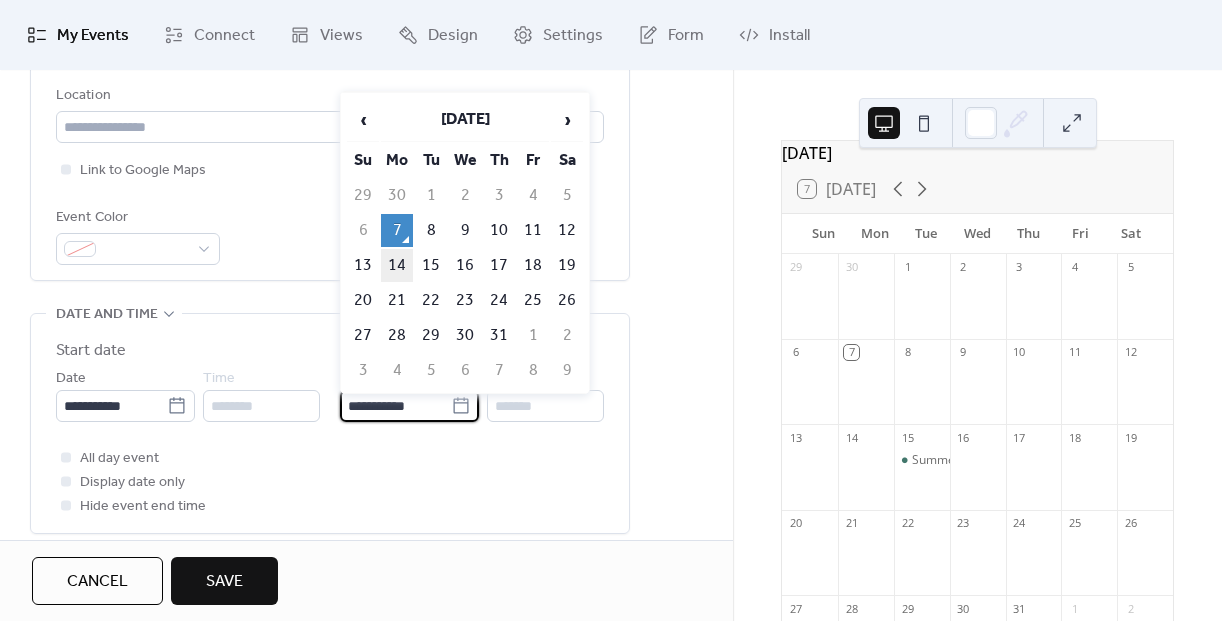 click on "14" at bounding box center [397, 265] 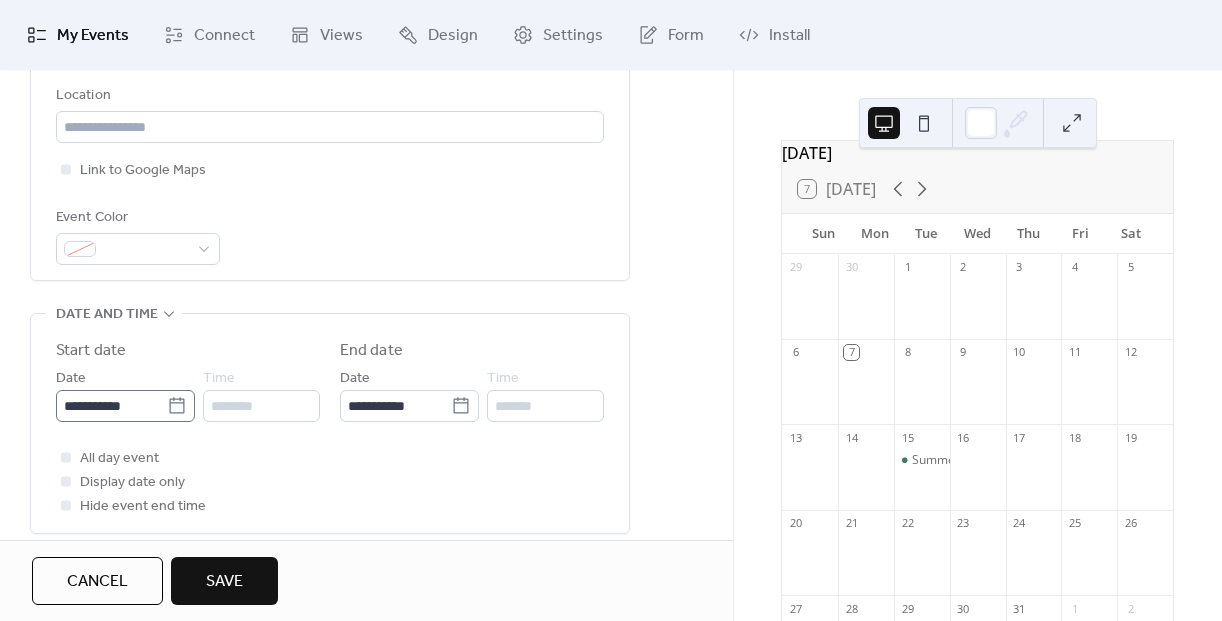 click 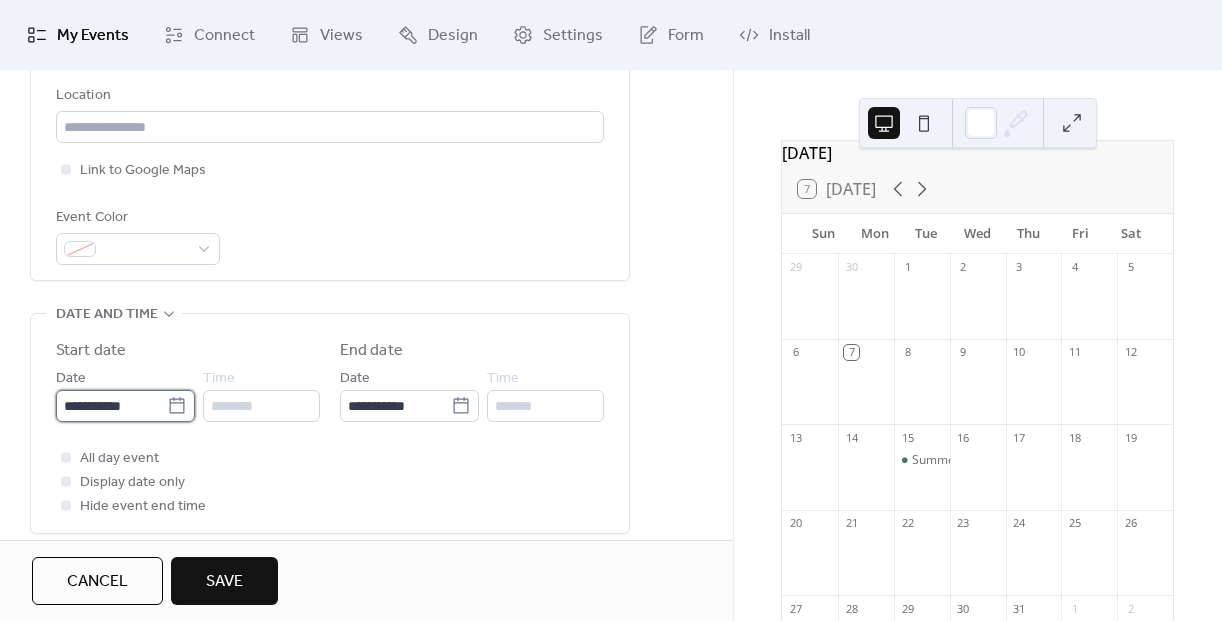 click on "**********" at bounding box center (111, 406) 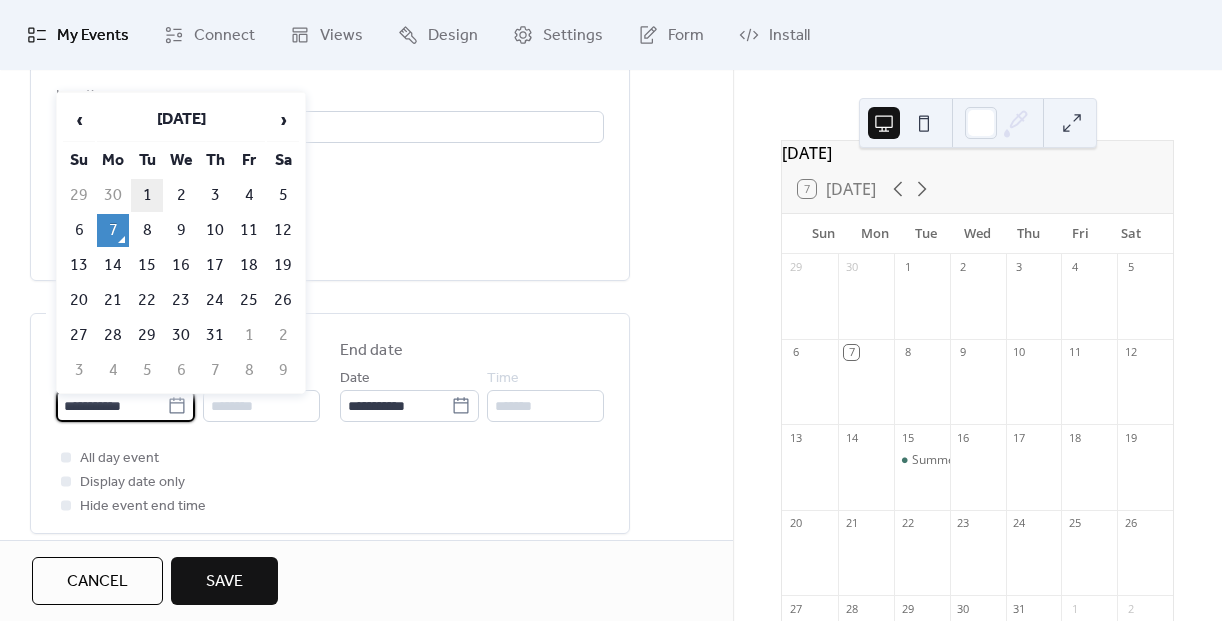 click on "1" at bounding box center (147, 195) 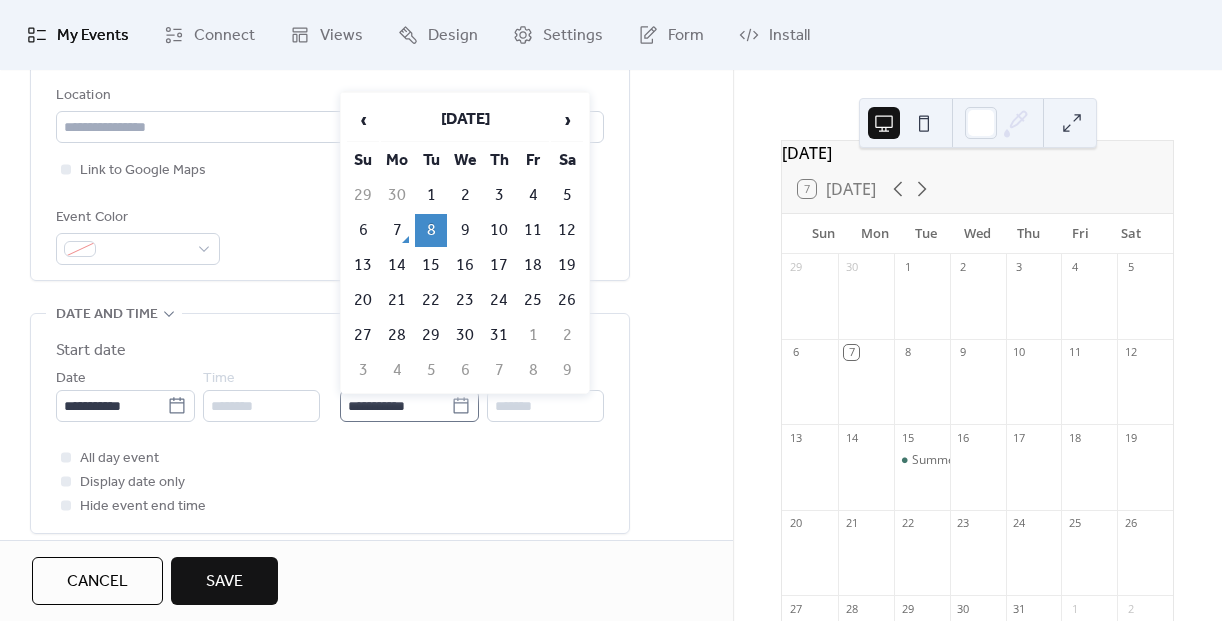 click 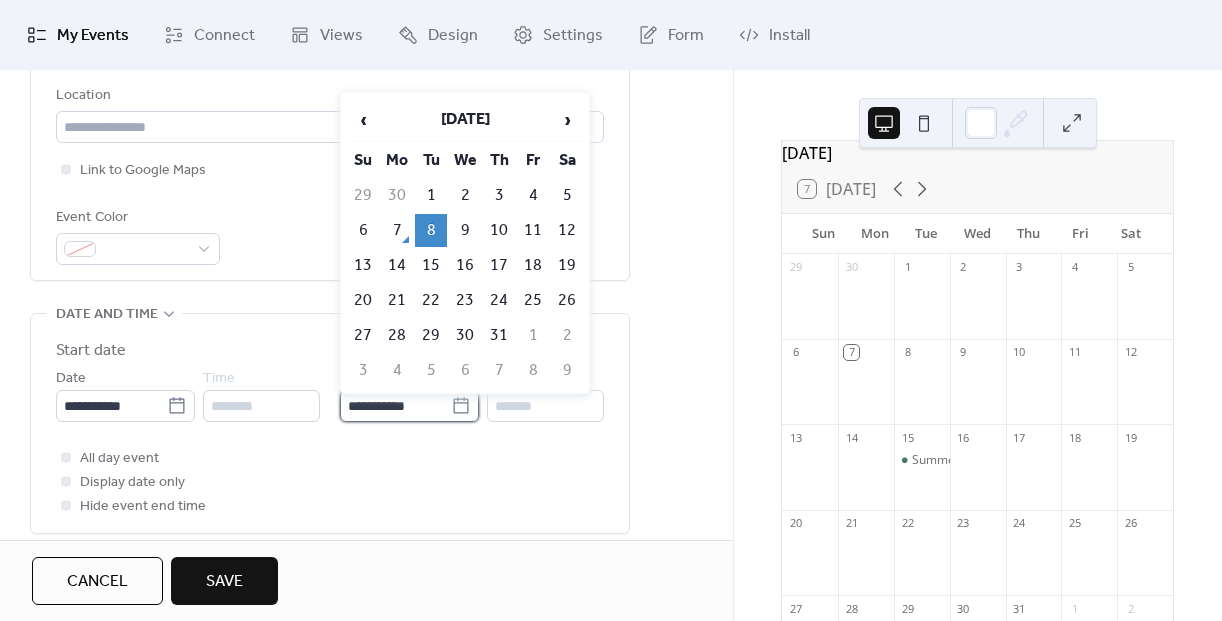 click on "**********" at bounding box center (395, 406) 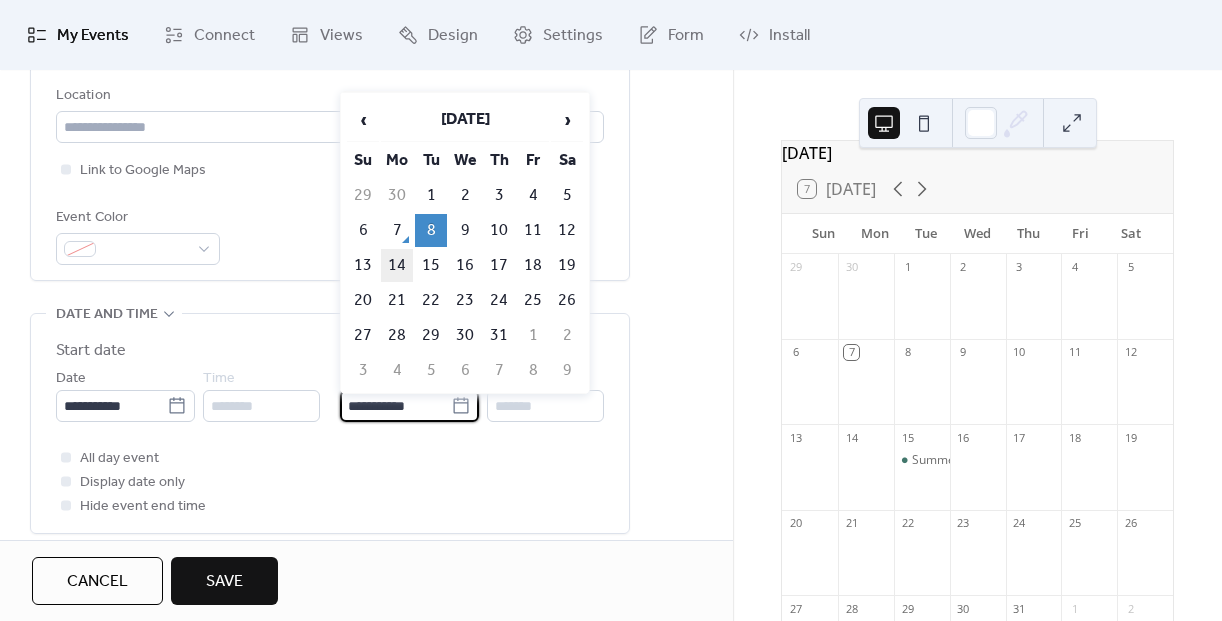 click on "14" at bounding box center [397, 265] 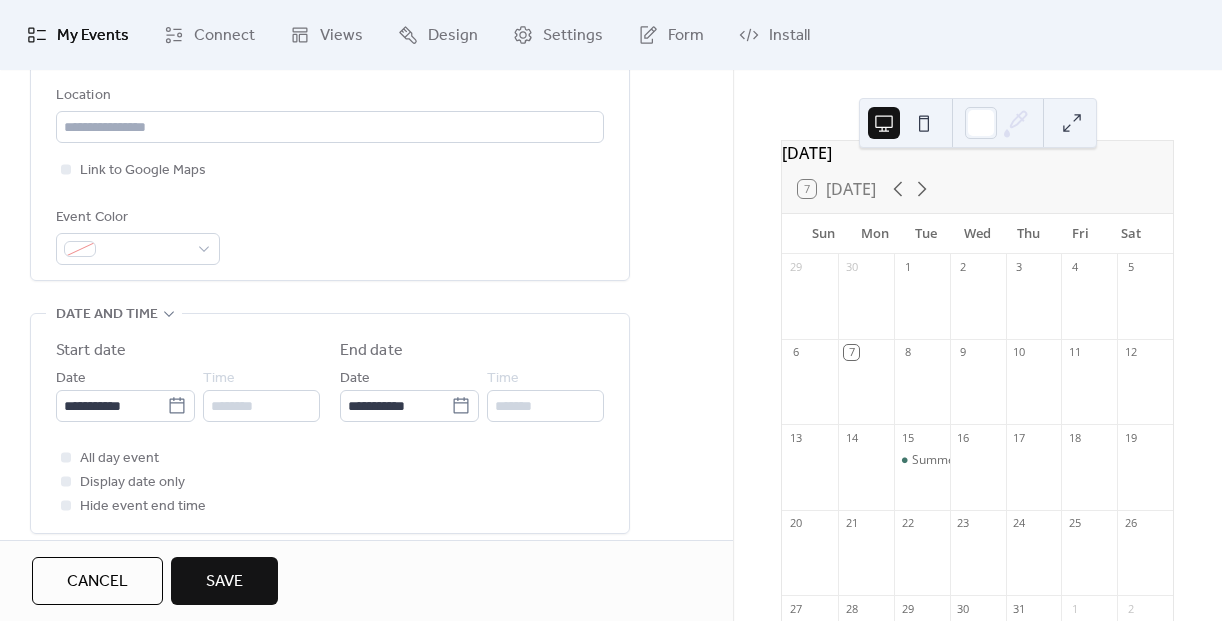 click on "All day event Display date only Hide event end time" at bounding box center (330, 482) 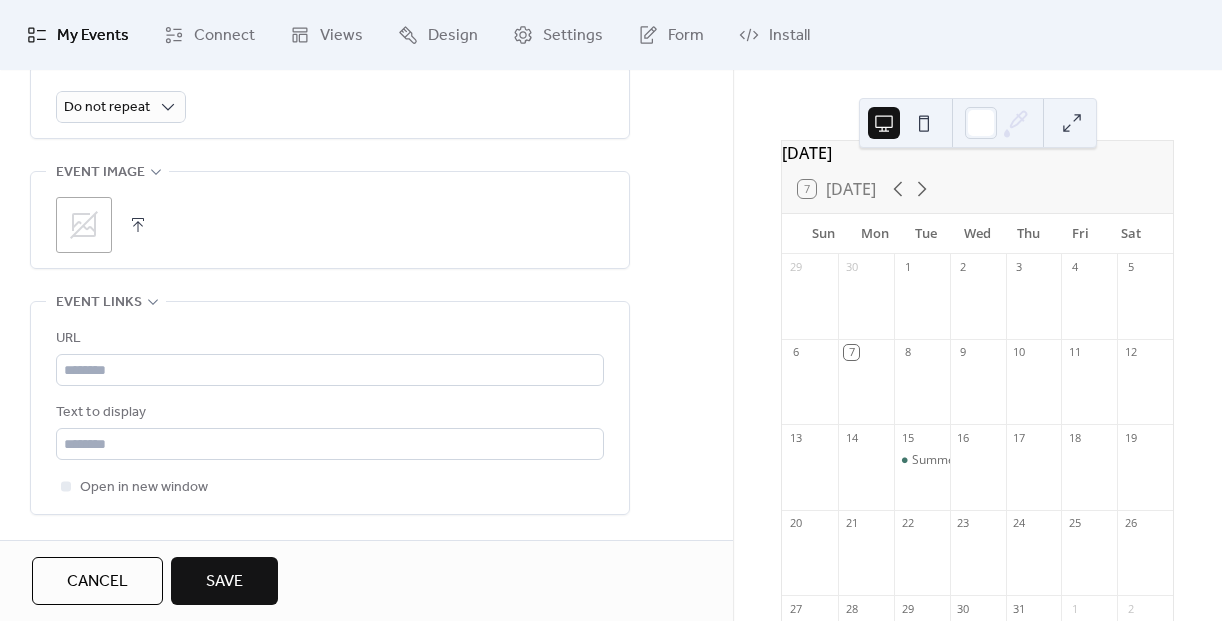 scroll, scrollTop: 956, scrollLeft: 0, axis: vertical 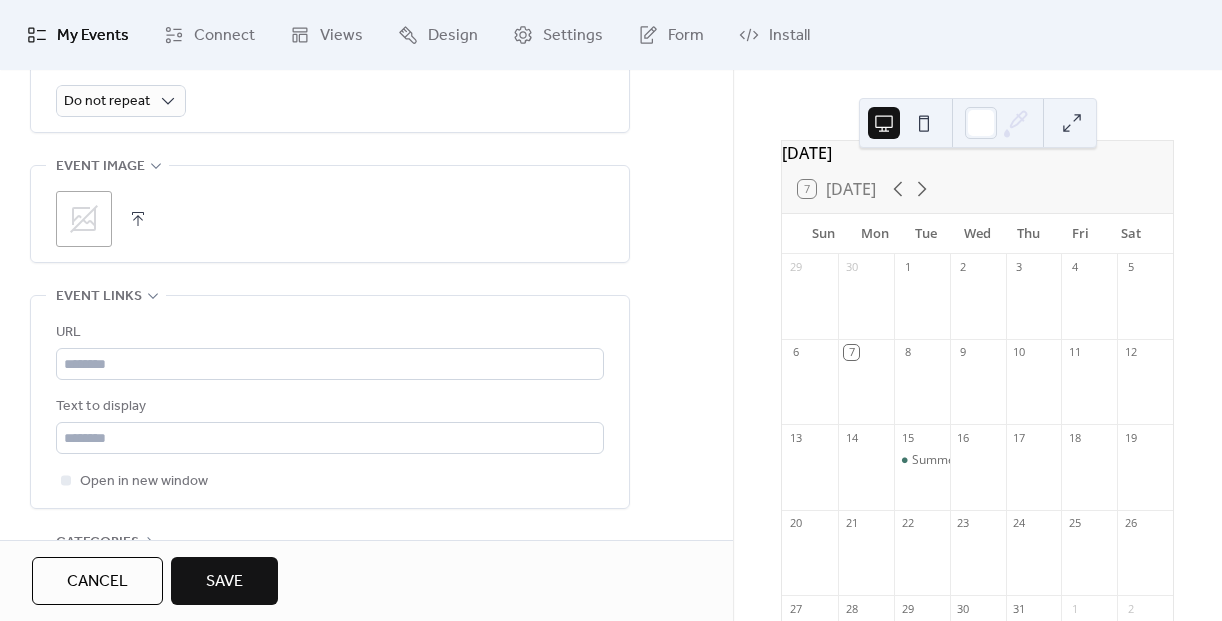 click 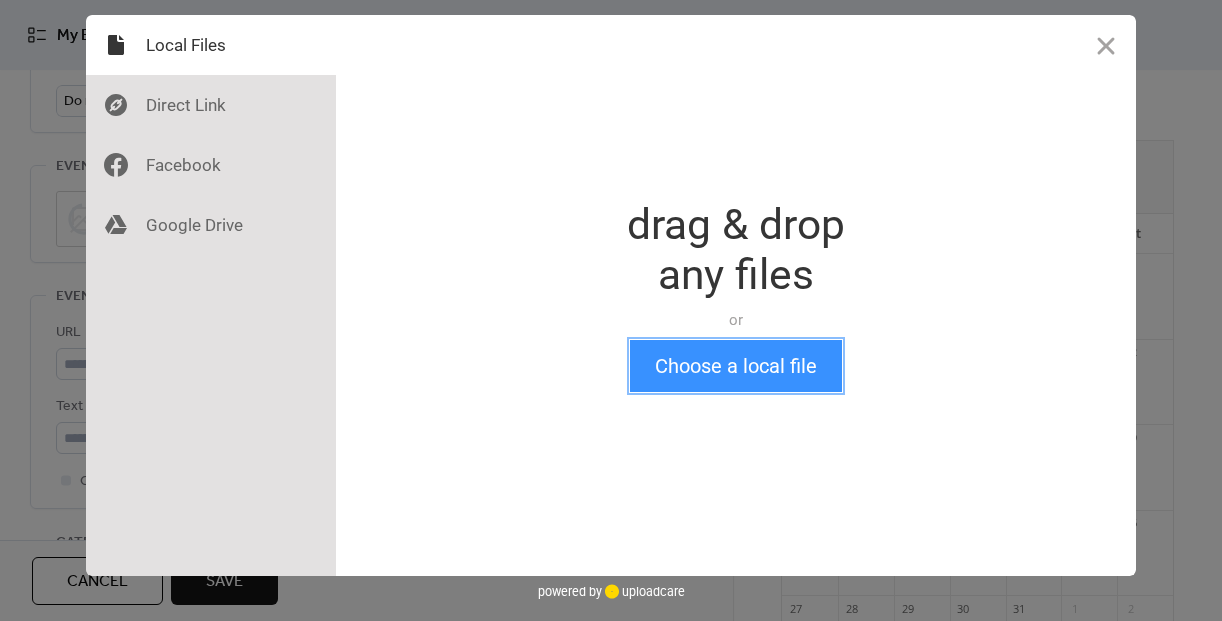 click on "Choose a local file" at bounding box center [736, 366] 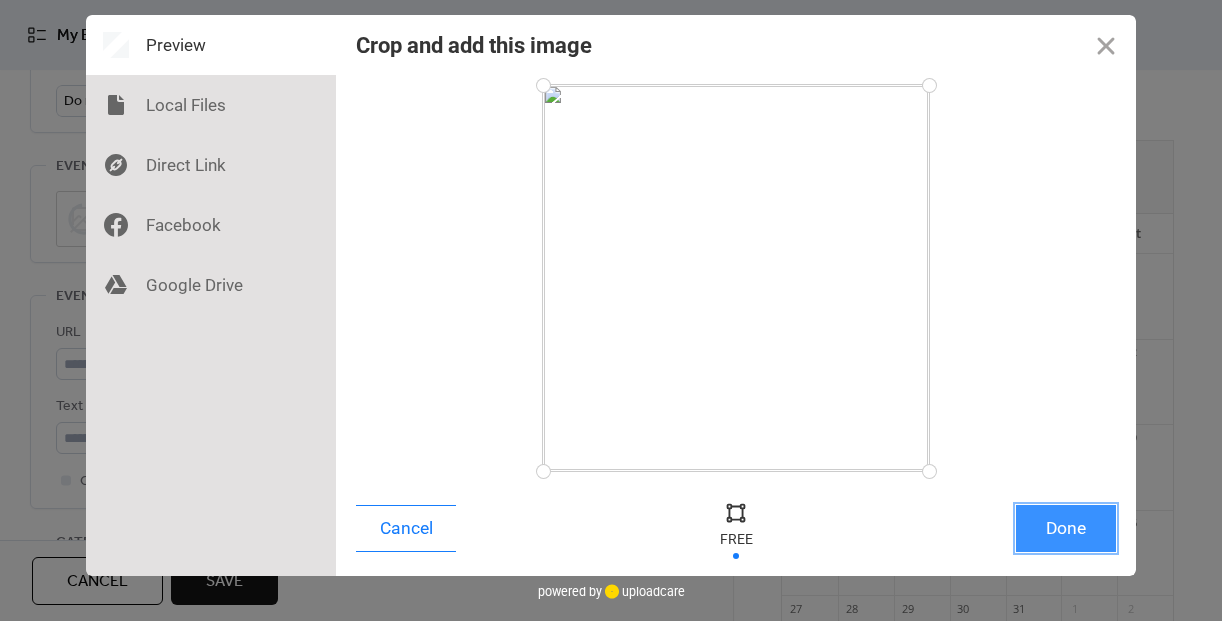 click on "Done" at bounding box center [1066, 528] 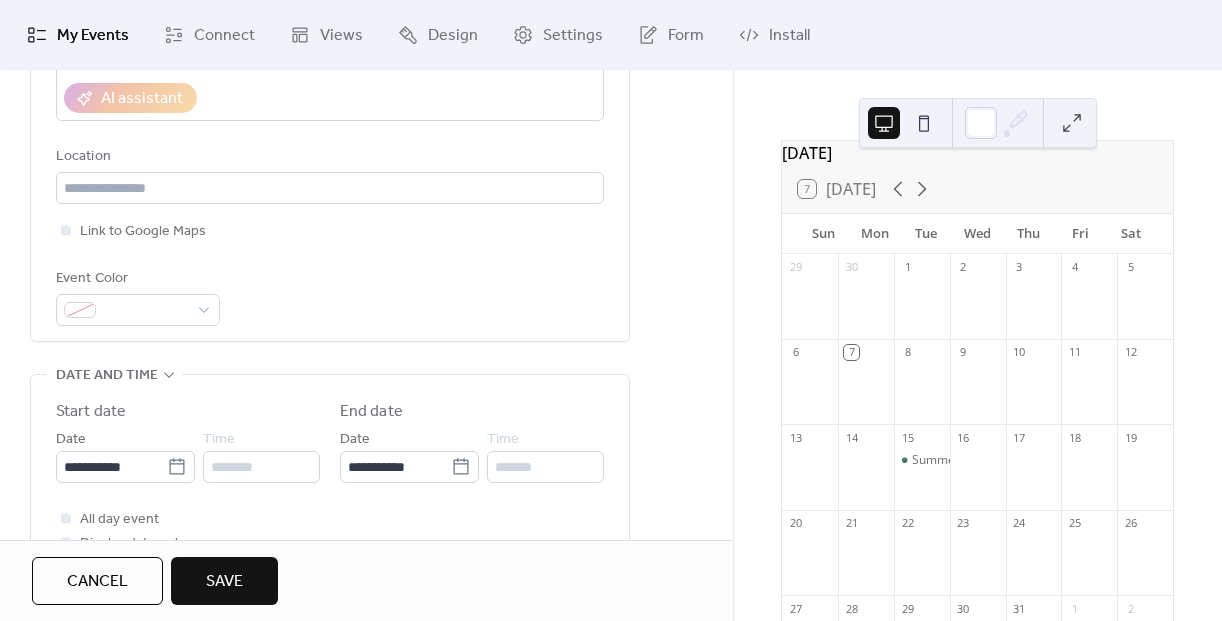 scroll, scrollTop: 387, scrollLeft: 0, axis: vertical 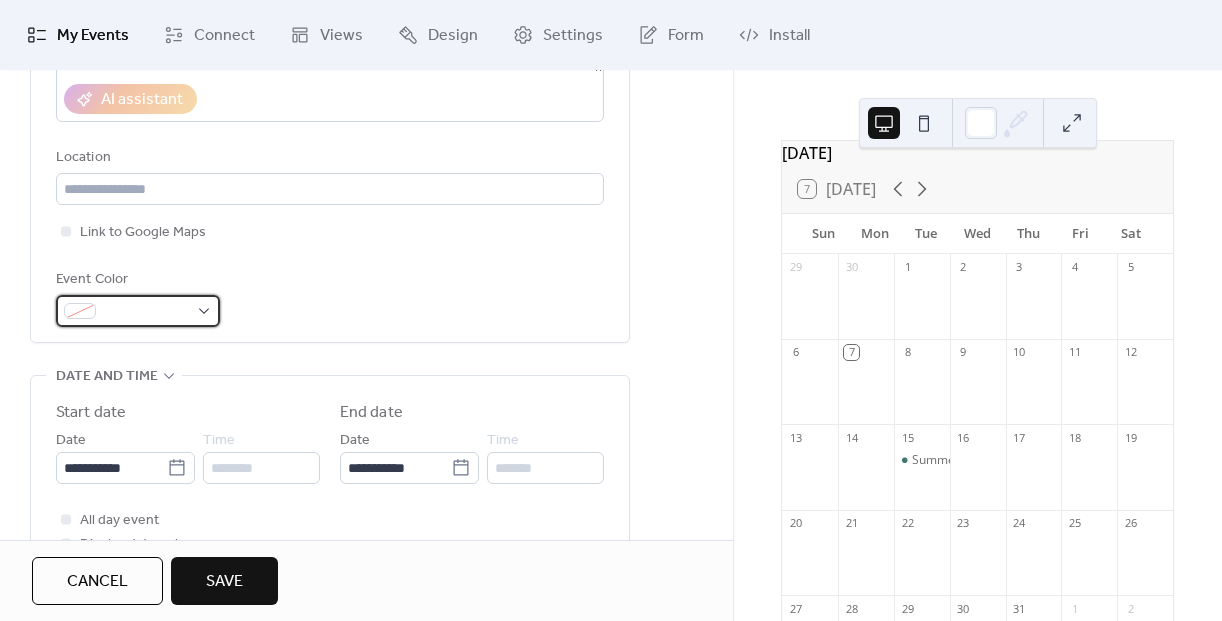 click at bounding box center [146, 312] 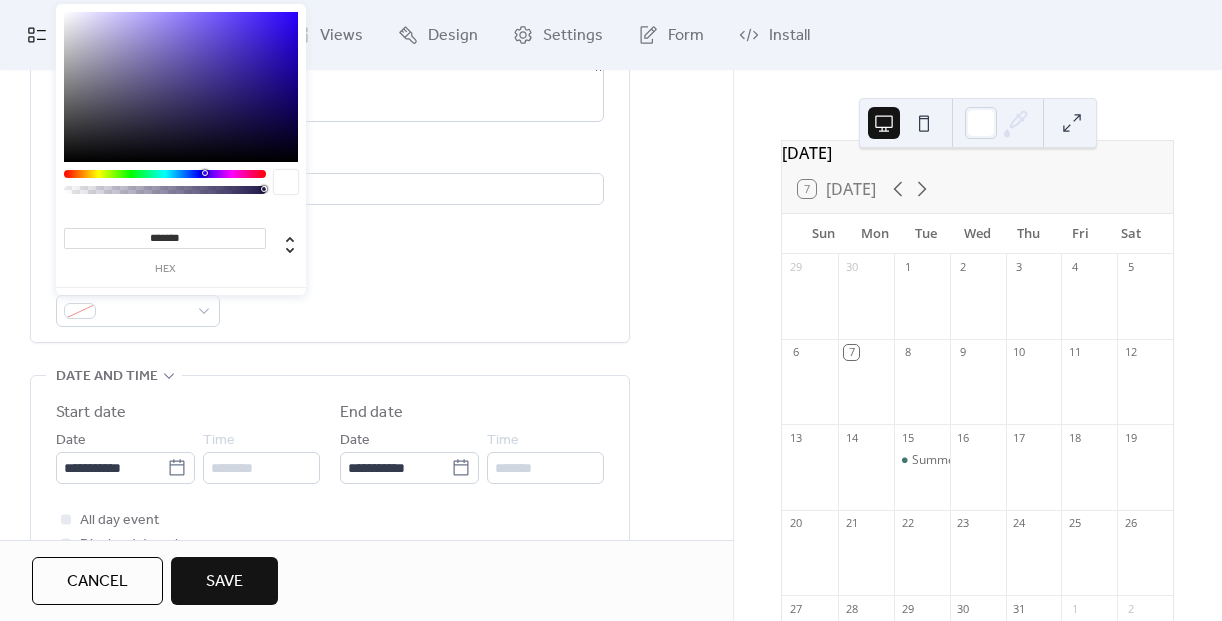 click on "*******" at bounding box center (165, 238) 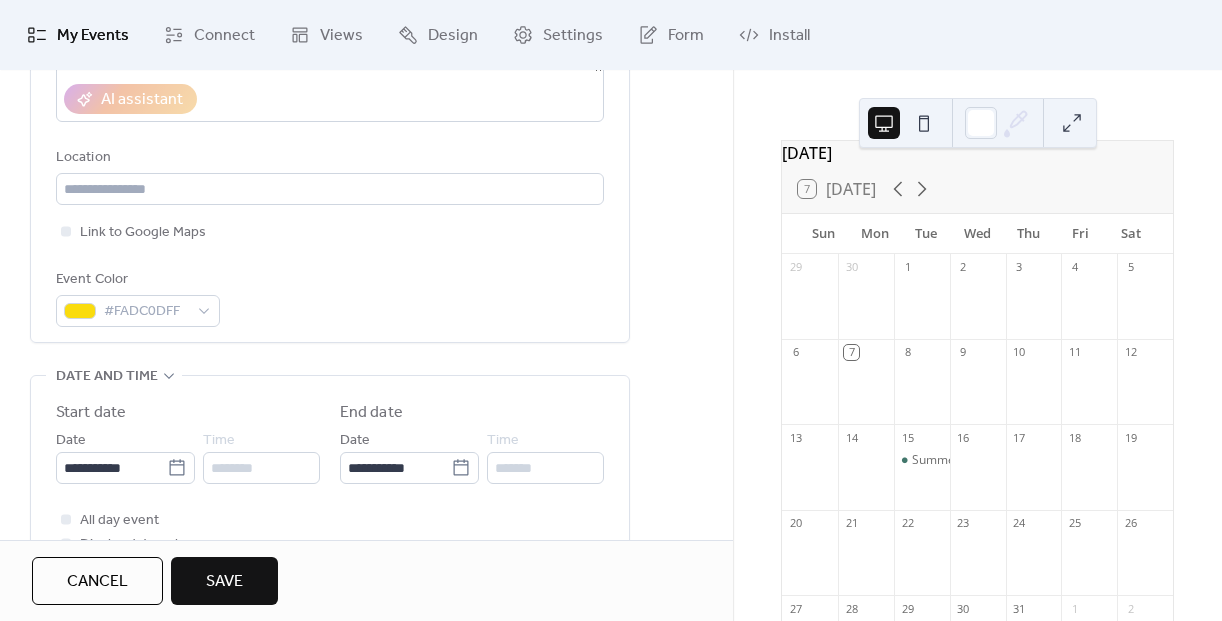 click on "Event Color #FADC0DFF" at bounding box center (330, 297) 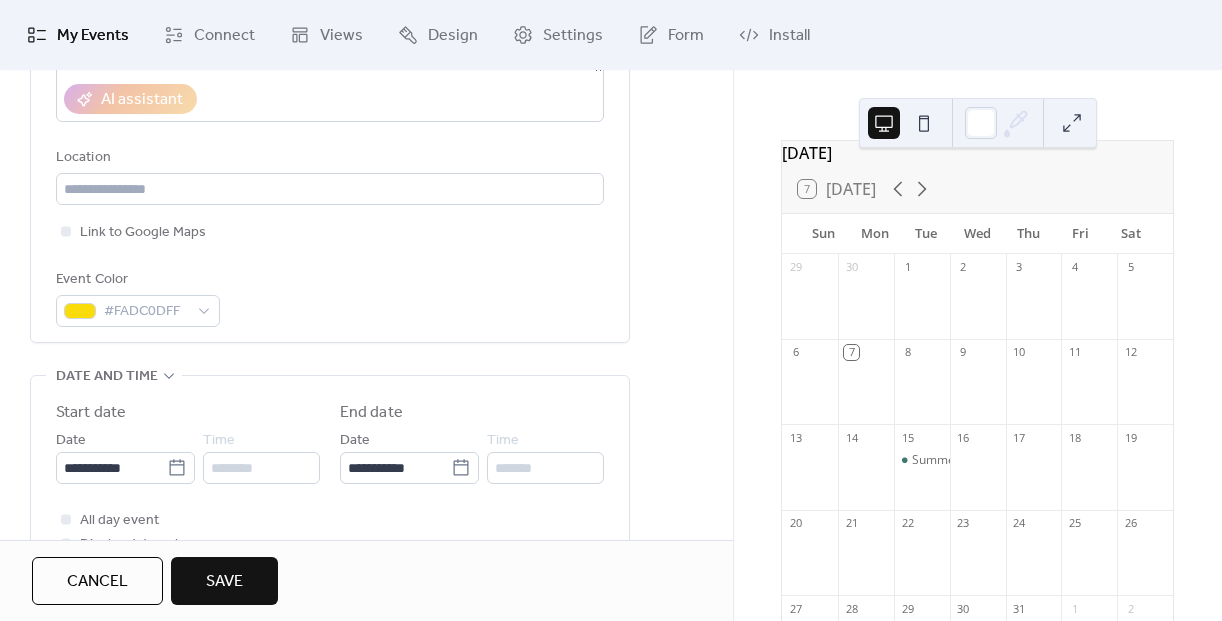 scroll, scrollTop: 390, scrollLeft: 0, axis: vertical 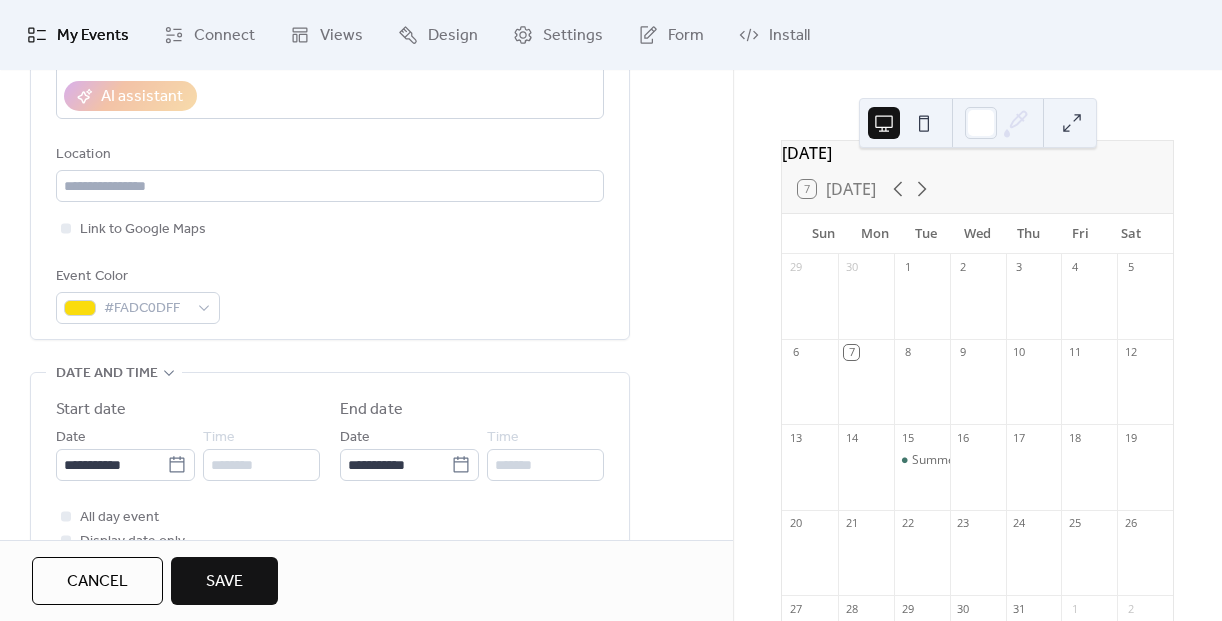 click on "Save" at bounding box center (224, 582) 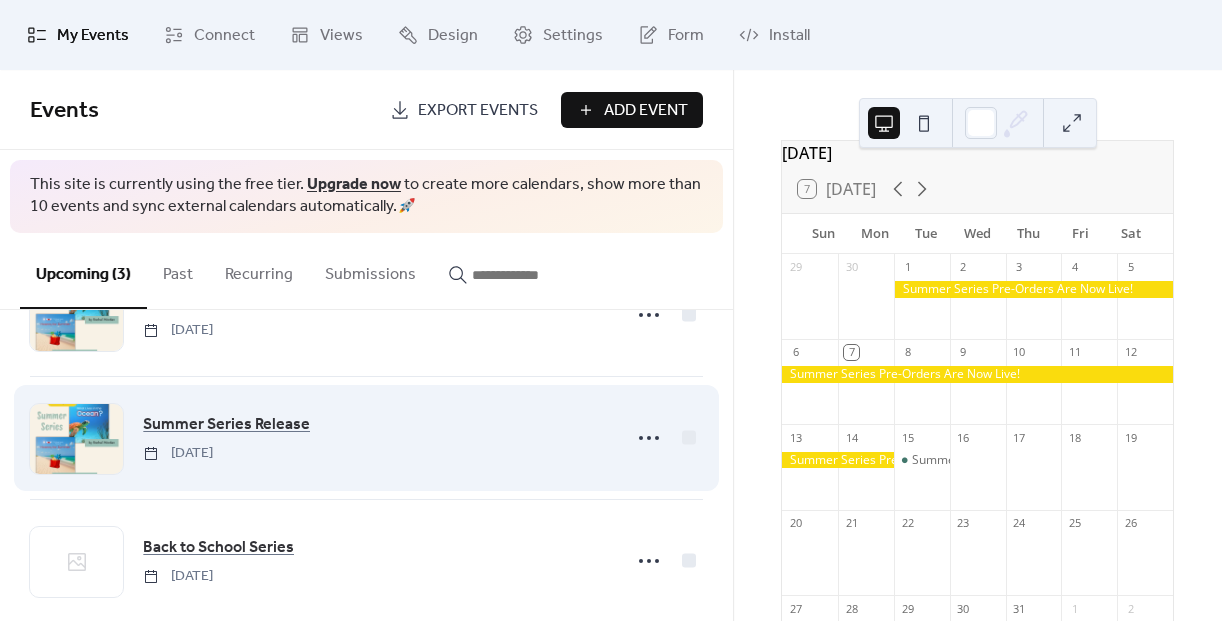scroll, scrollTop: 117, scrollLeft: 0, axis: vertical 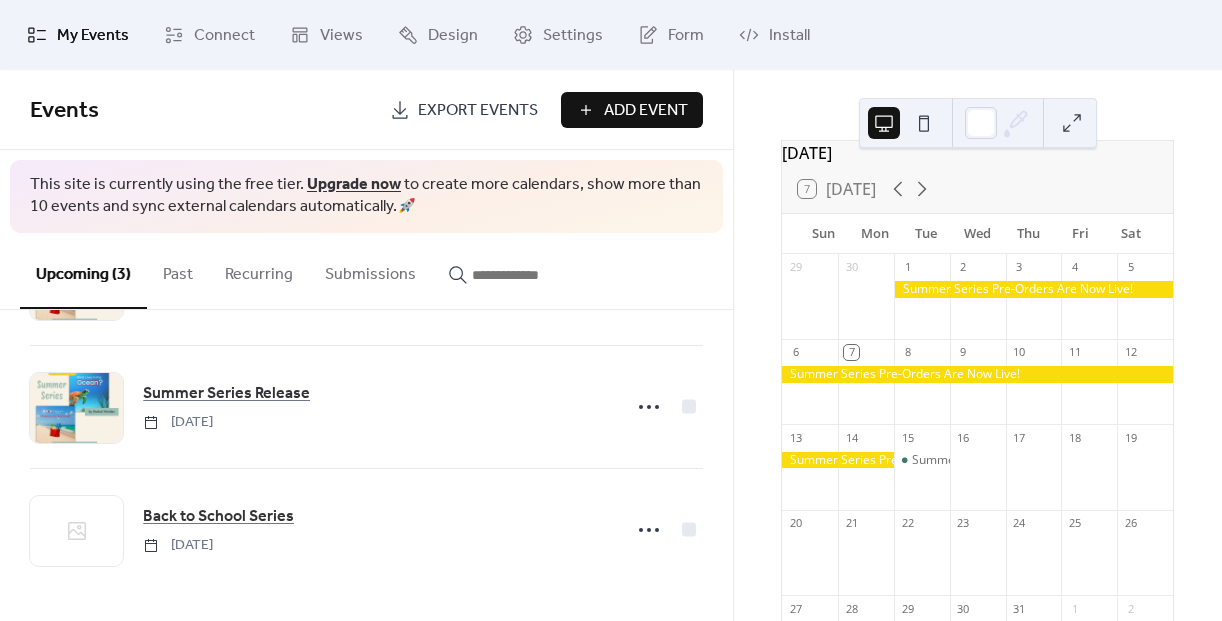 click on "Add Event" at bounding box center (646, 111) 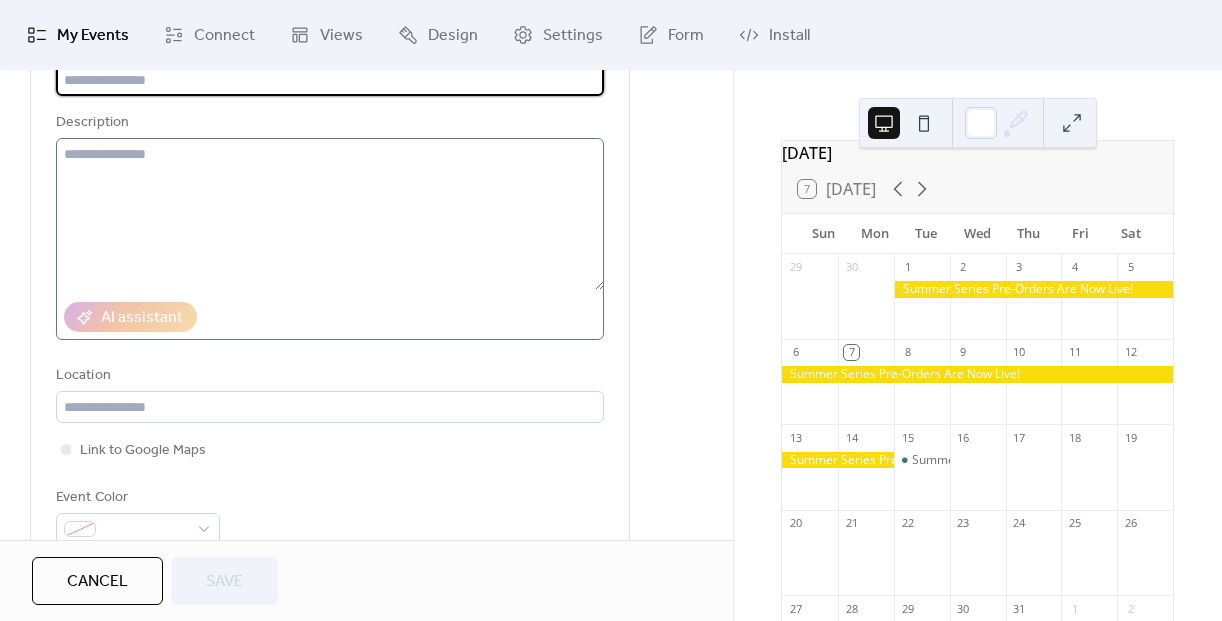scroll, scrollTop: 177, scrollLeft: 0, axis: vertical 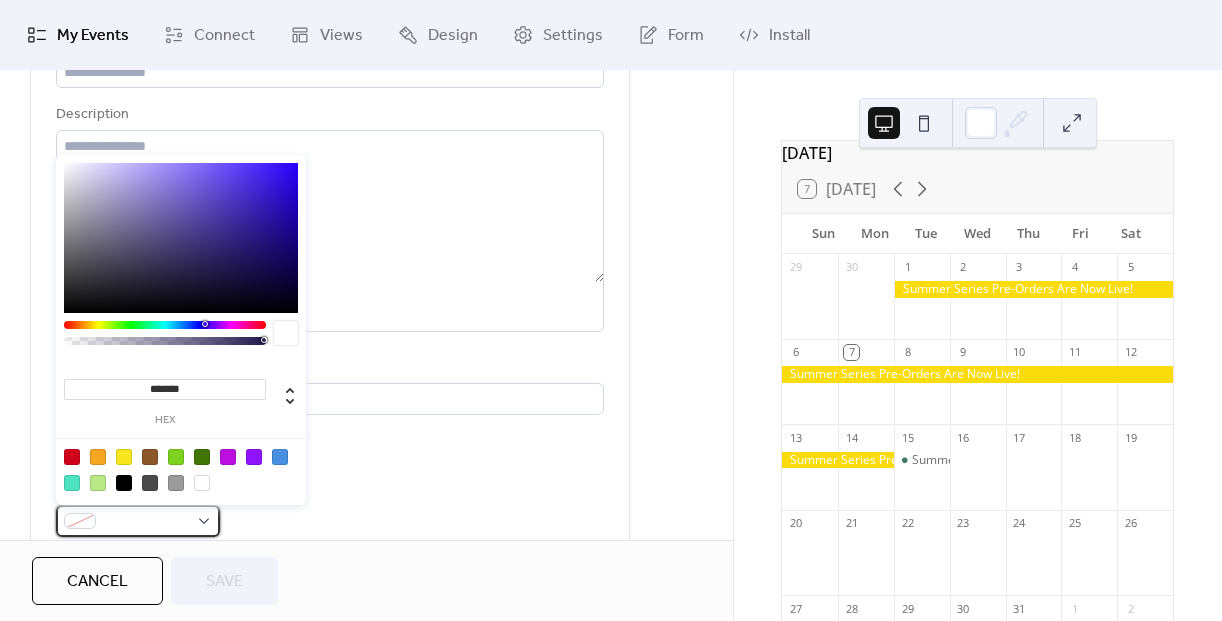 click at bounding box center (138, 521) 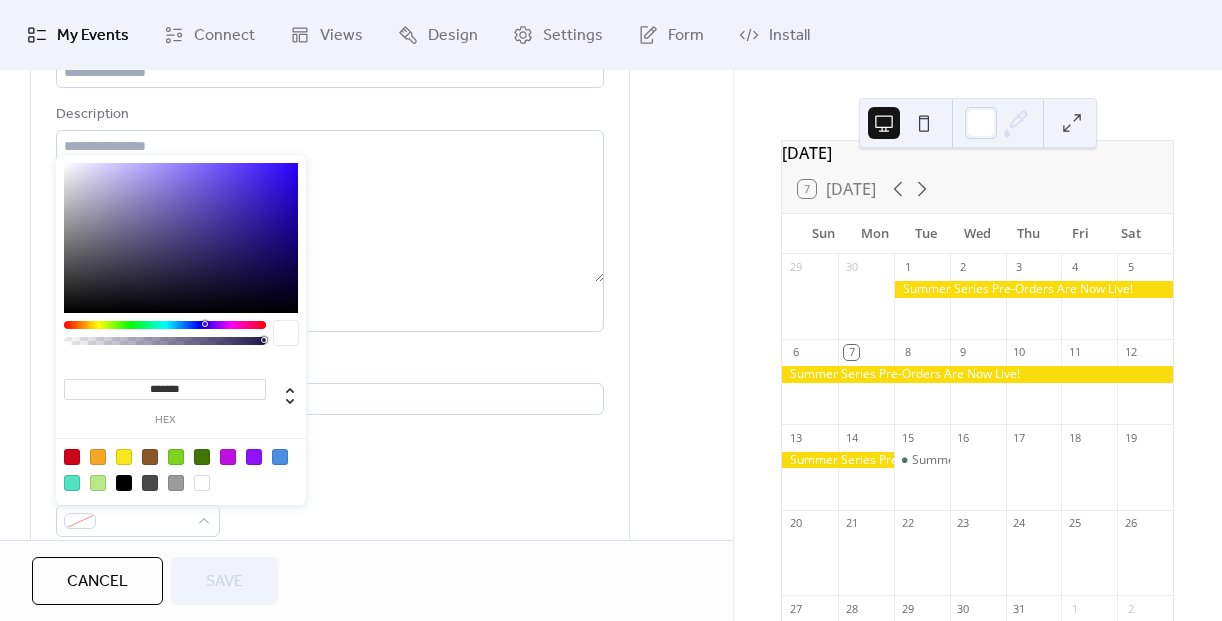 click on "*******" at bounding box center (165, 389) 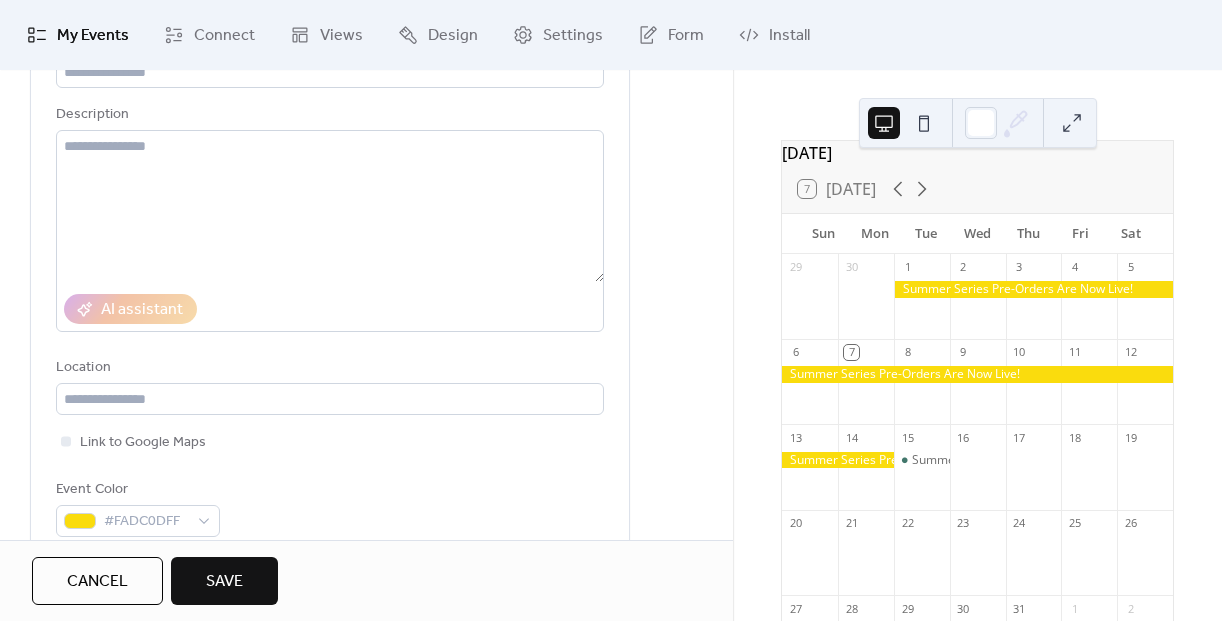 click on "Event Color #FADC0DFF" at bounding box center (330, 507) 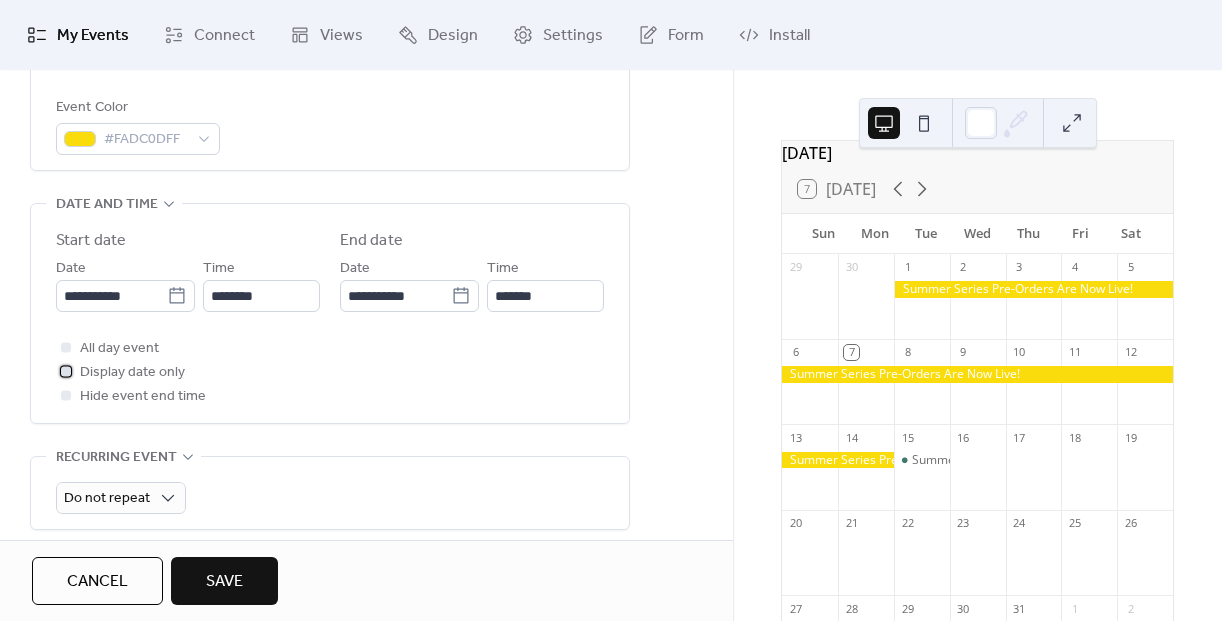 click at bounding box center [66, 371] 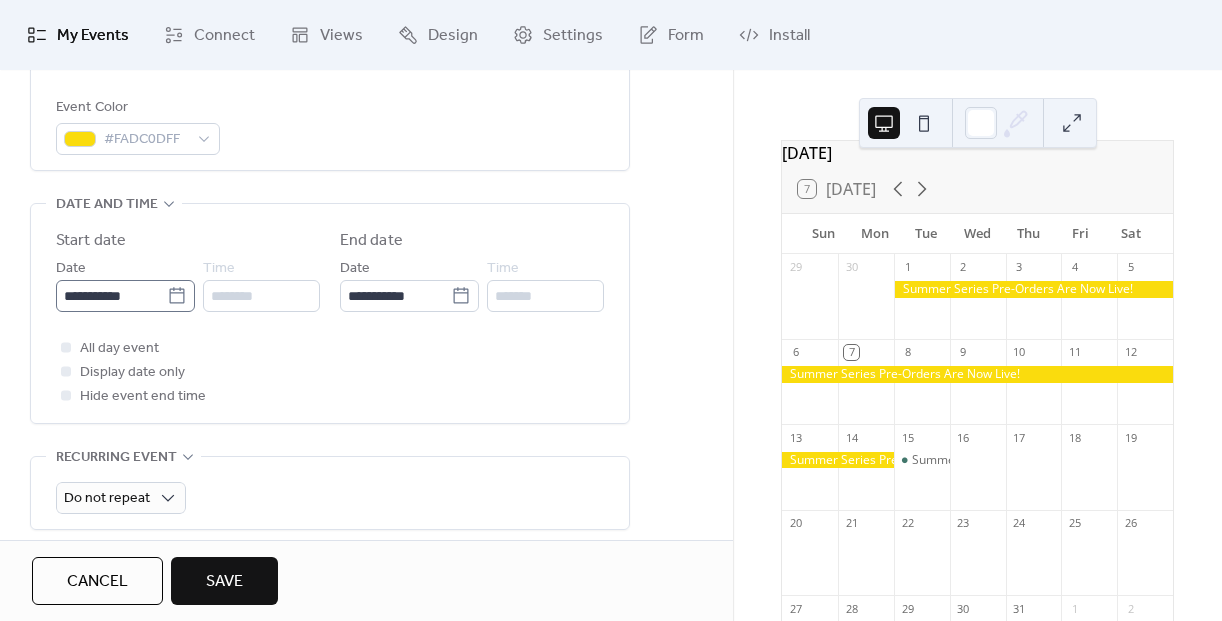 click 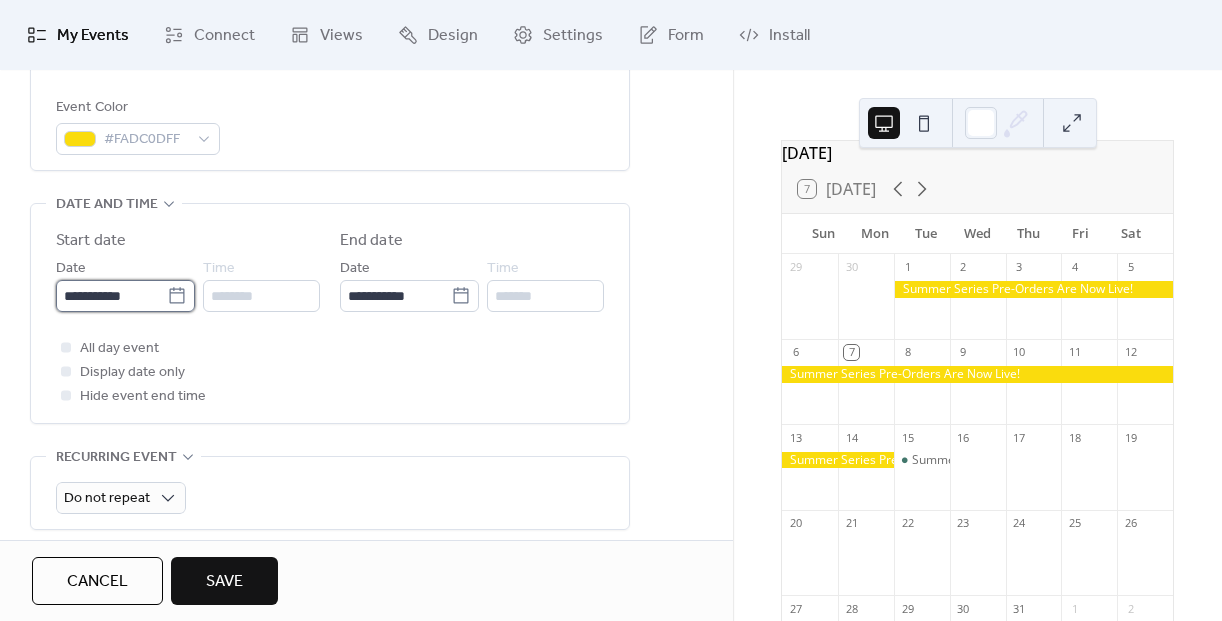 click on "**********" at bounding box center (111, 296) 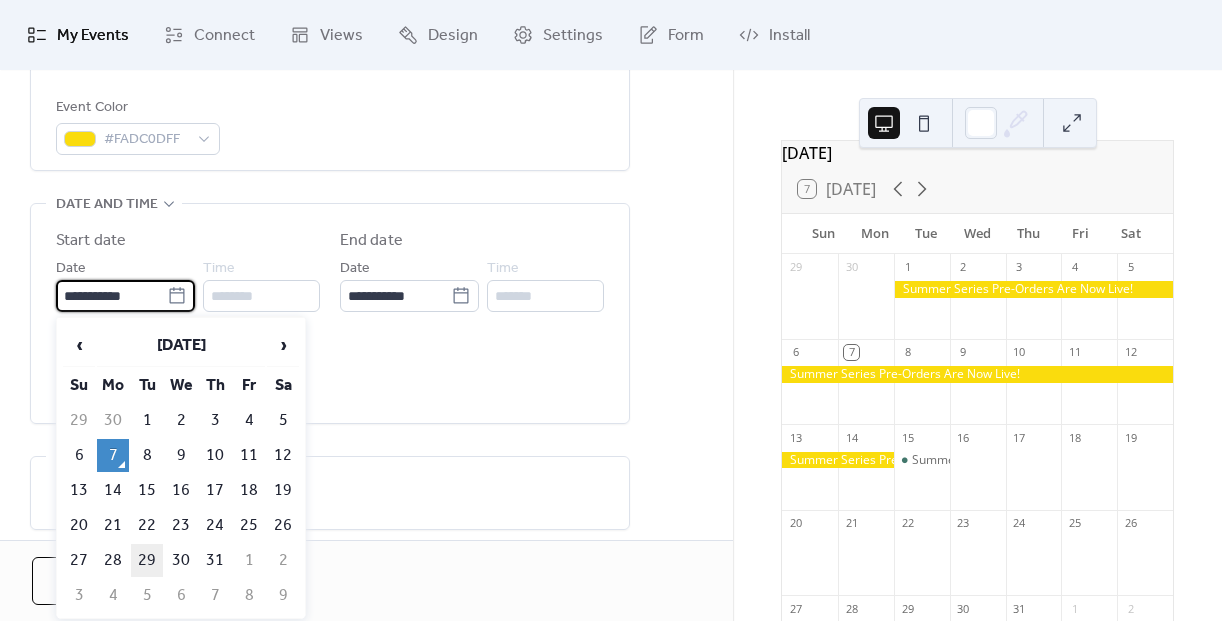 click on "29" at bounding box center [147, 560] 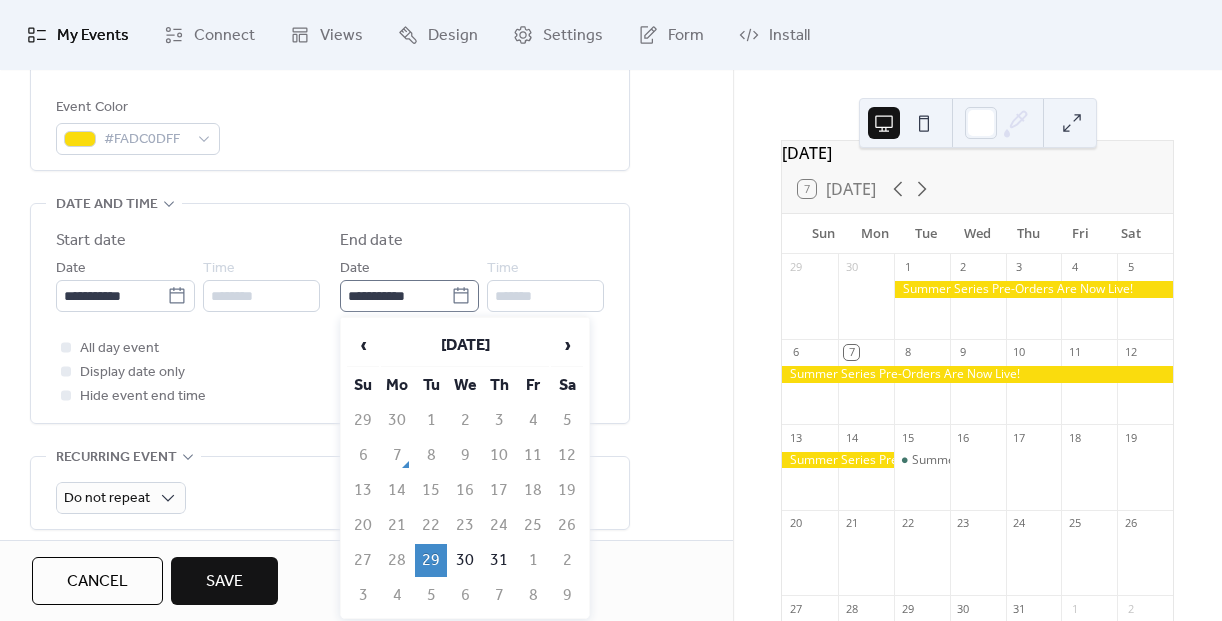 click 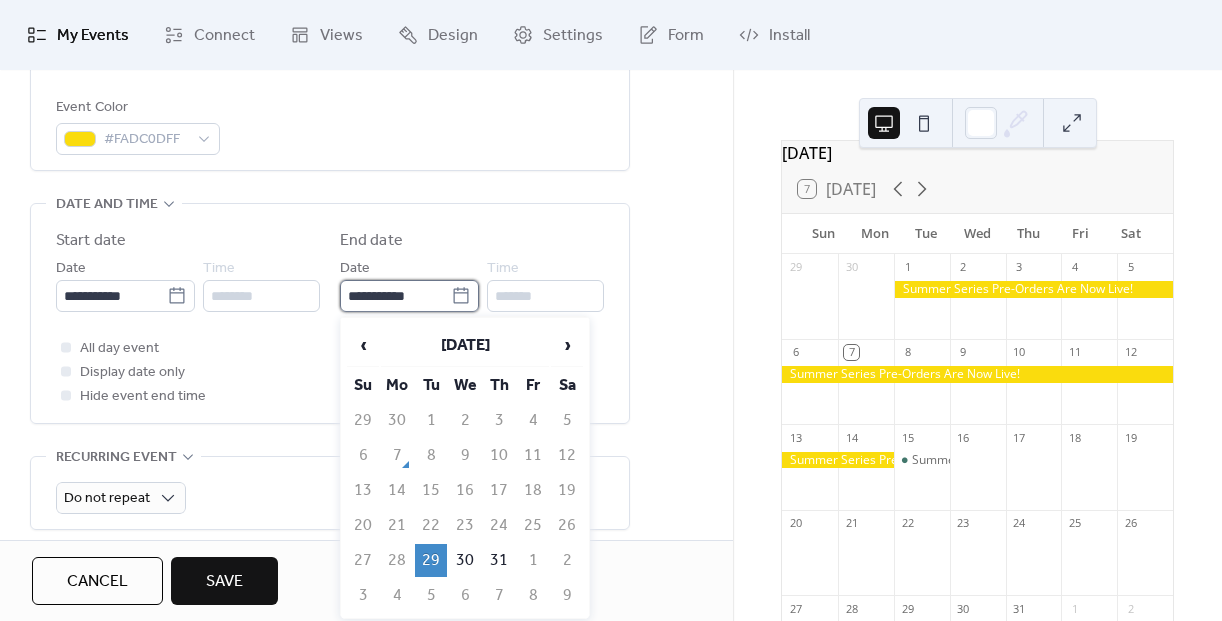 click on "**********" at bounding box center (395, 296) 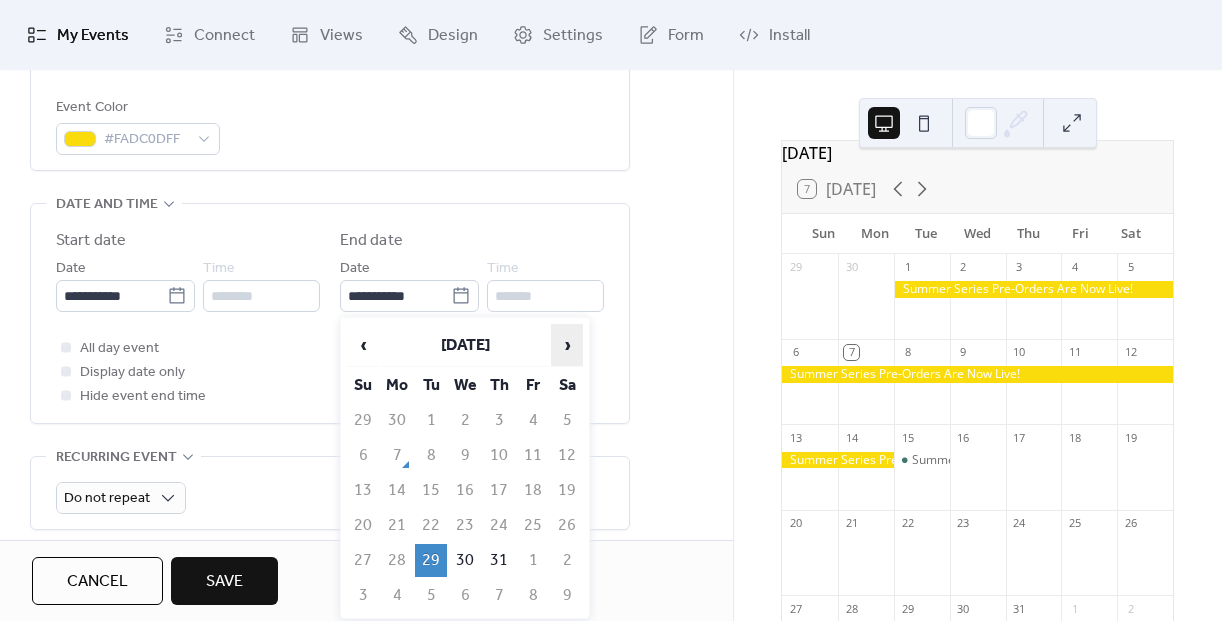 click on "›" at bounding box center (567, 345) 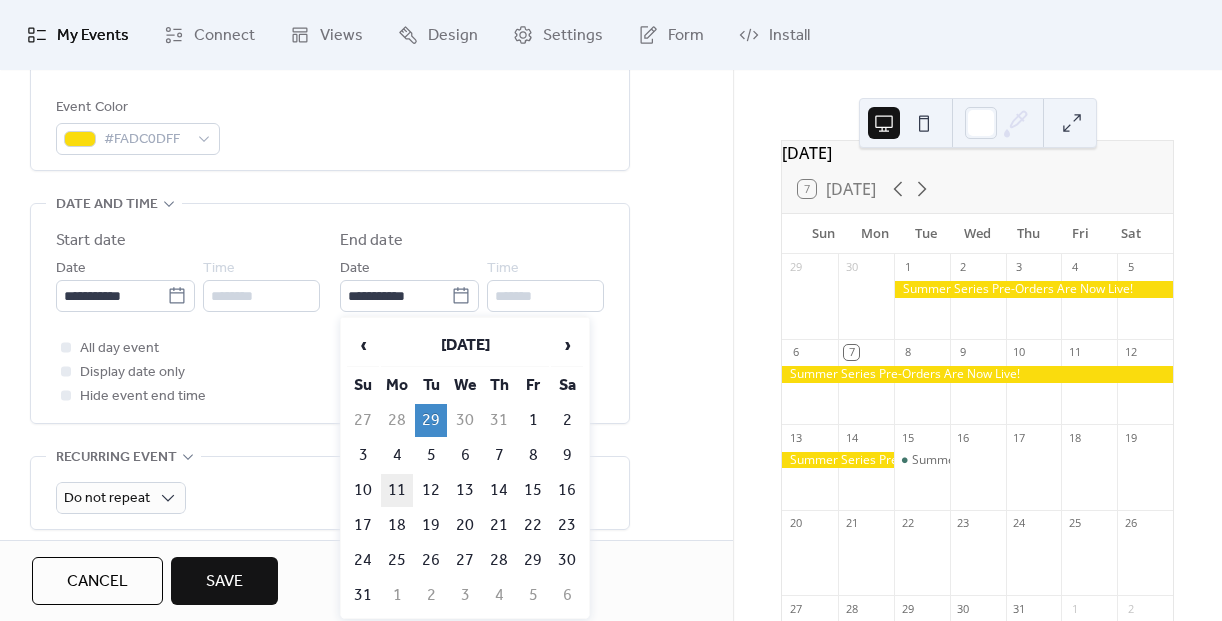 click on "11" at bounding box center (397, 490) 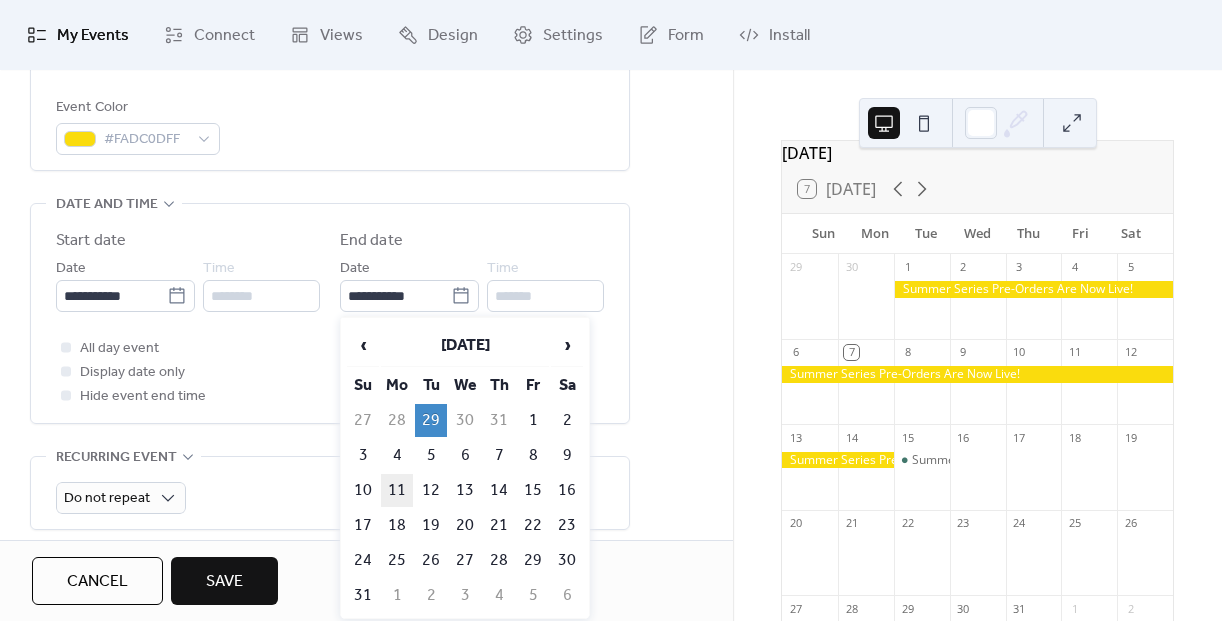 type on "**********" 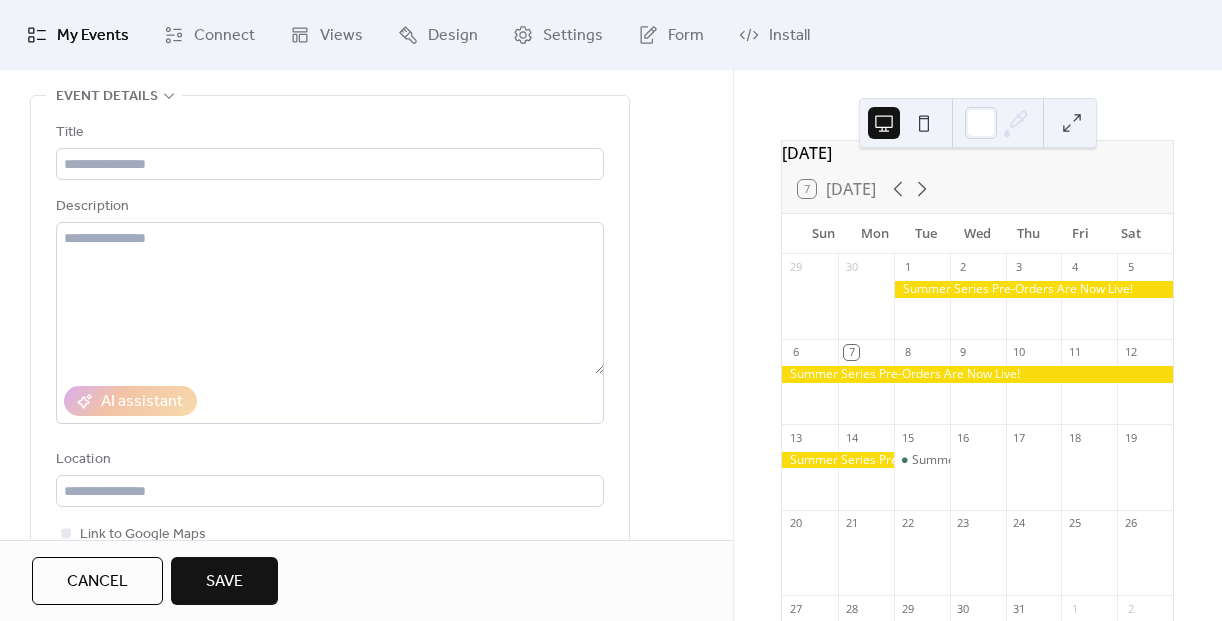 scroll, scrollTop: 0, scrollLeft: 0, axis: both 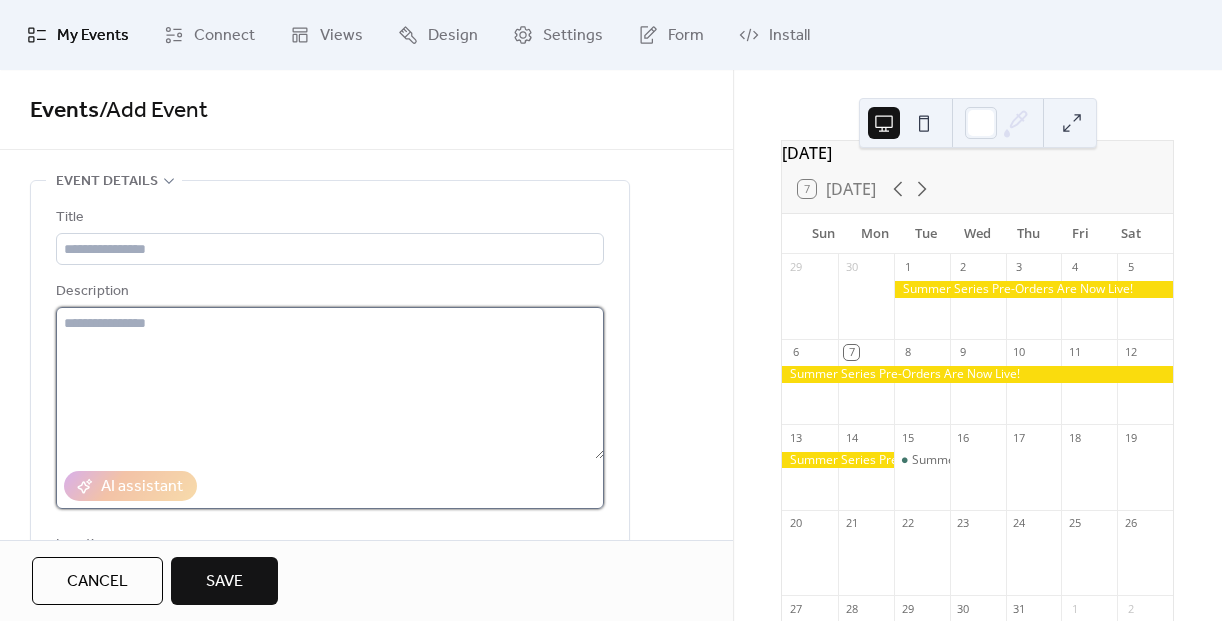 click at bounding box center (330, 383) 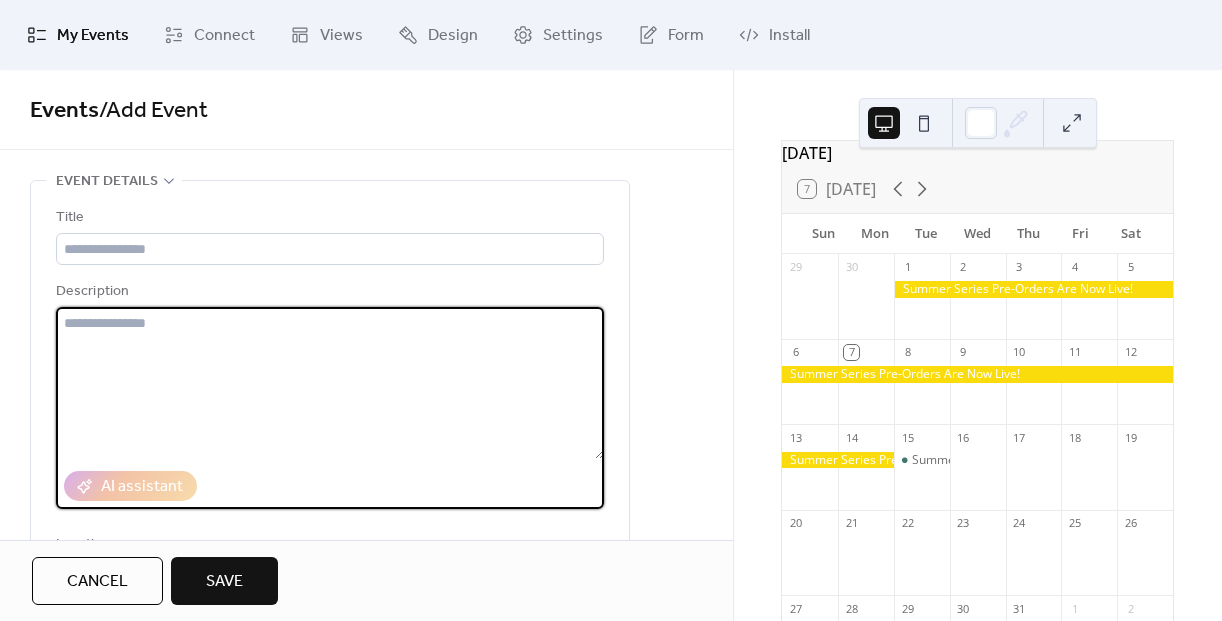 paste on "**********" 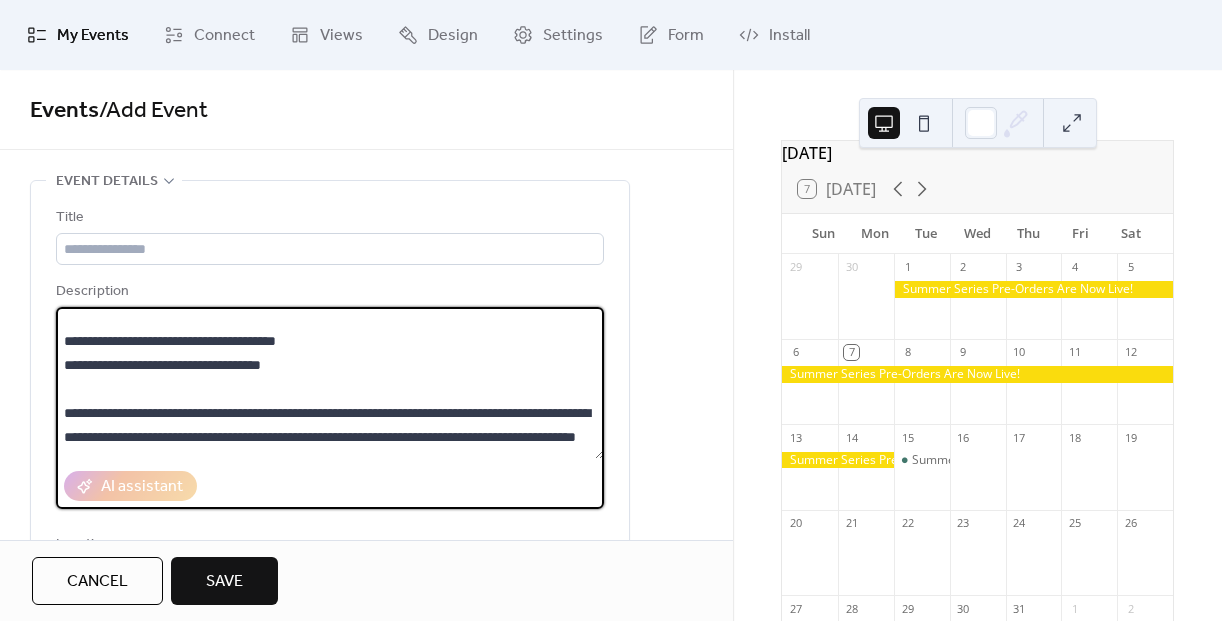 scroll, scrollTop: 0, scrollLeft: 0, axis: both 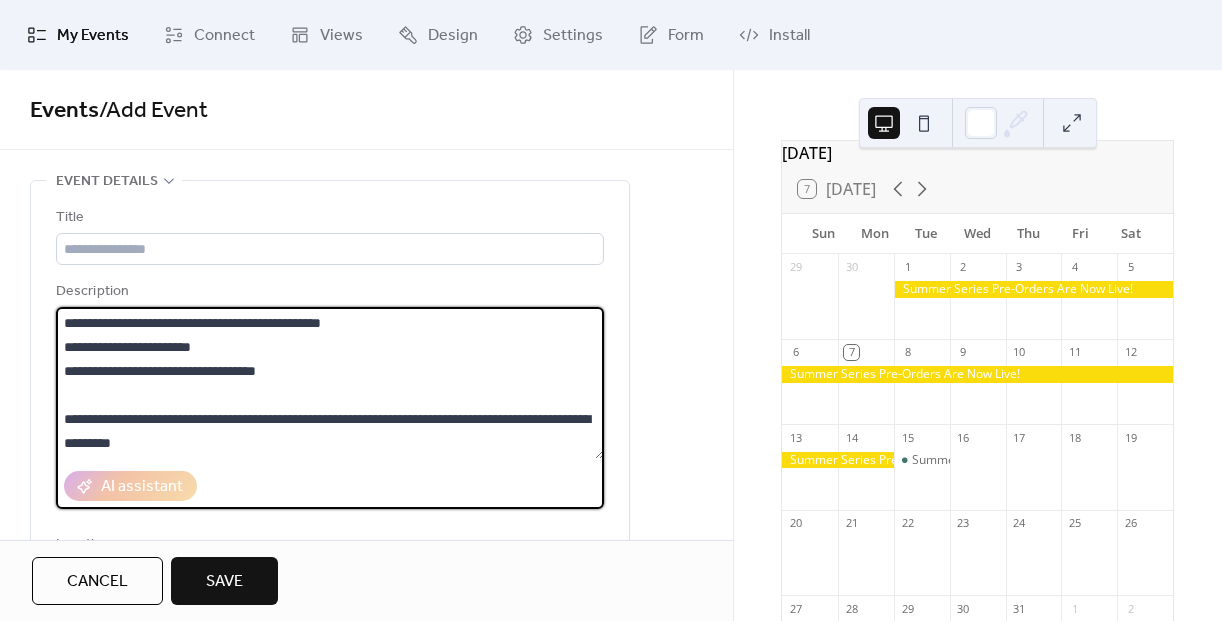 drag, startPoint x: 402, startPoint y: 320, endPoint x: 54, endPoint y: 322, distance: 348.00574 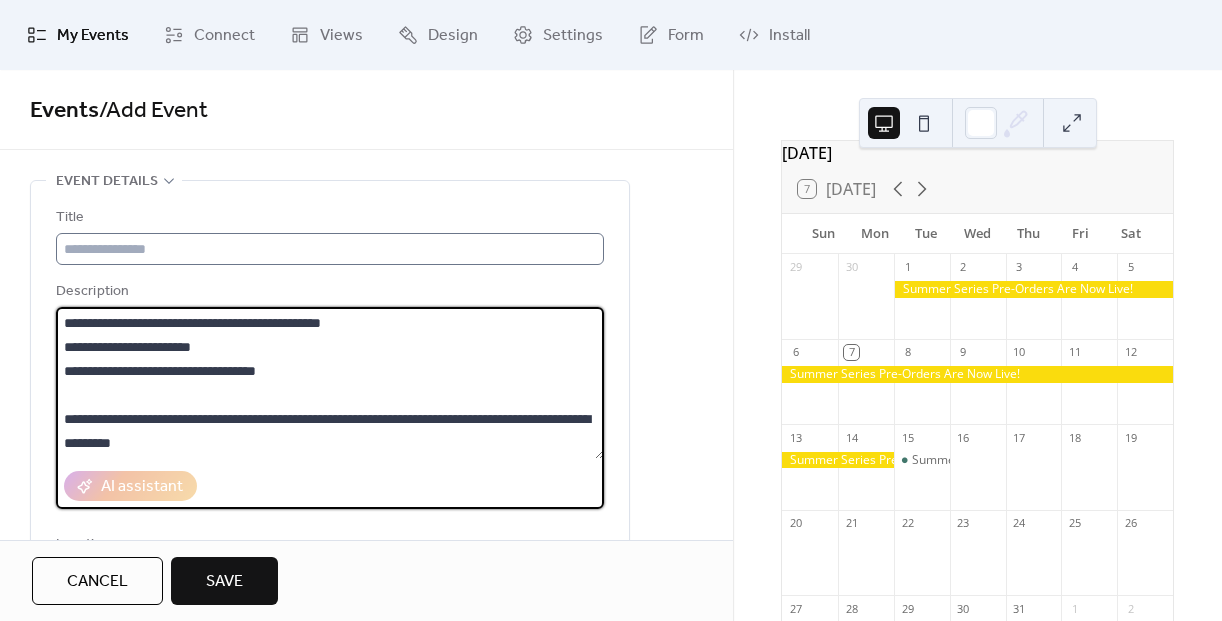 type on "**********" 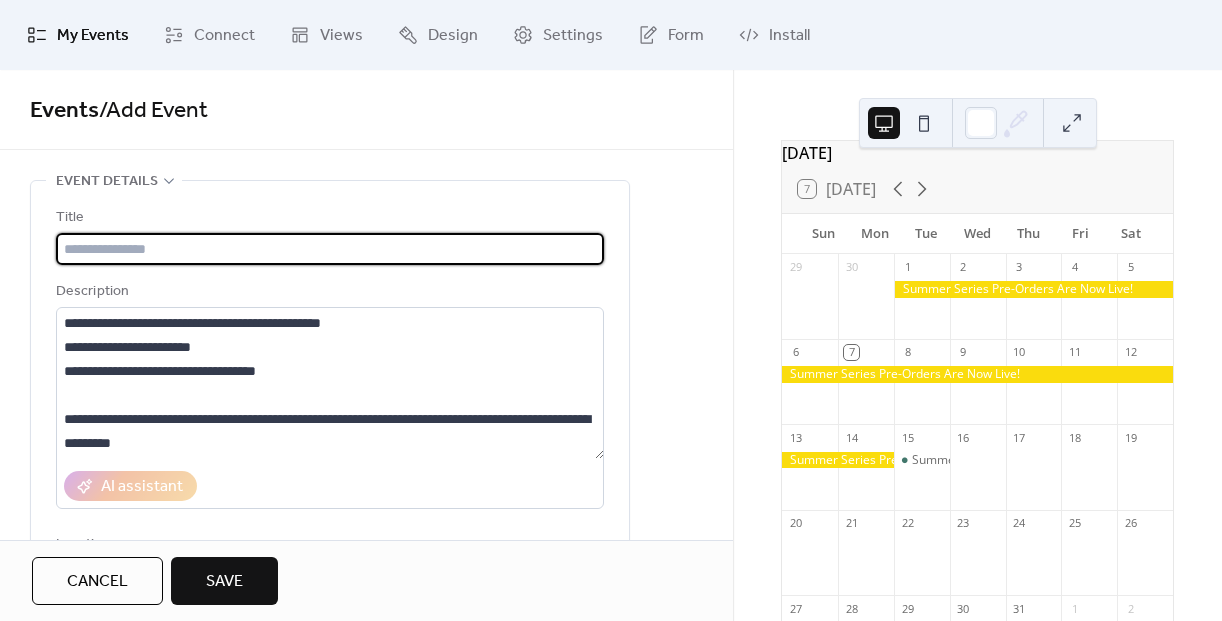 click at bounding box center [330, 249] 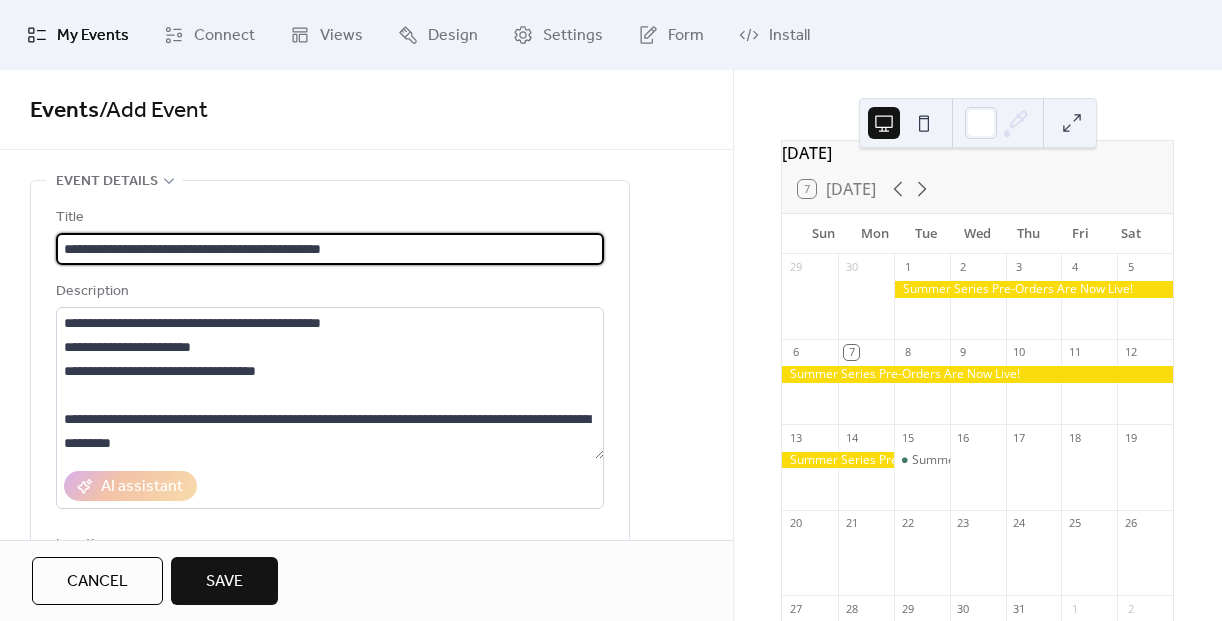 scroll, scrollTop: 5, scrollLeft: 0, axis: vertical 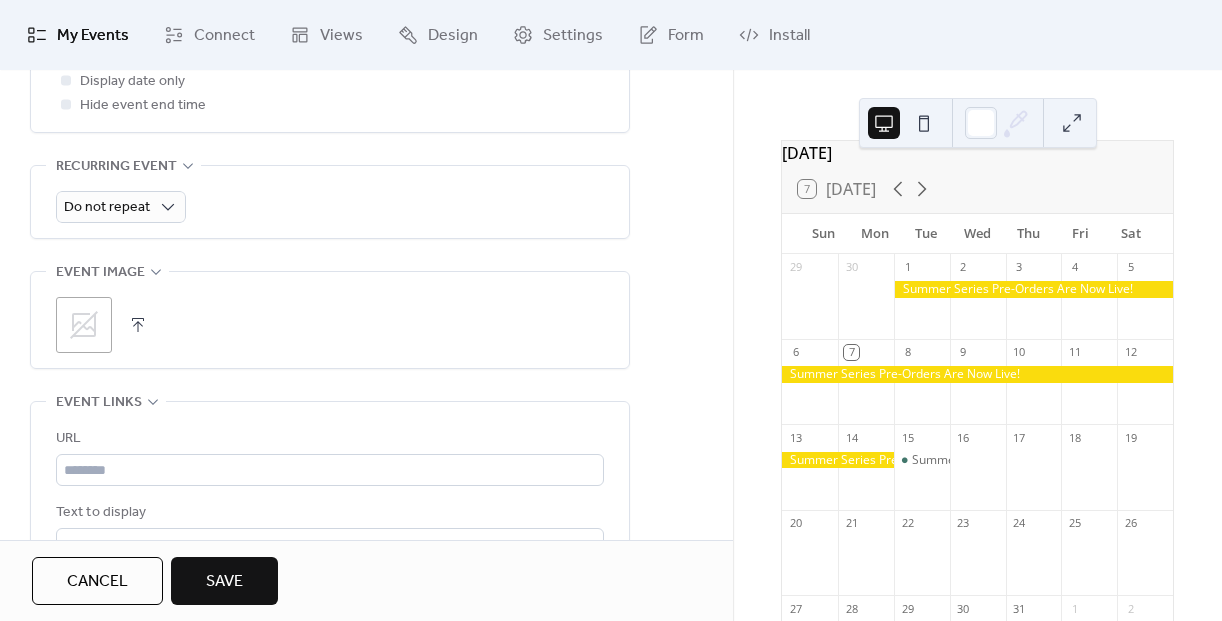 type on "**********" 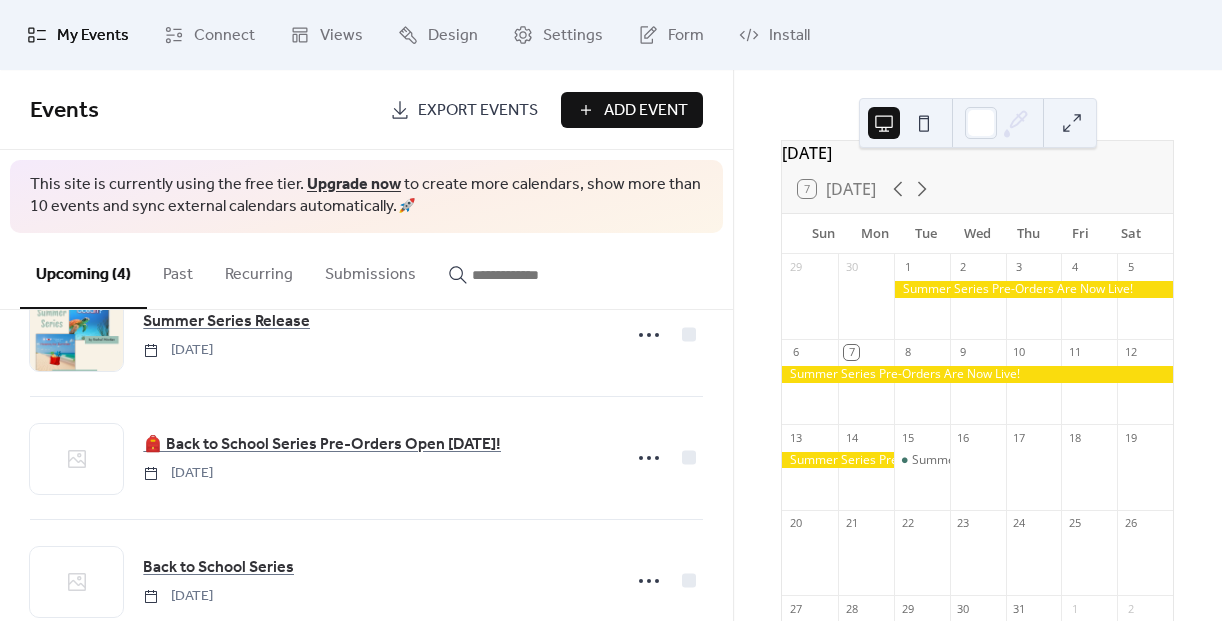 scroll, scrollTop: 240, scrollLeft: 0, axis: vertical 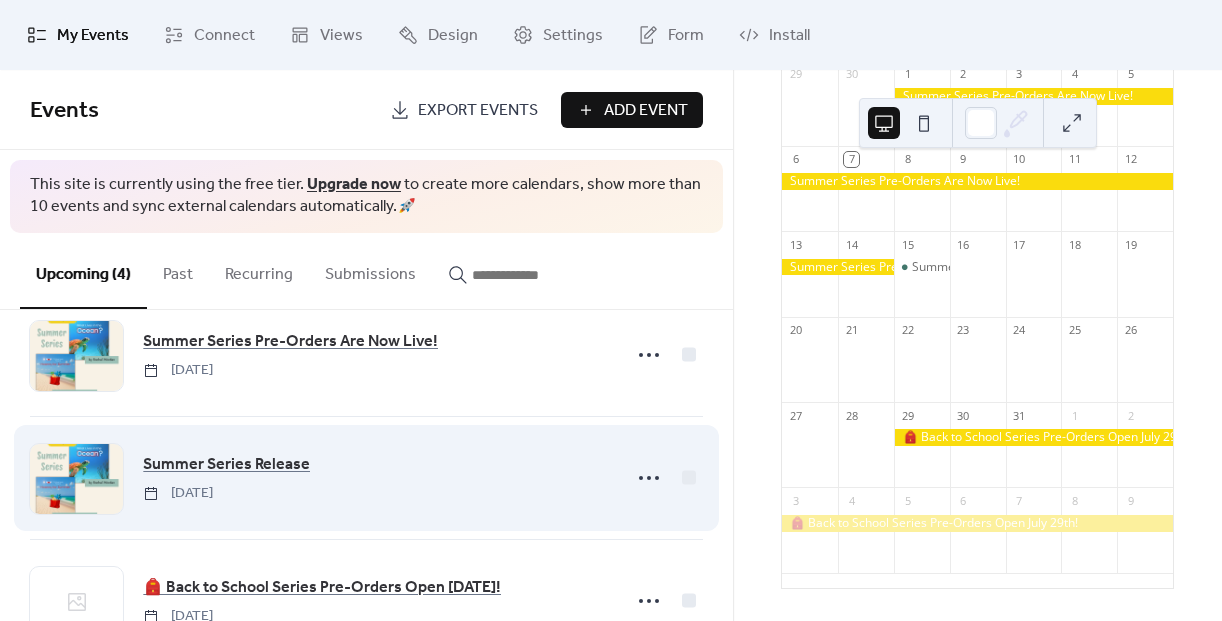 click on "Summer Series Release [DATE]" at bounding box center [376, 477] 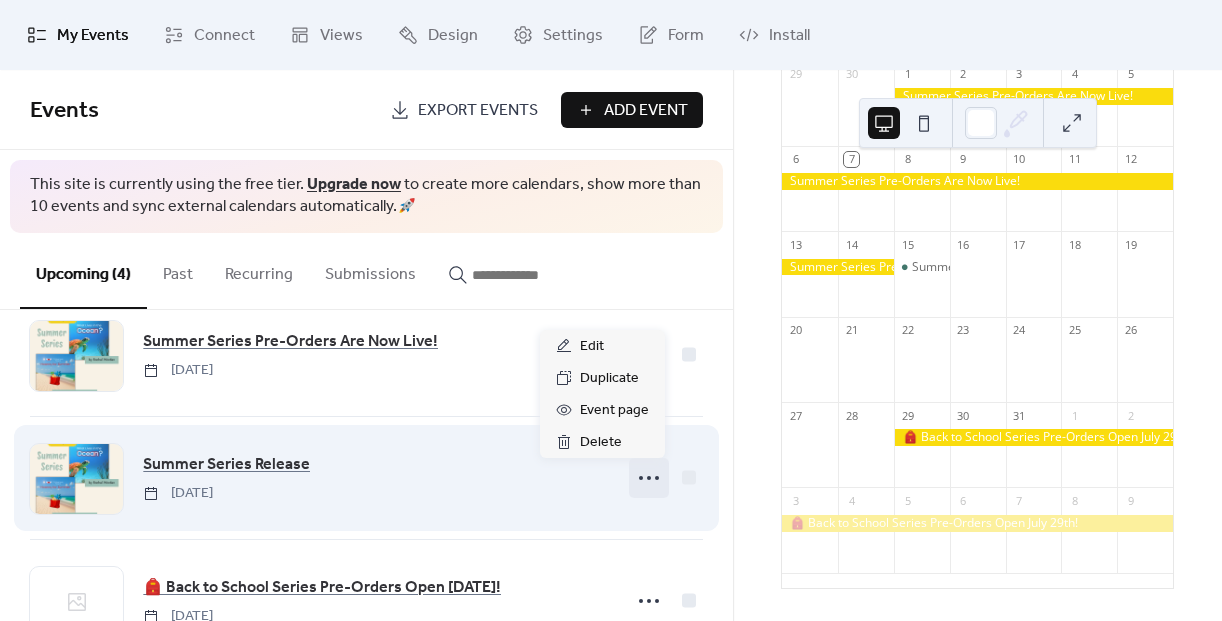 click 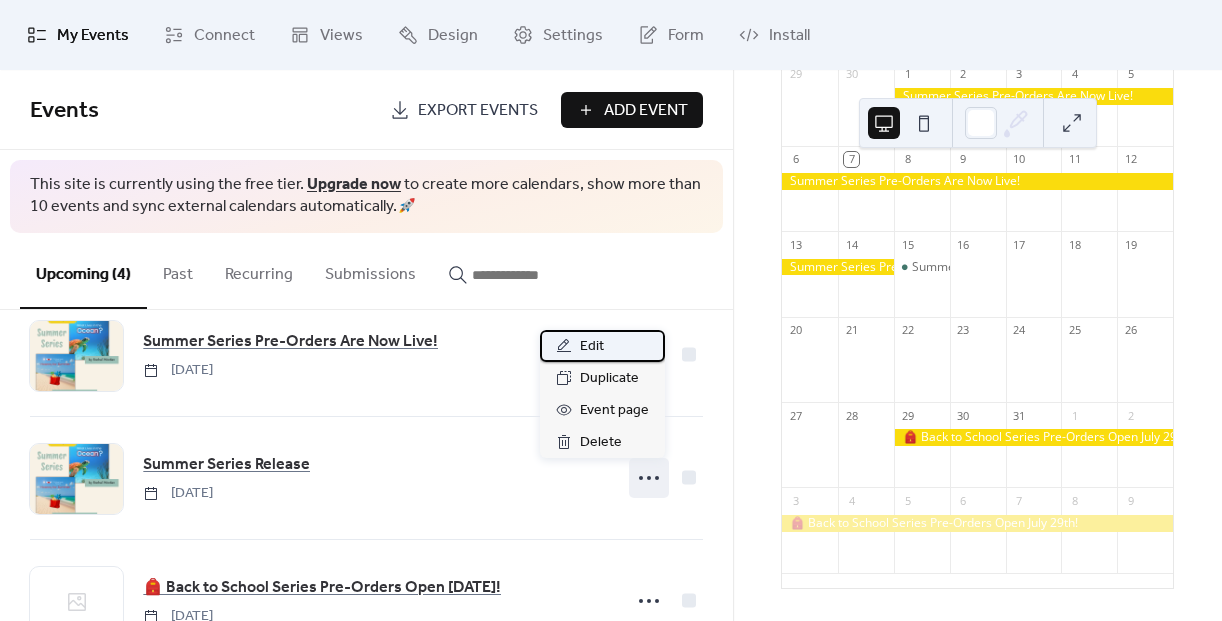 click on "Edit" at bounding box center [602, 346] 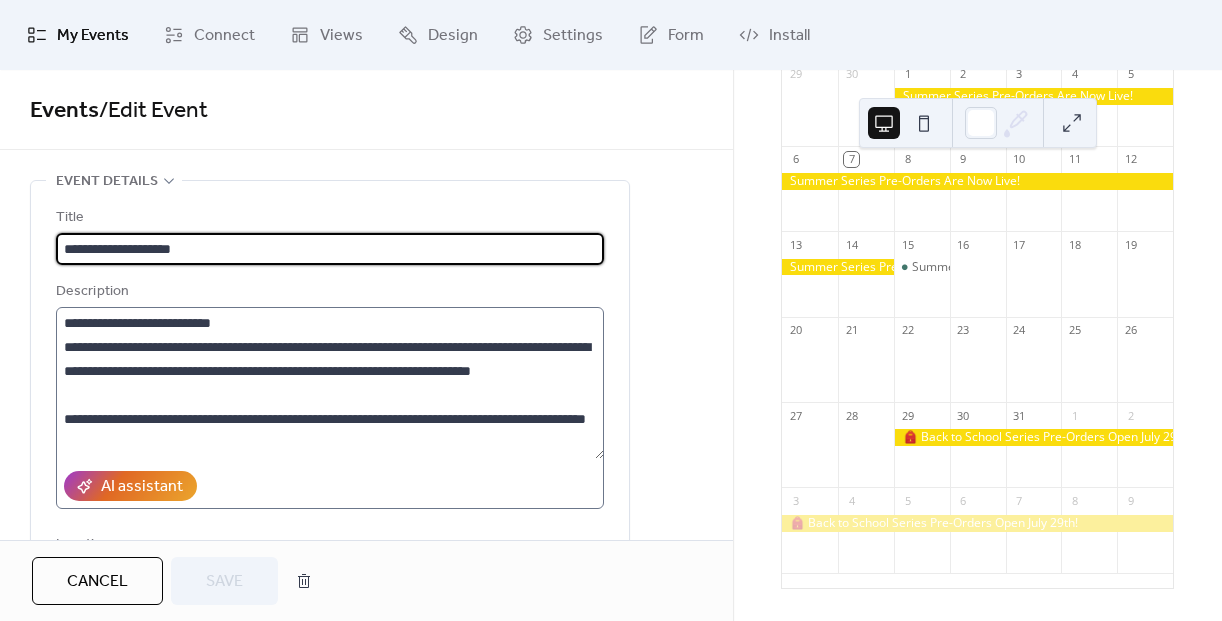 scroll, scrollTop: 96, scrollLeft: 0, axis: vertical 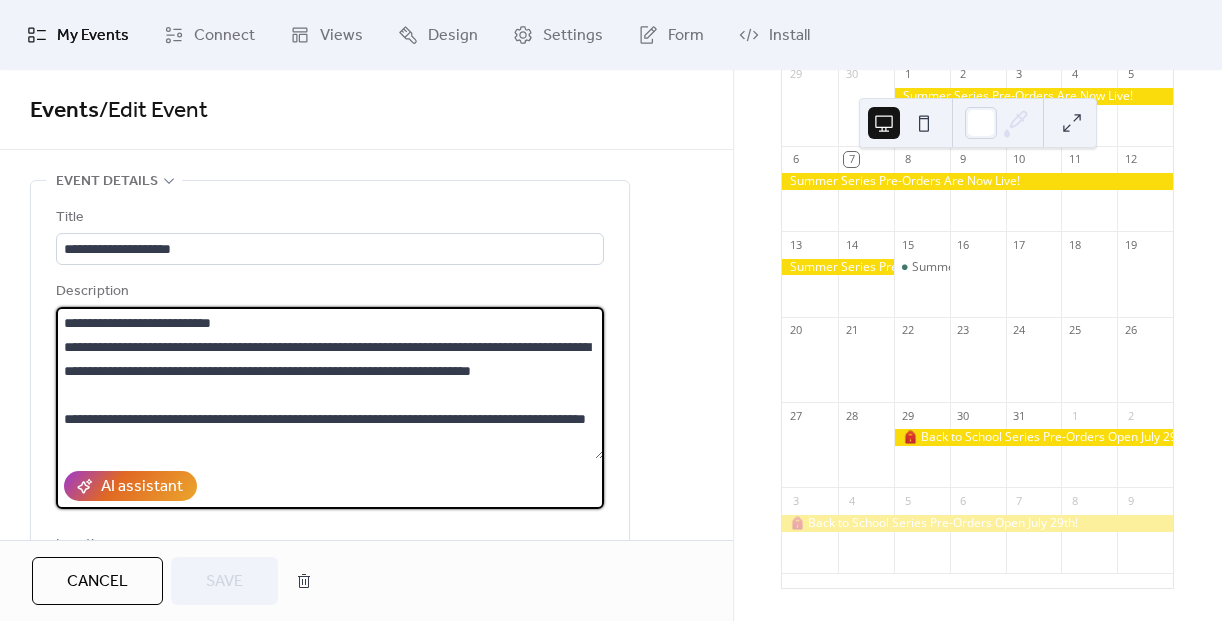 drag, startPoint x: 335, startPoint y: 444, endPoint x: 26, endPoint y: 244, distance: 368.07742 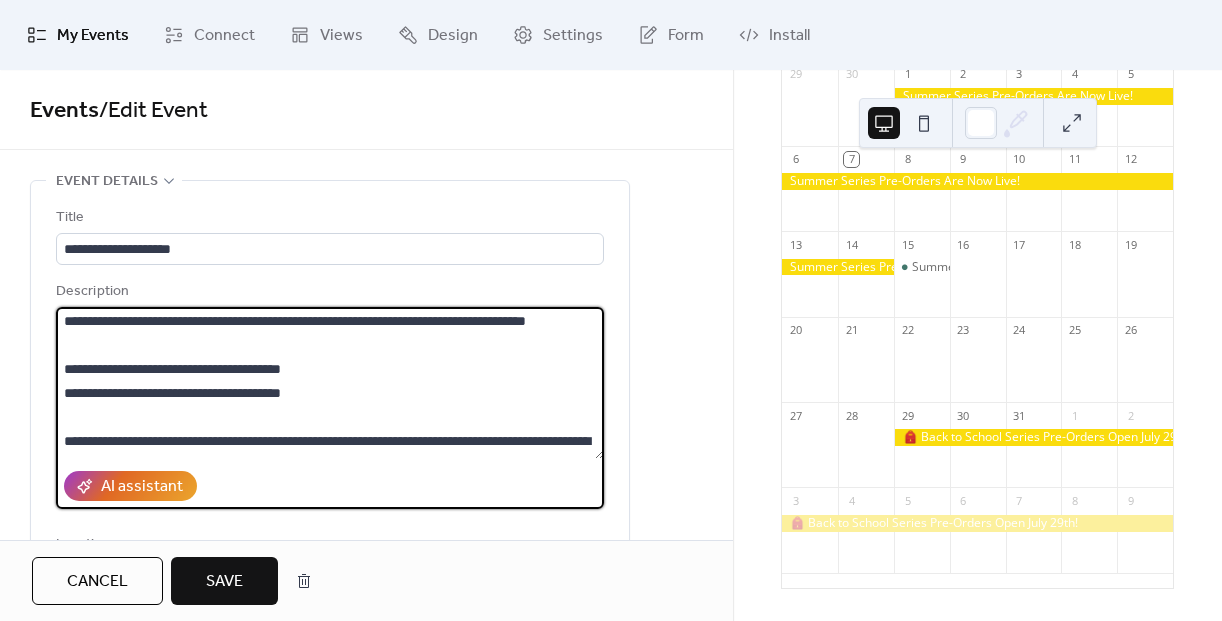 scroll, scrollTop: 0, scrollLeft: 0, axis: both 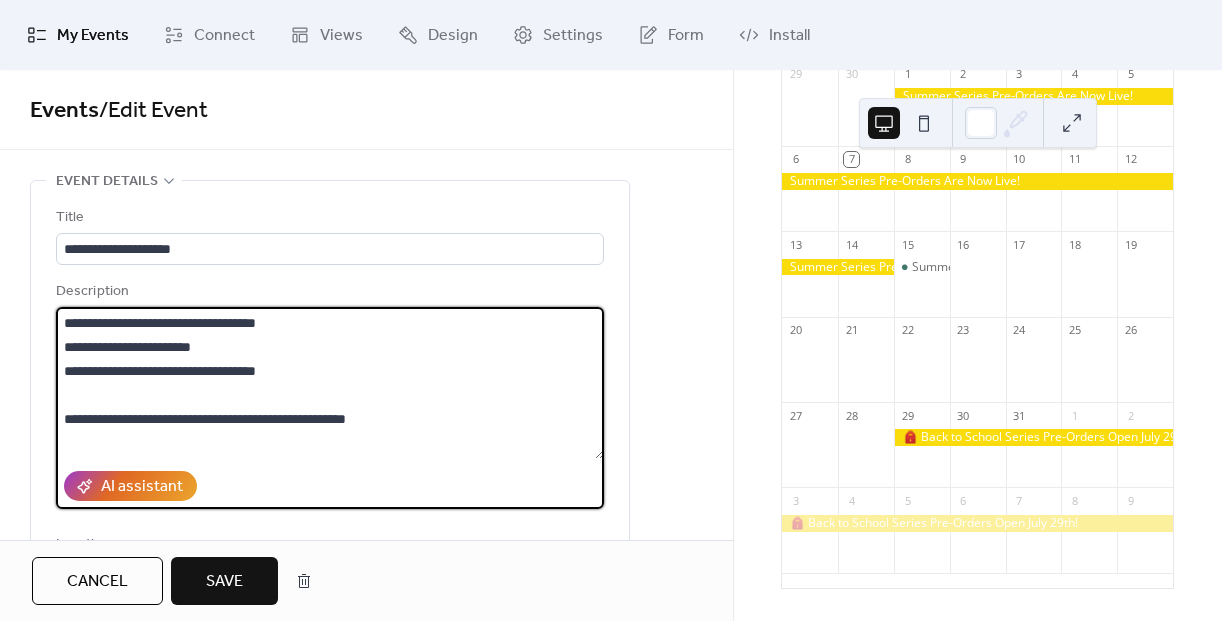 drag, startPoint x: 313, startPoint y: 319, endPoint x: 64, endPoint y: 320, distance: 249.00201 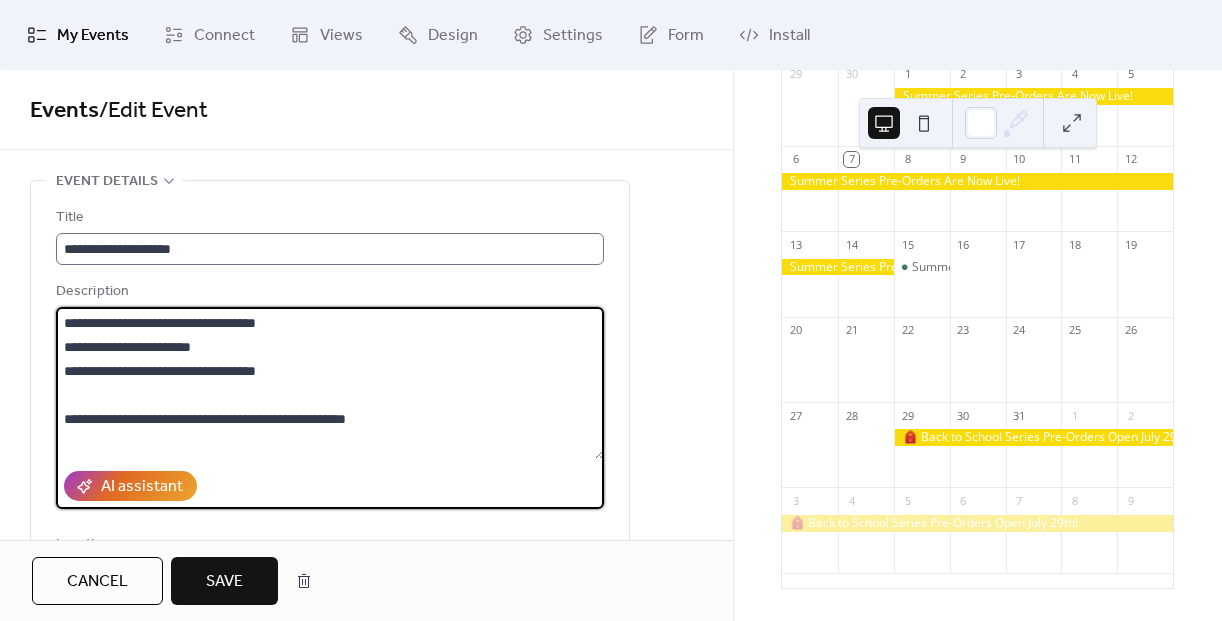 type on "**********" 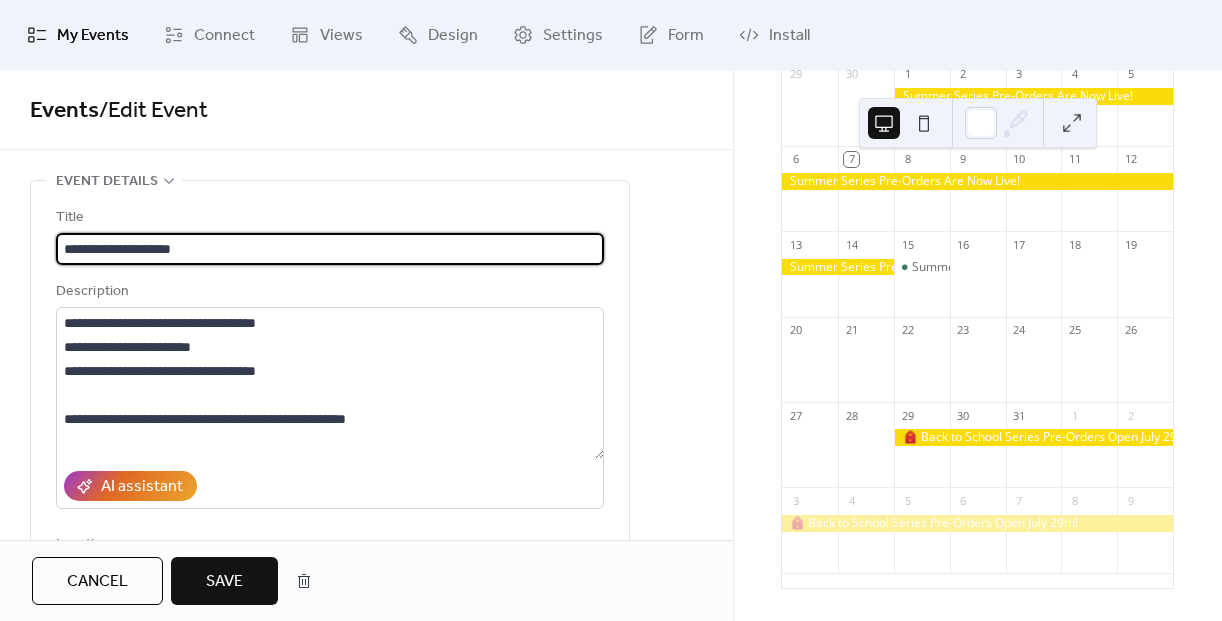 click on "**********" at bounding box center (330, 249) 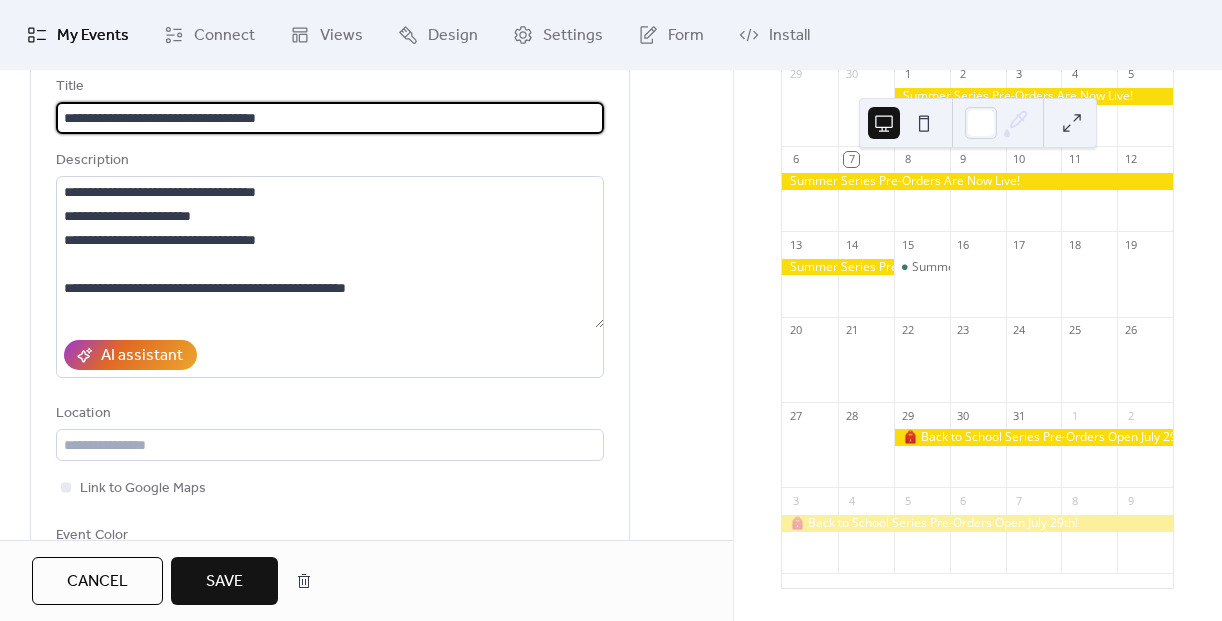 scroll, scrollTop: 0, scrollLeft: 0, axis: both 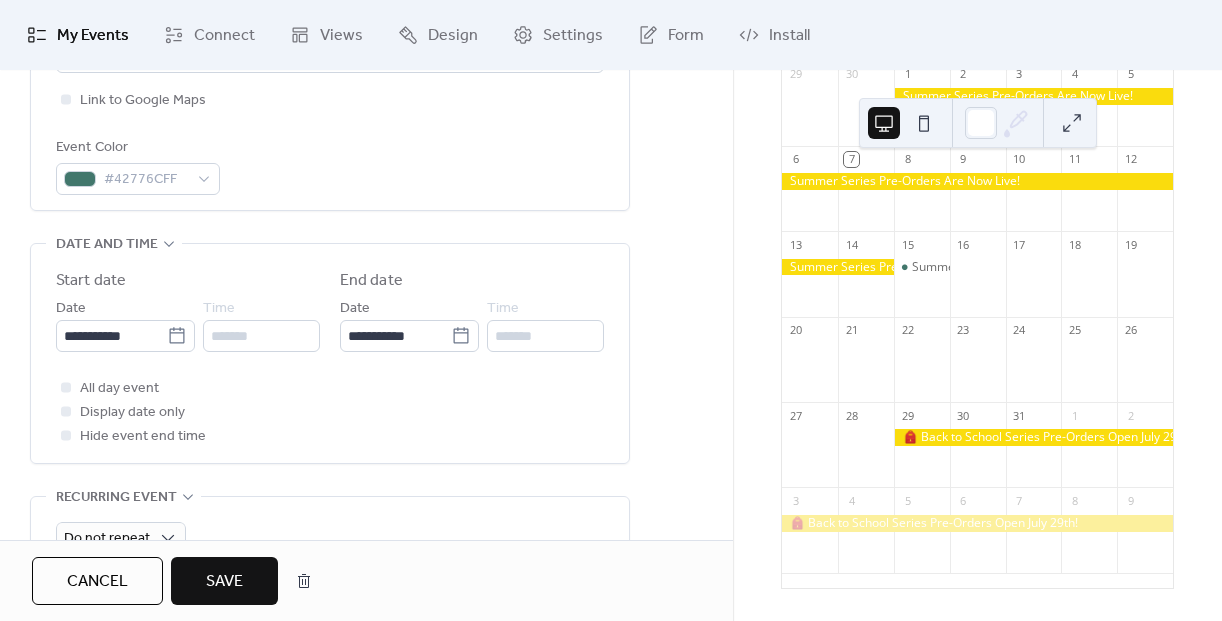 type on "**********" 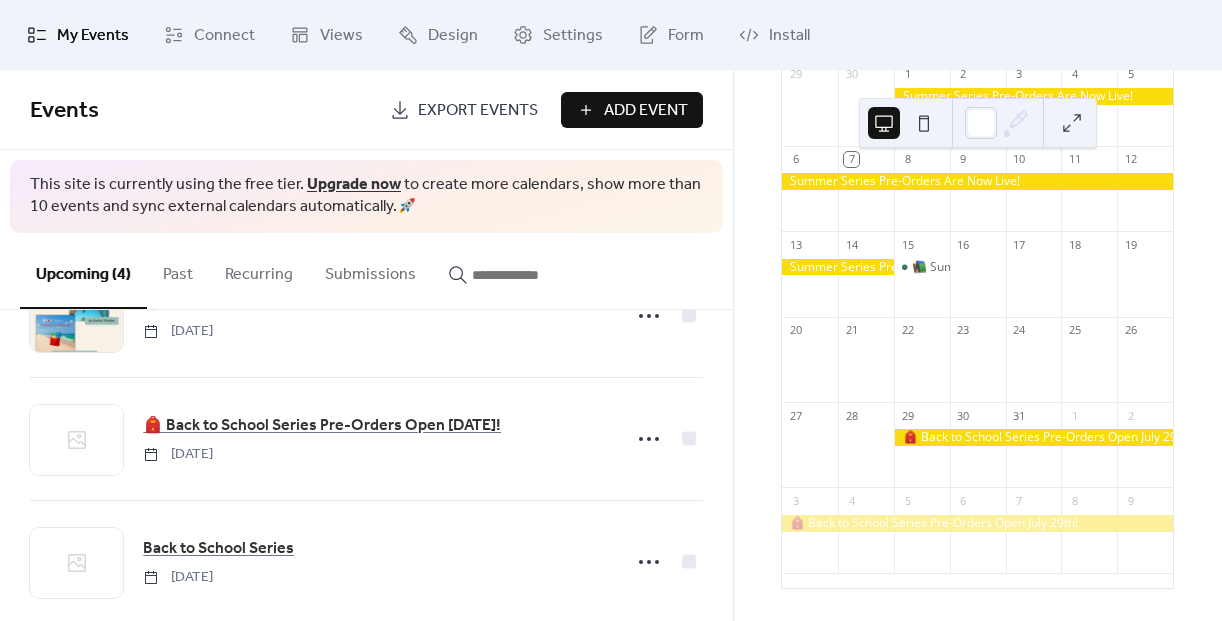 scroll, scrollTop: 240, scrollLeft: 0, axis: vertical 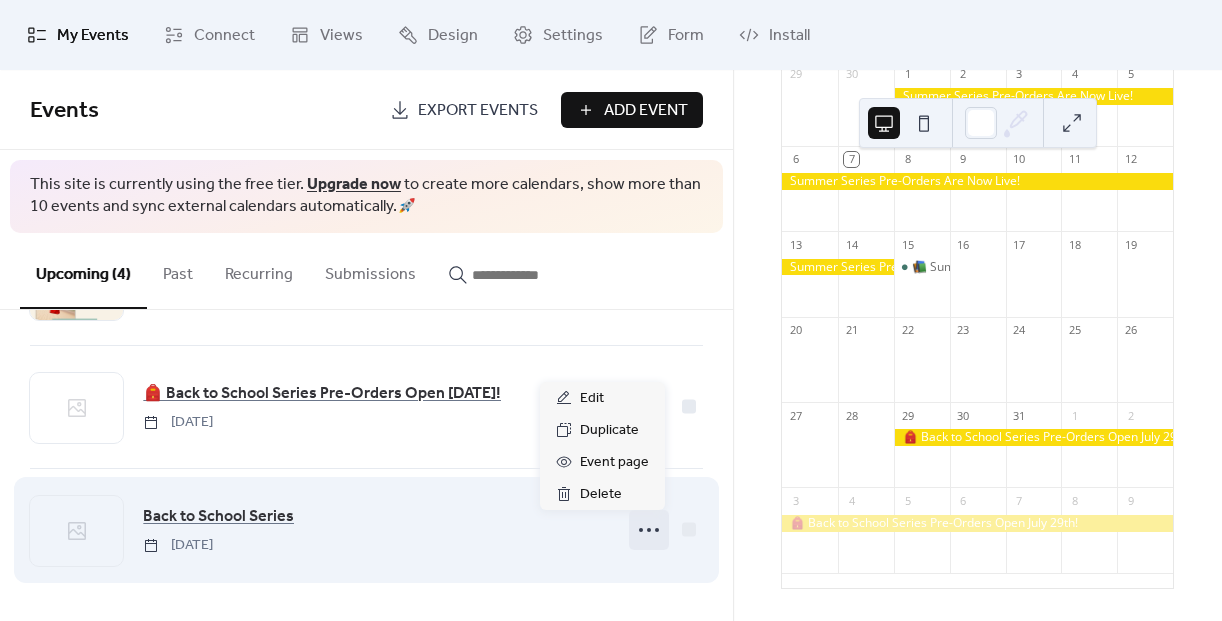 click 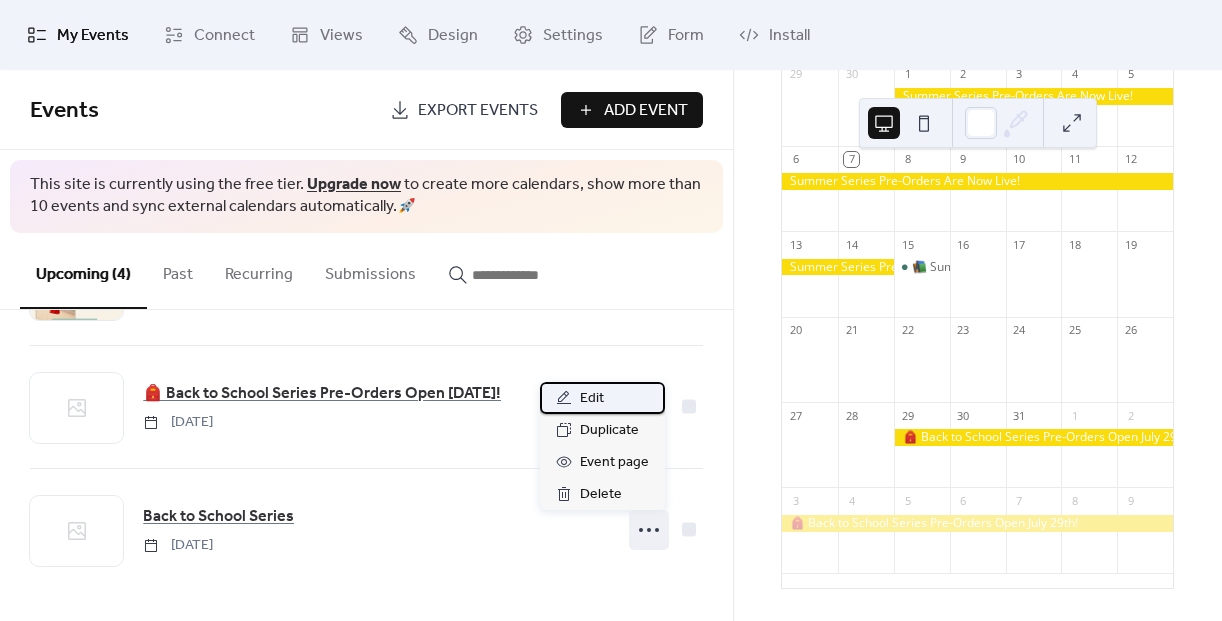 click on "Edit" at bounding box center (602, 398) 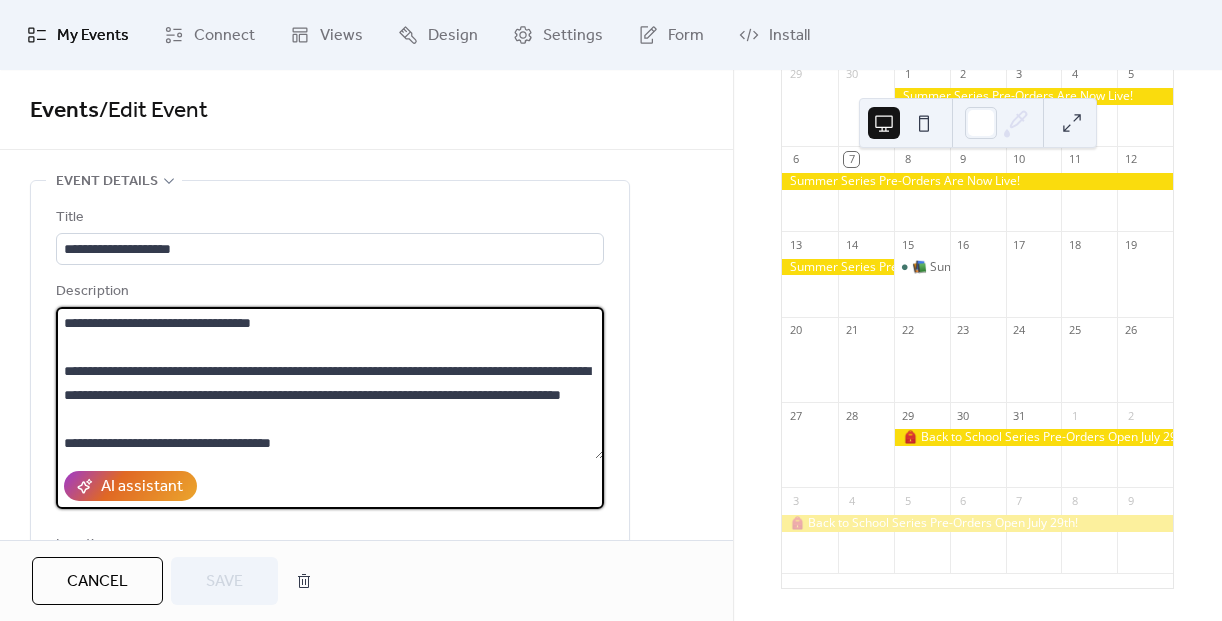 drag, startPoint x: 303, startPoint y: 318, endPoint x: 28, endPoint y: 327, distance: 275.14725 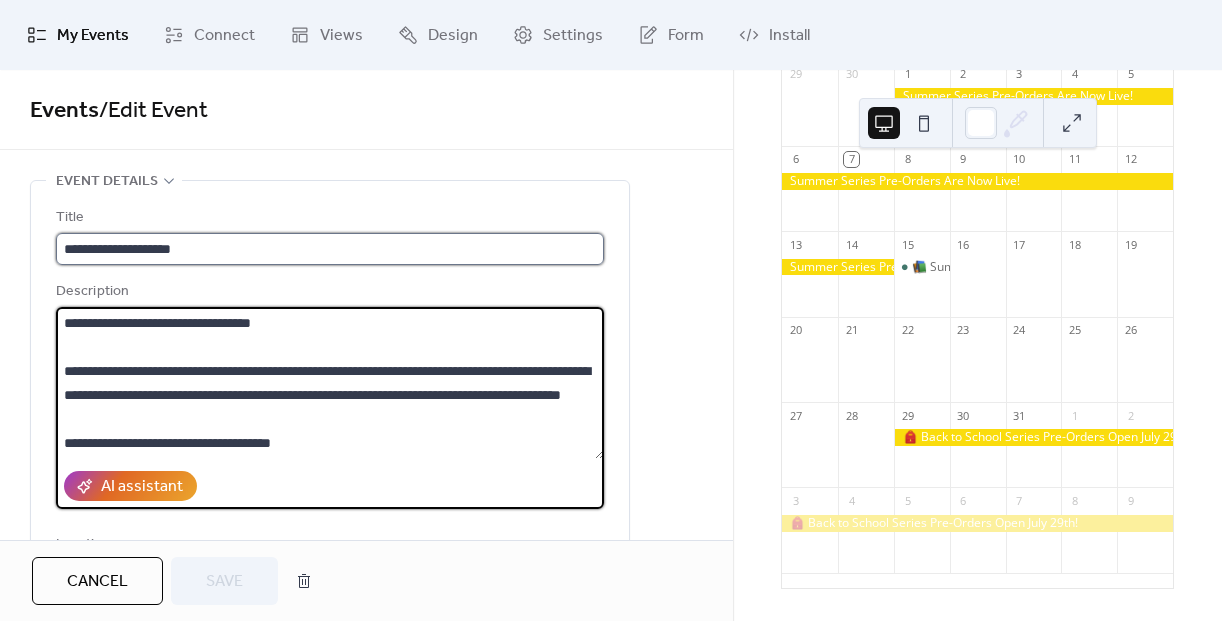 click on "**********" at bounding box center [330, 249] 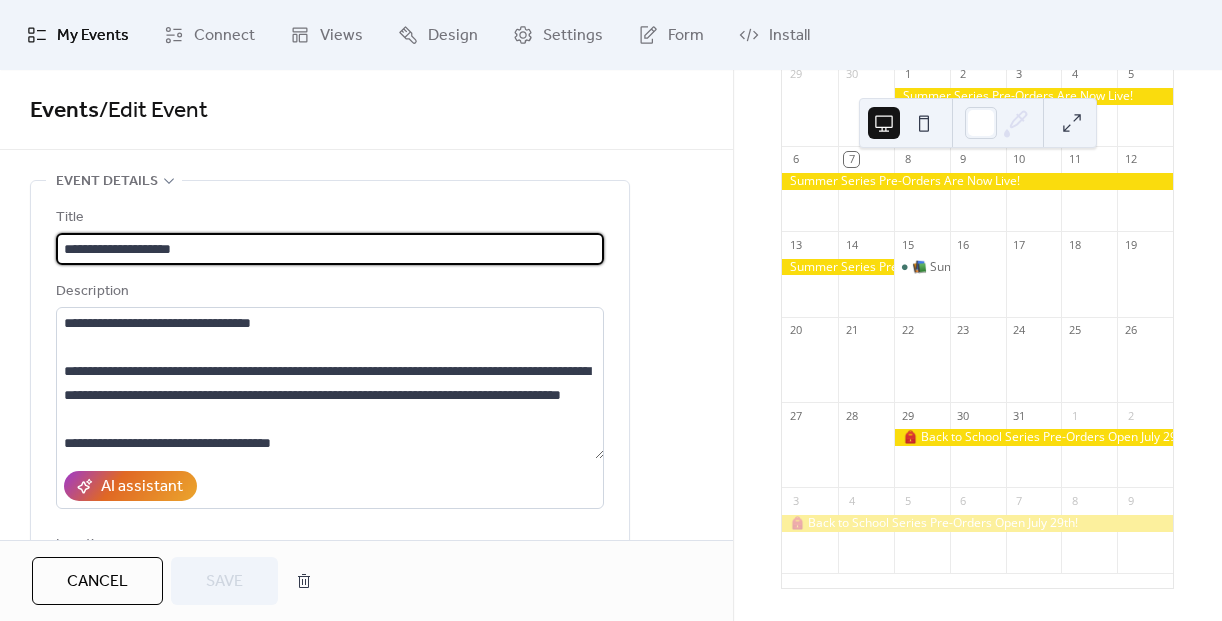 click on "**********" at bounding box center (330, 249) 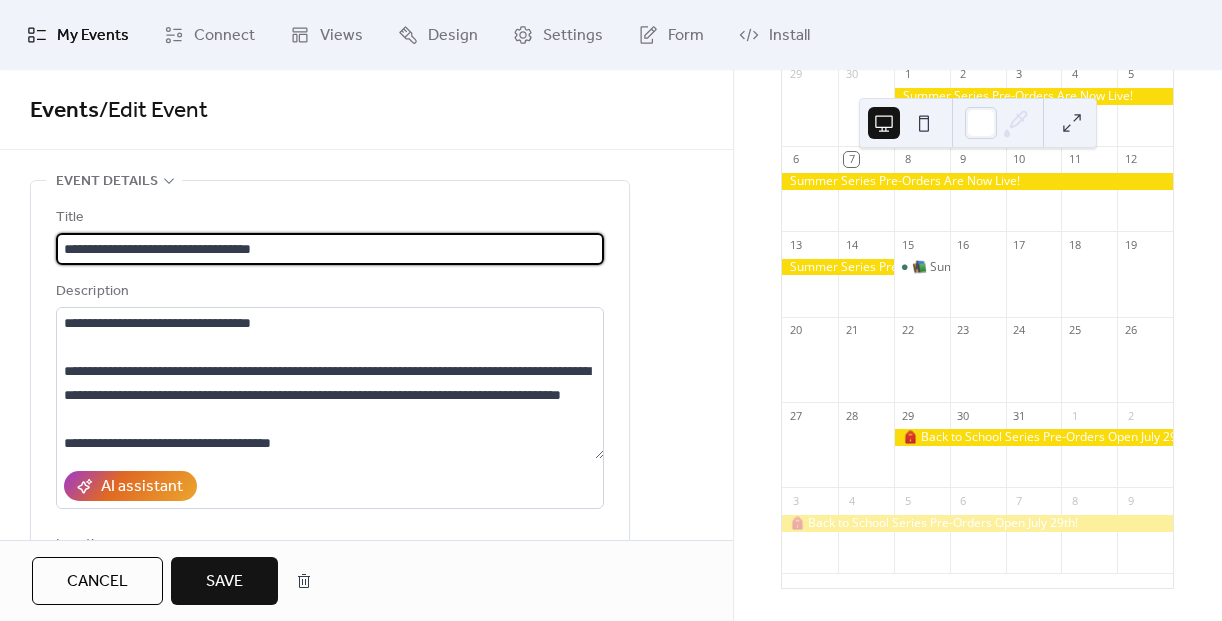 type on "**********" 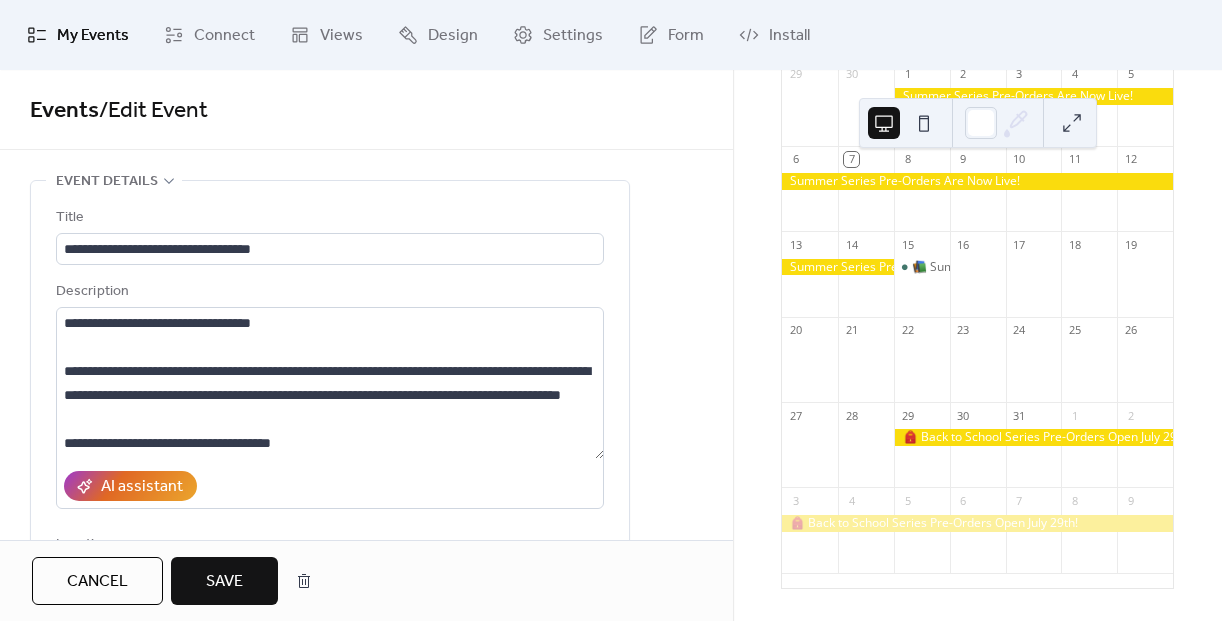 click on "Save" at bounding box center (224, 581) 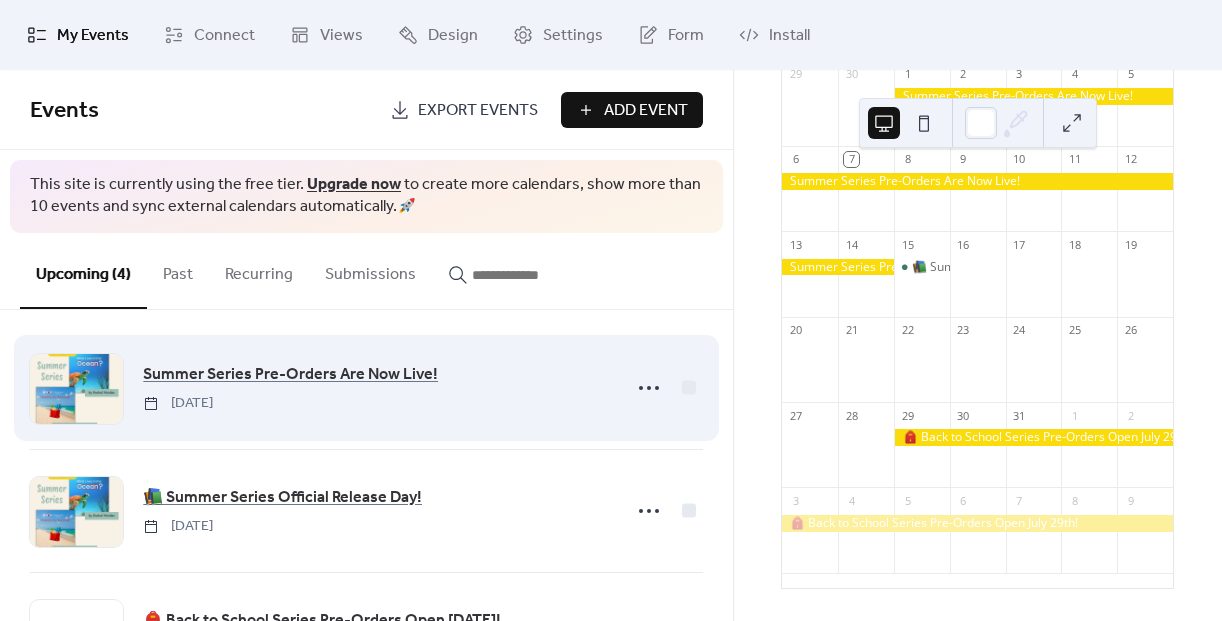 scroll, scrollTop: 1, scrollLeft: 0, axis: vertical 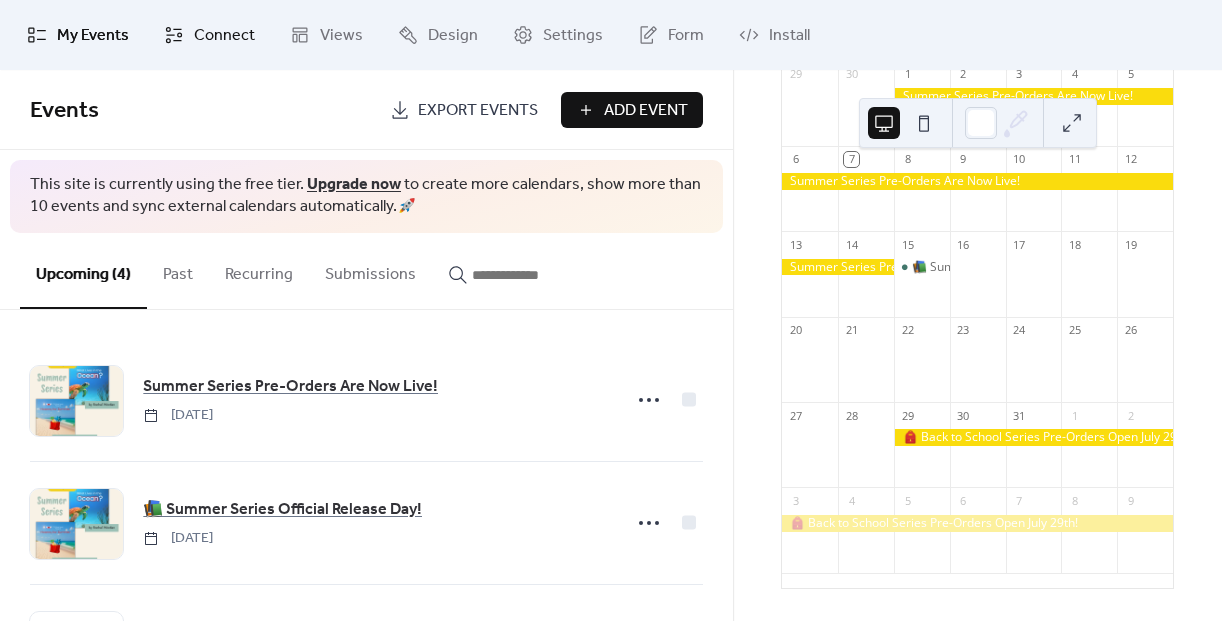 click on "Connect" at bounding box center [224, 36] 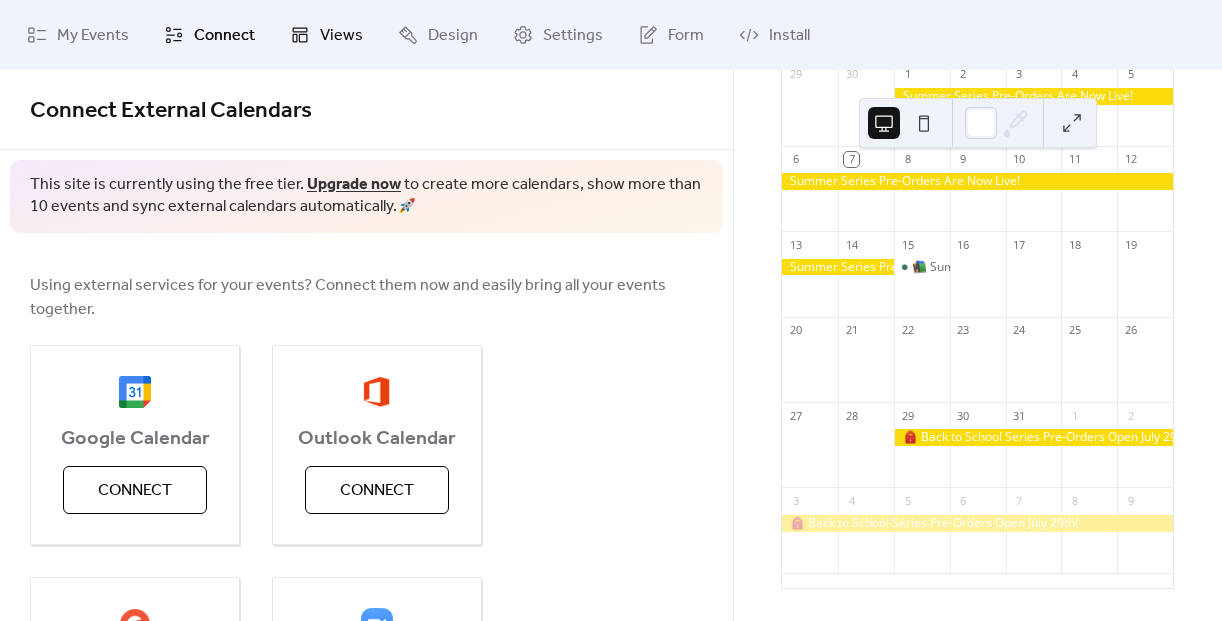 click on "Views" at bounding box center [341, 36] 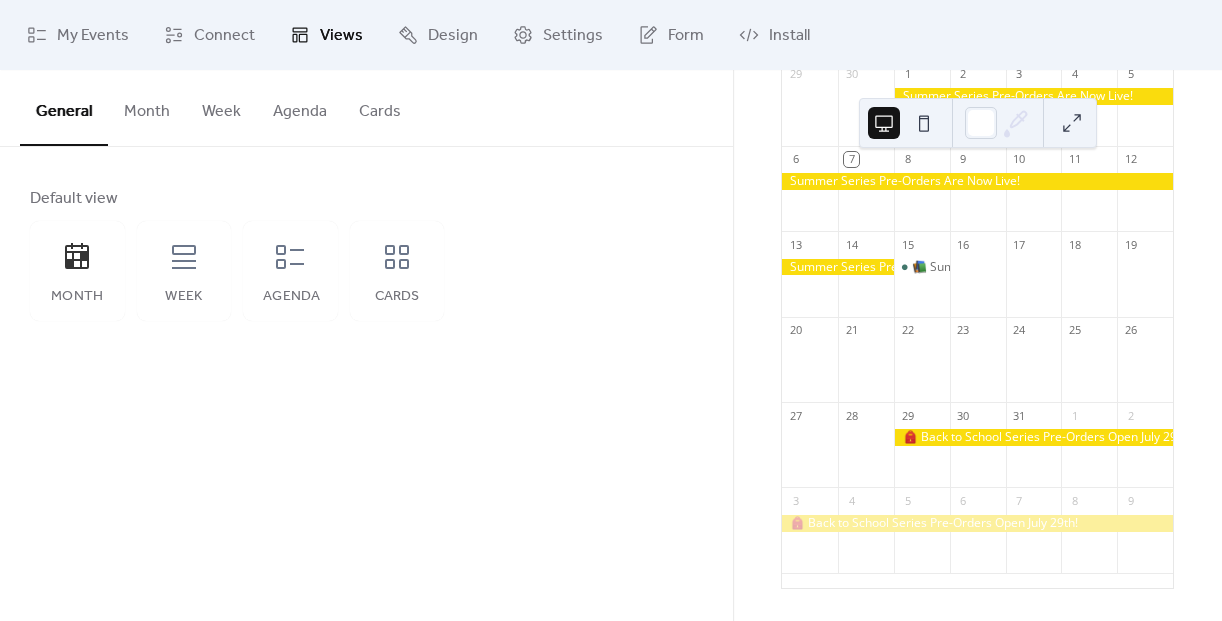 click on "Month" at bounding box center [147, 107] 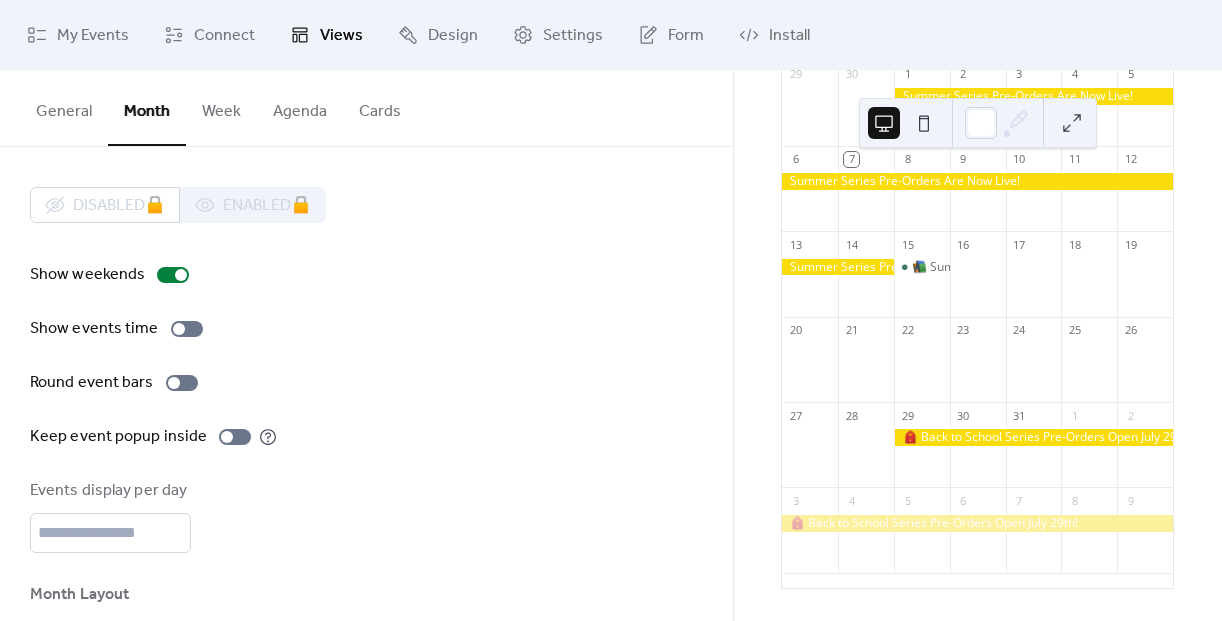 scroll, scrollTop: 136, scrollLeft: 0, axis: vertical 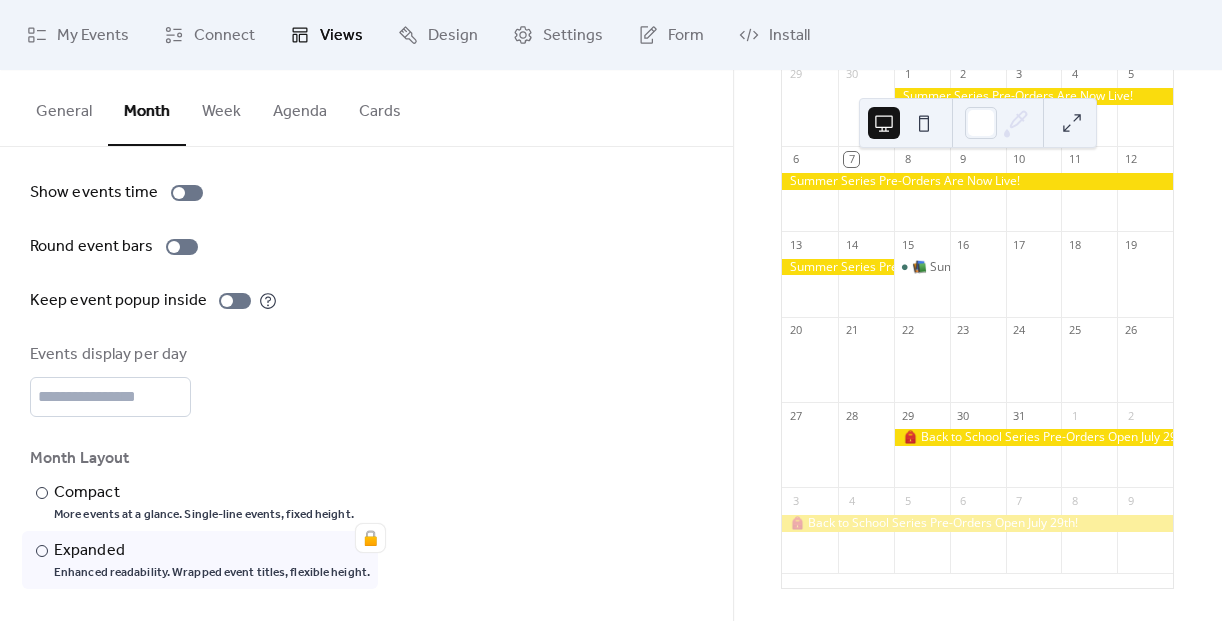 click on "Week" at bounding box center (221, 107) 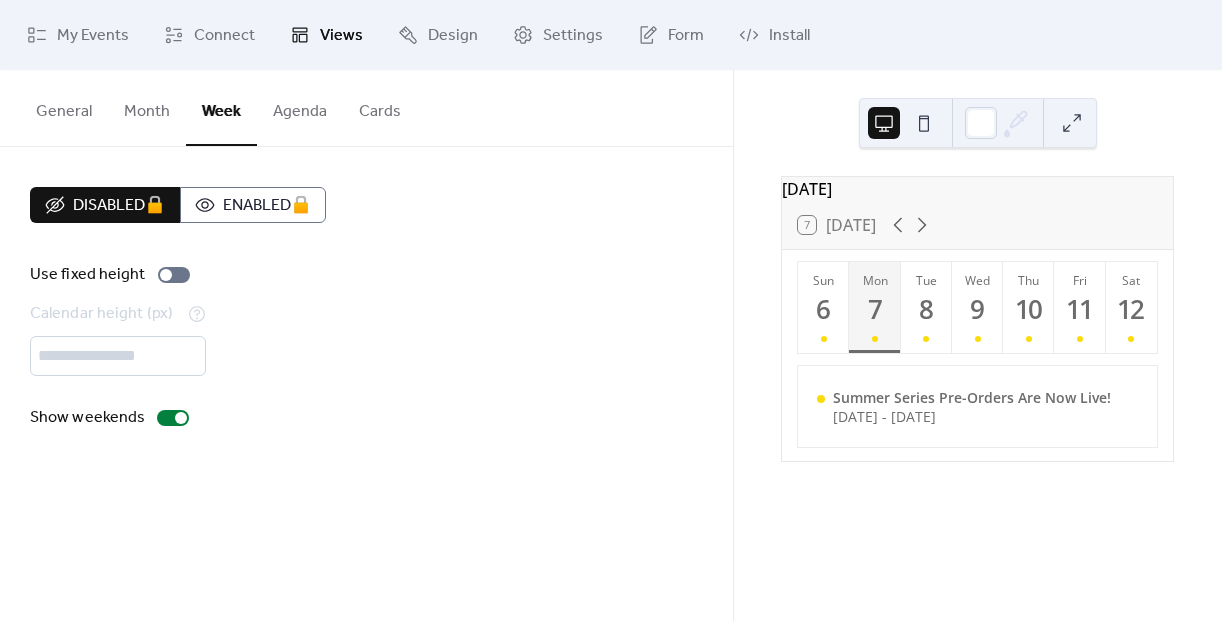 scroll, scrollTop: 0, scrollLeft: 0, axis: both 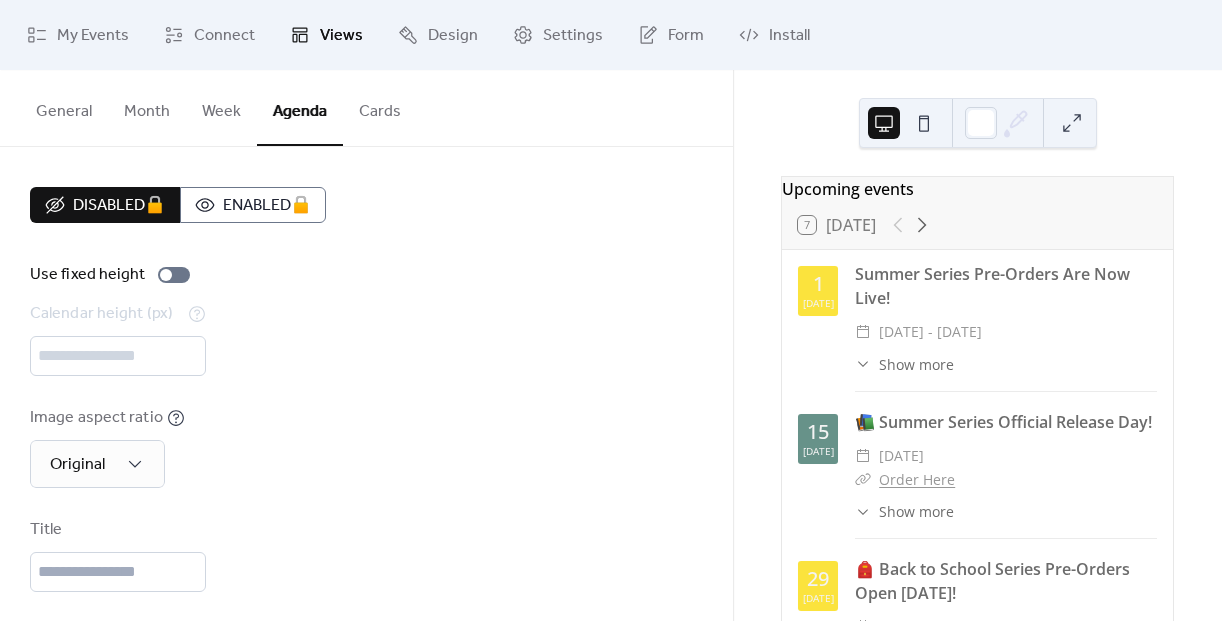 click on "Cards" at bounding box center [380, 107] 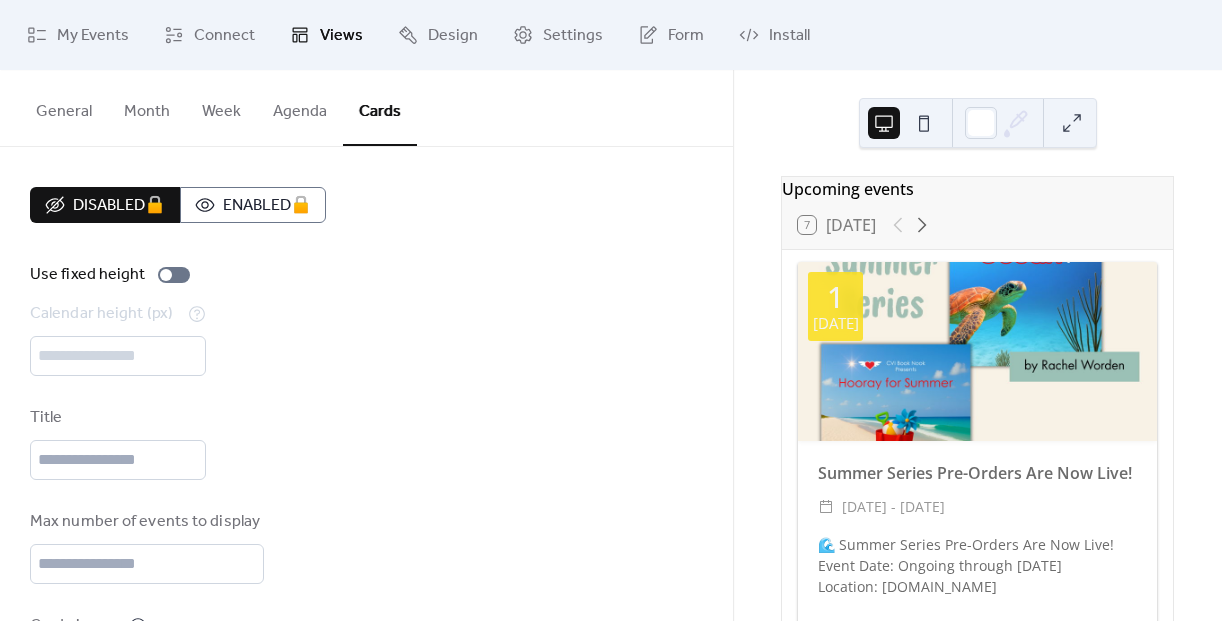 click on "General" at bounding box center [64, 107] 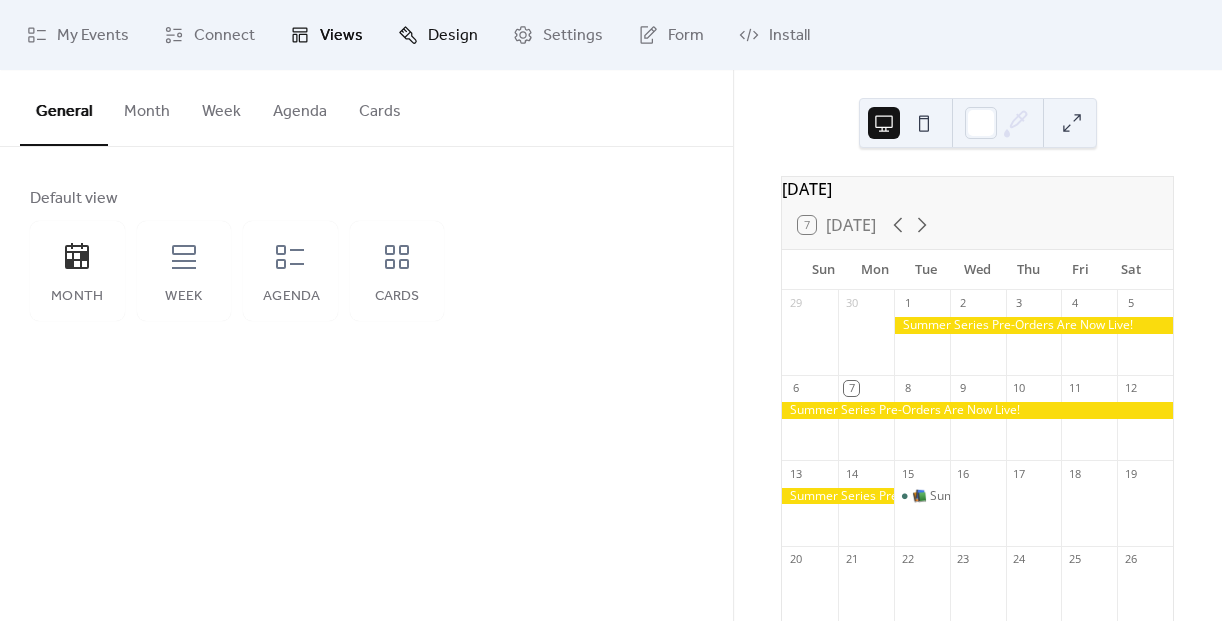 click on "Design" at bounding box center [453, 36] 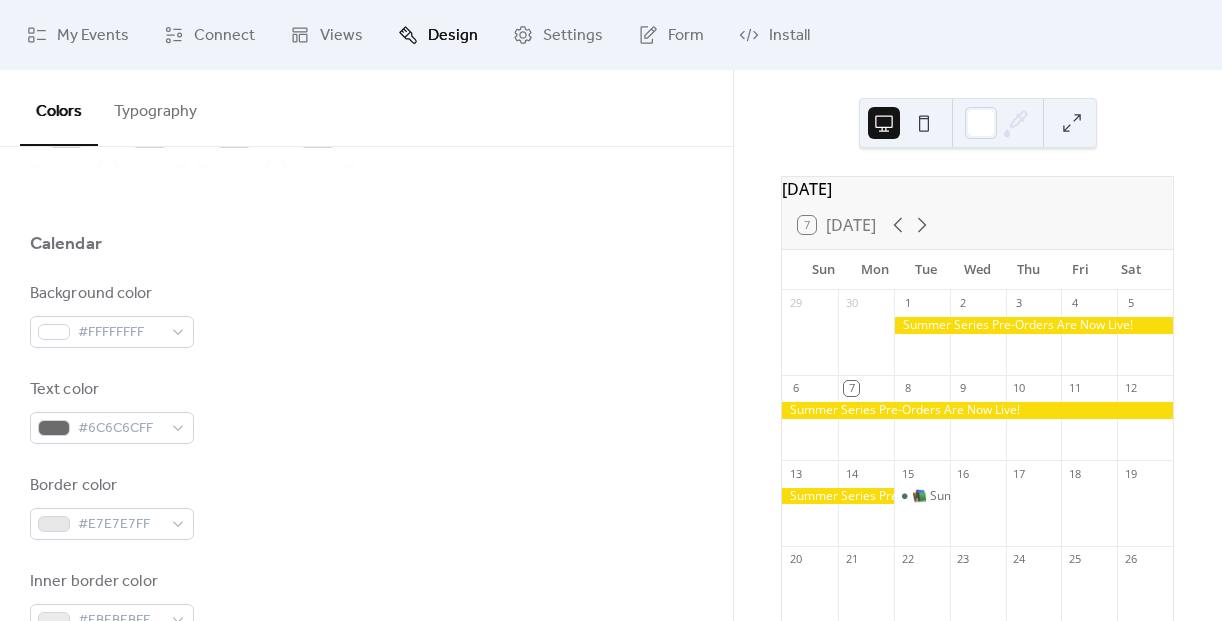 scroll, scrollTop: 144, scrollLeft: 0, axis: vertical 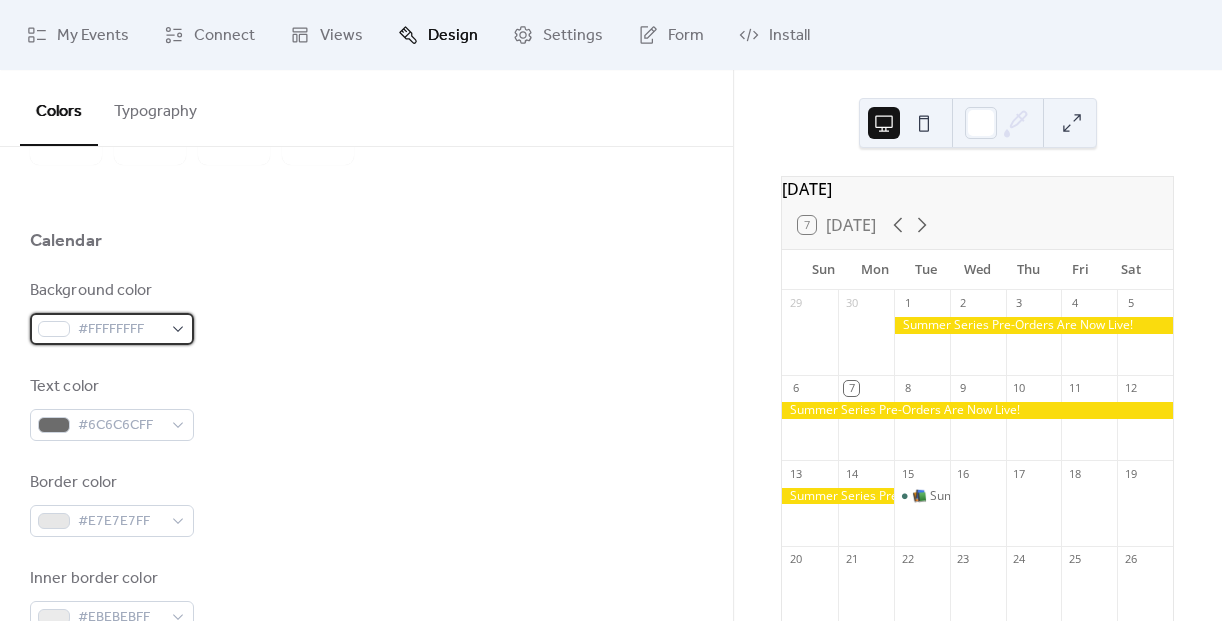 click on "#FFFFFFFF" at bounding box center [112, 329] 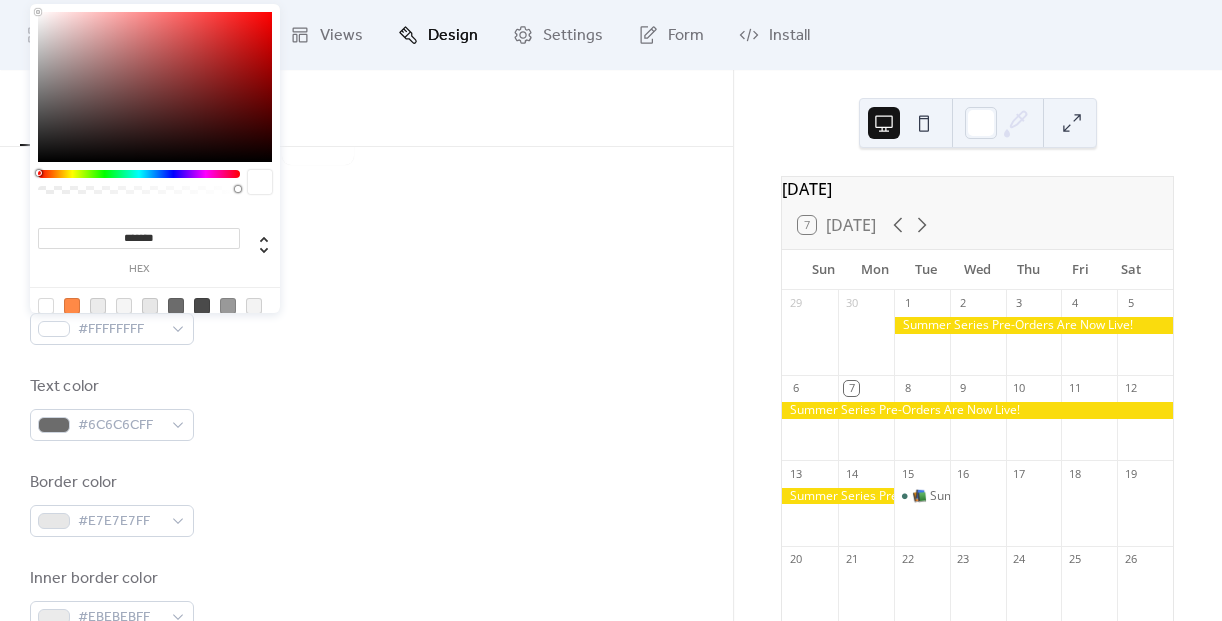 click on "*******" at bounding box center [139, 238] 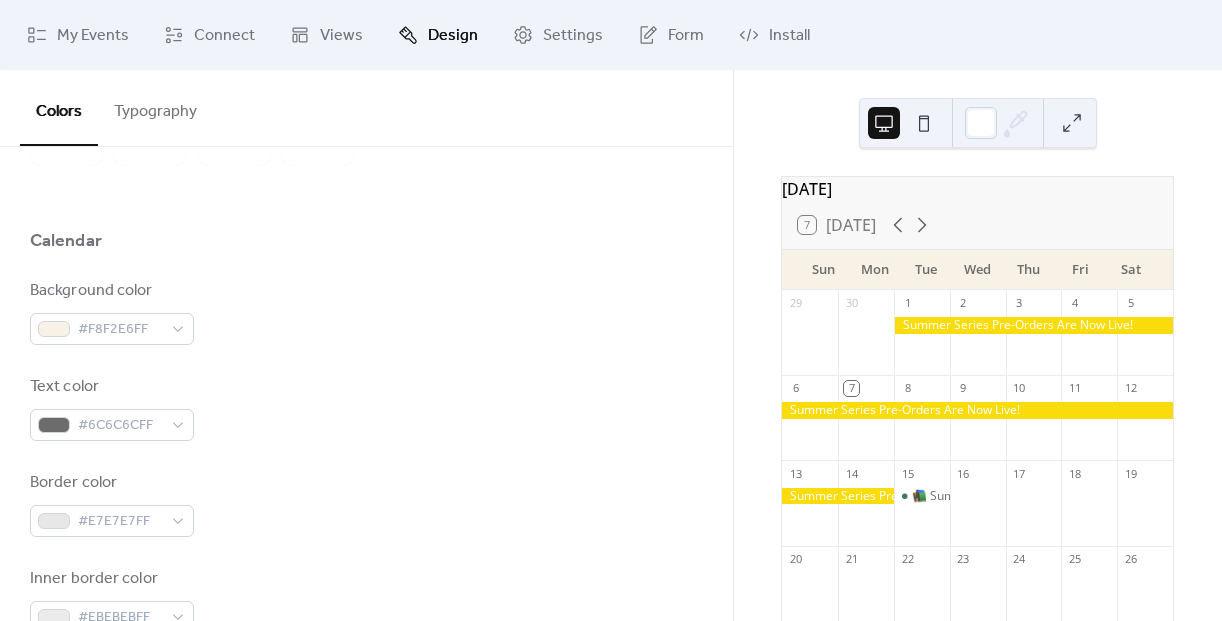 click on "Text color #6C6C6CFF" at bounding box center [366, 408] 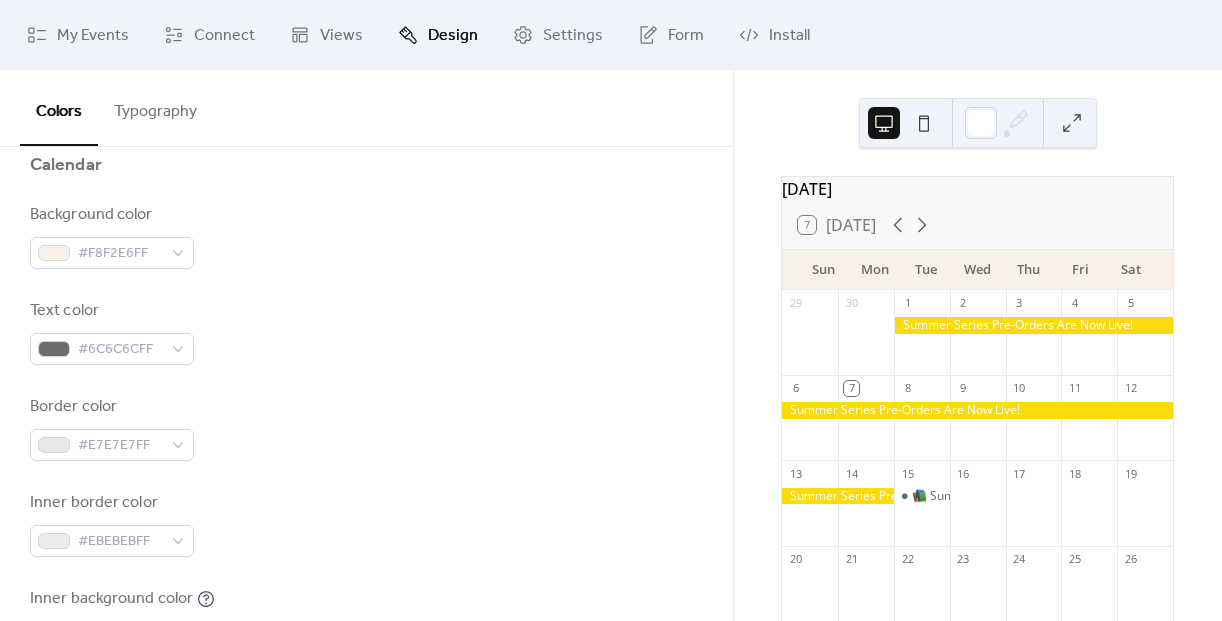 scroll, scrollTop: 219, scrollLeft: 0, axis: vertical 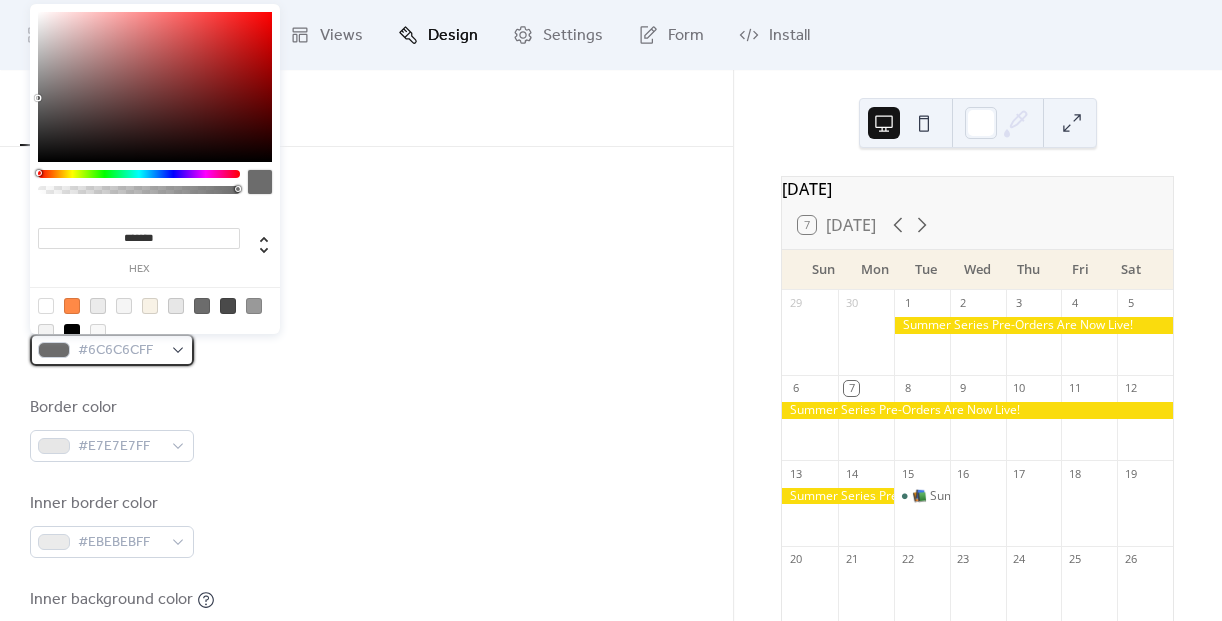 click on "#6C6C6CFF" at bounding box center (120, 351) 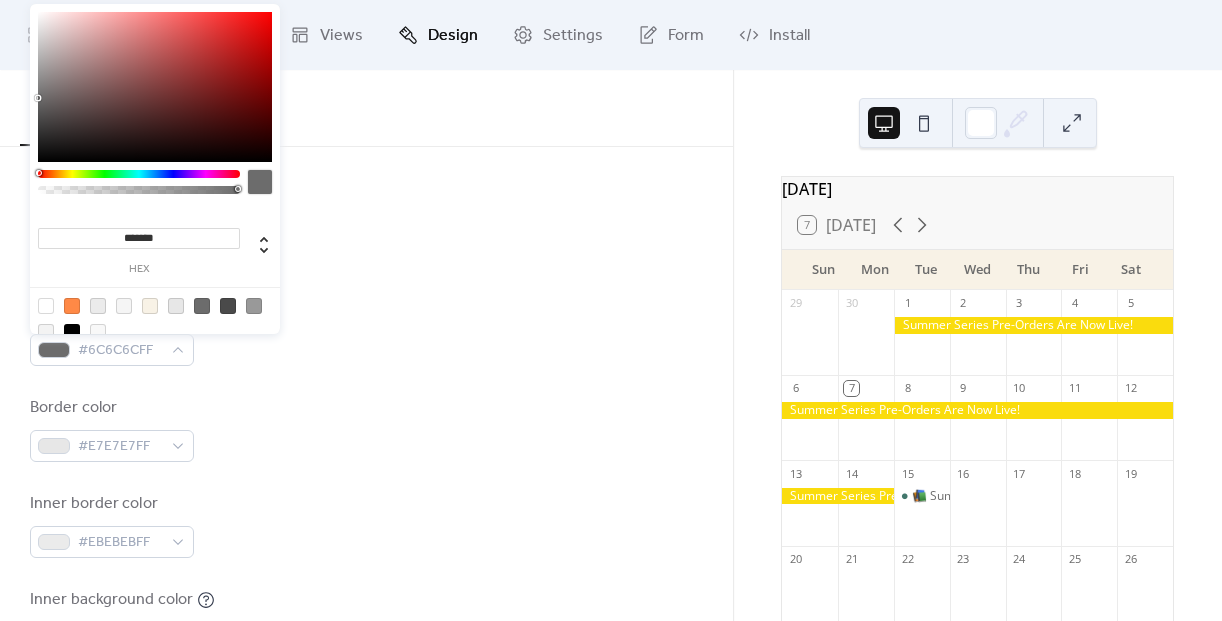 click on "*******" at bounding box center [139, 238] 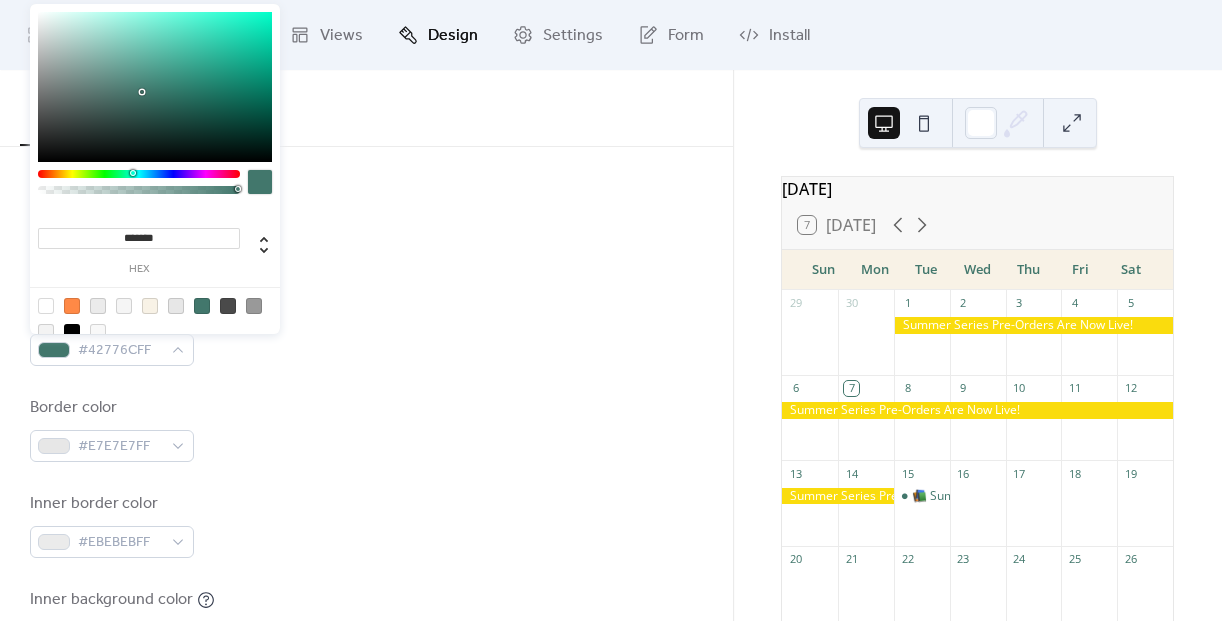 click on "Background color #F8F2E6FF Text color #42776CFF Border color #E7E7E7FF Inner border color #EBEBEBFF Inner background color #FFFFFFFF Default event color #FF8946FF" at bounding box center (366, 477) 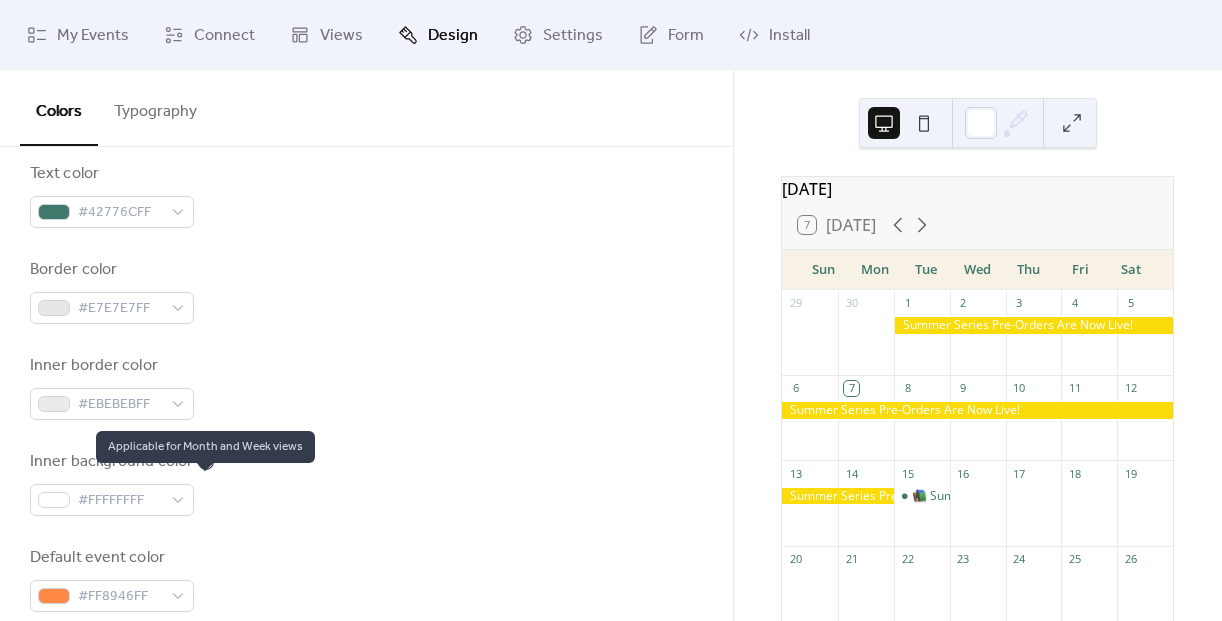 scroll, scrollTop: 338, scrollLeft: 0, axis: vertical 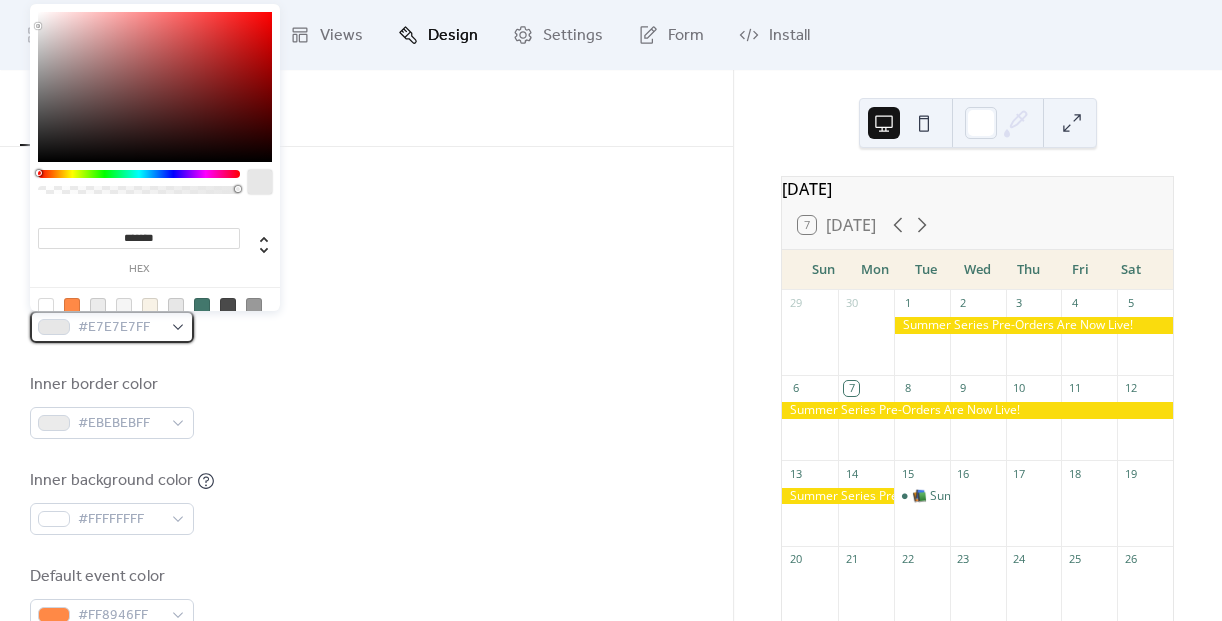 click on "#E7E7E7FF" at bounding box center (120, 328) 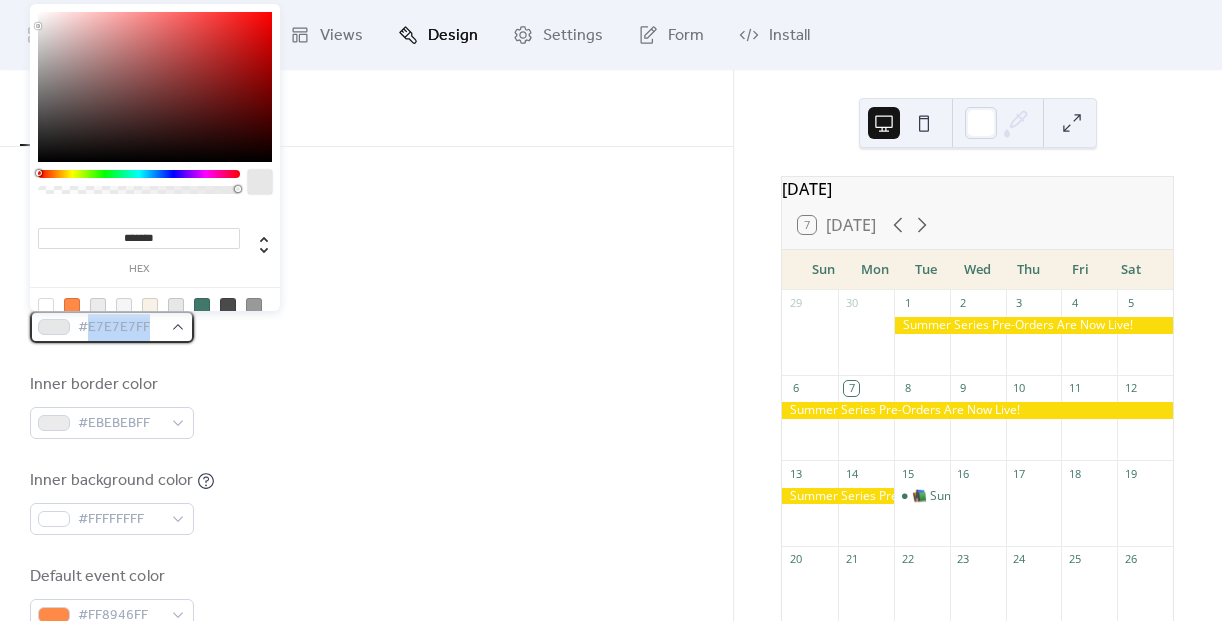 click on "#E7E7E7FF" at bounding box center [120, 328] 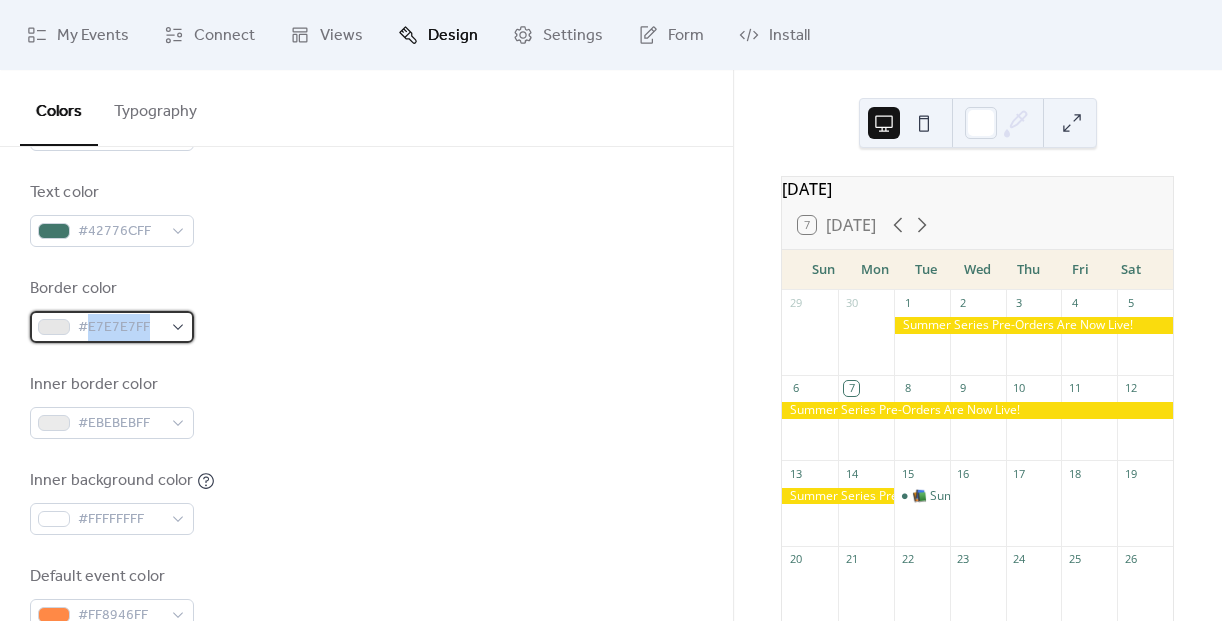 click on "#E7E7E7FF" at bounding box center [120, 328] 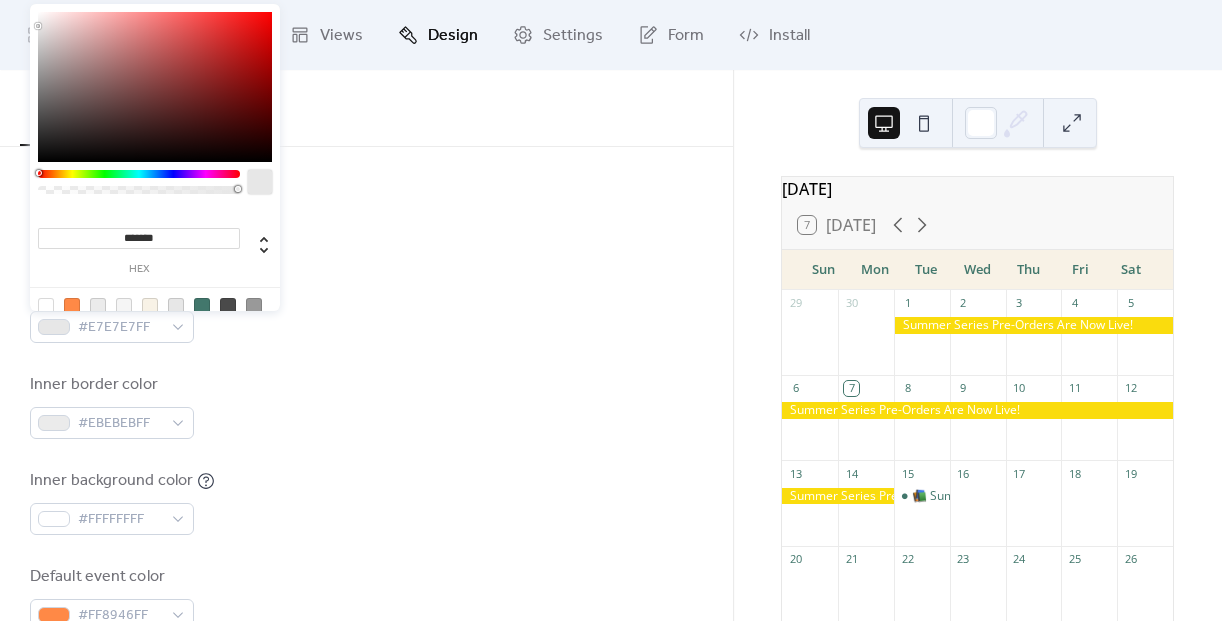 click on "*******" at bounding box center [139, 238] 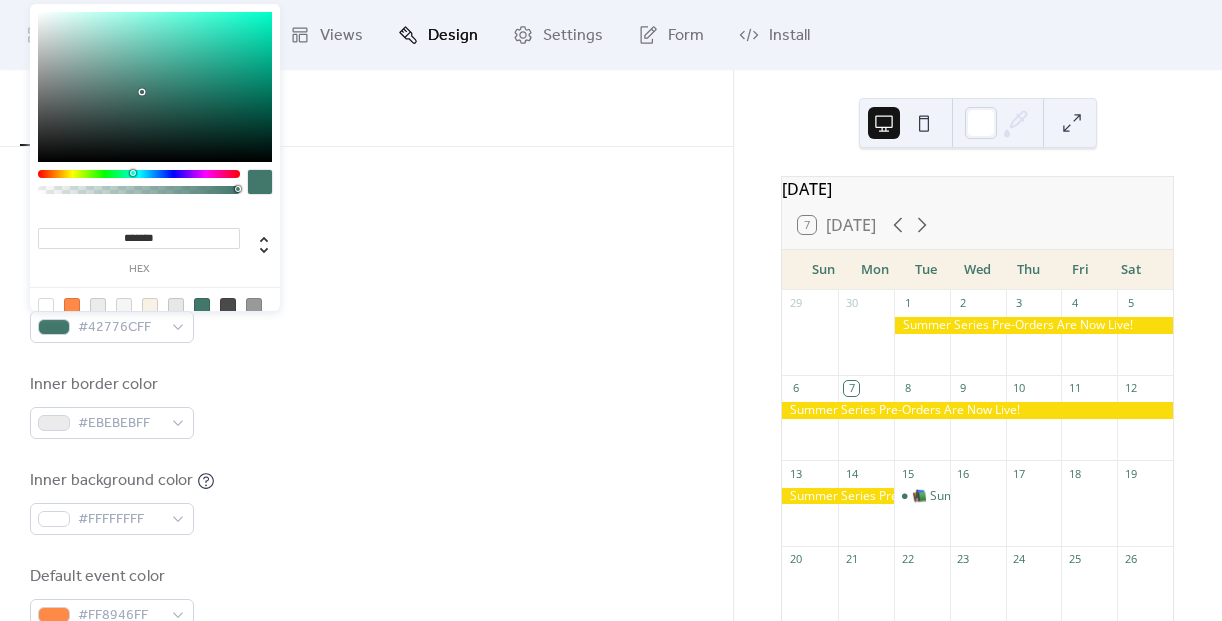 click on "Border color #42776CFF" at bounding box center (366, 310) 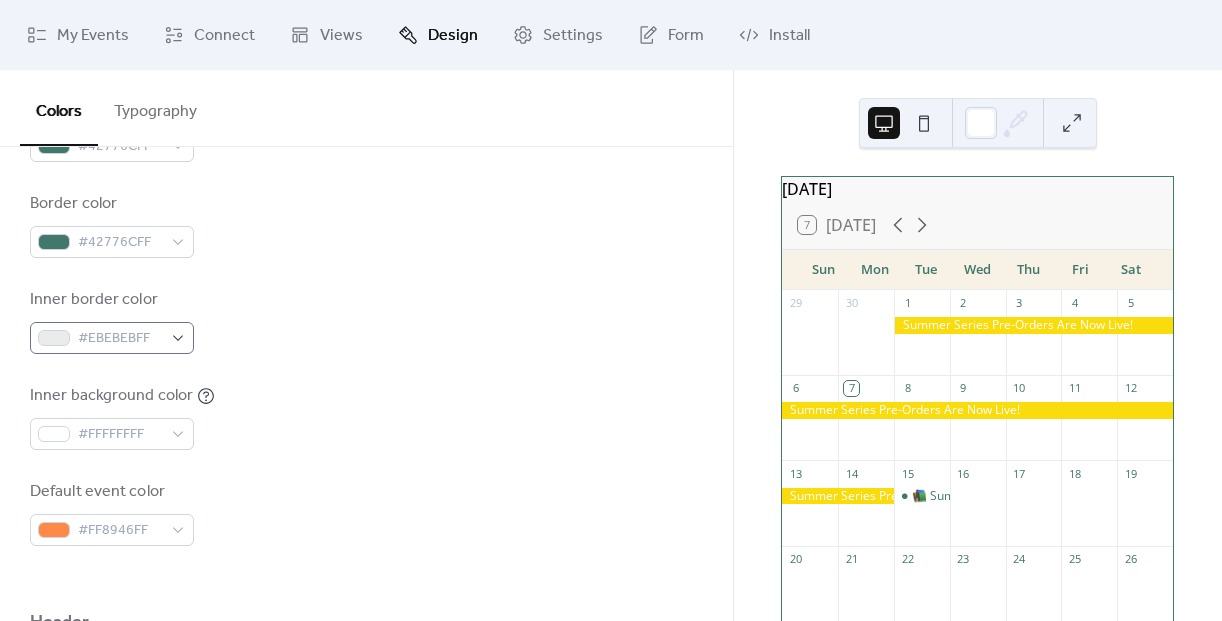 scroll, scrollTop: 422, scrollLeft: 0, axis: vertical 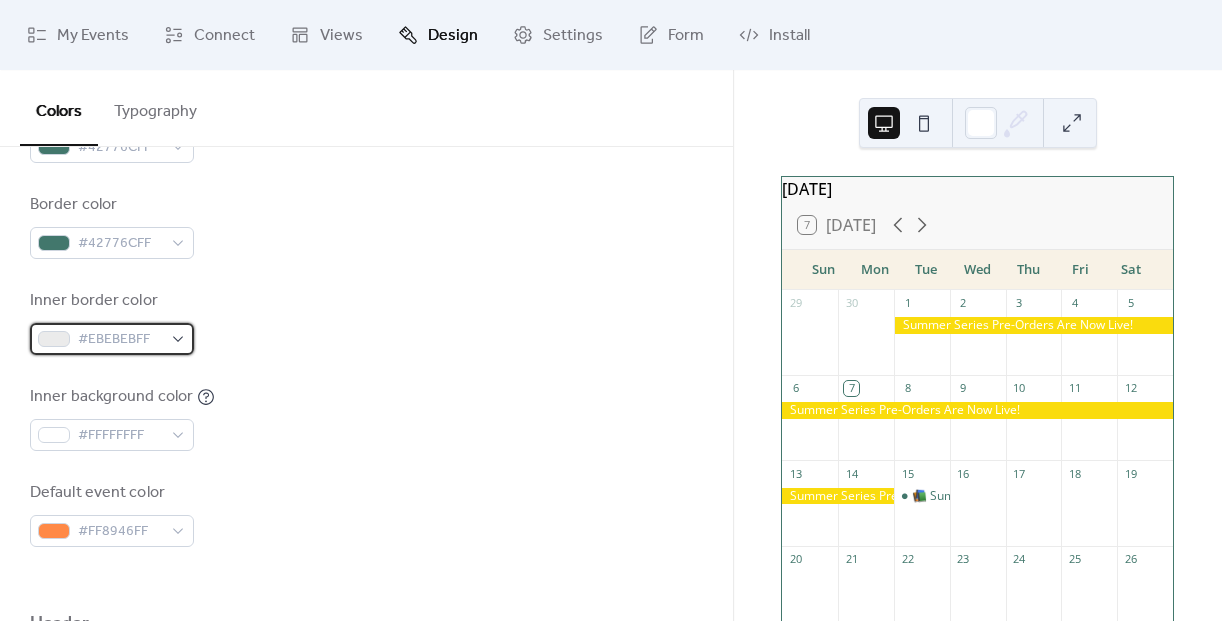 click on "#EBEBEBFF" at bounding box center [120, 340] 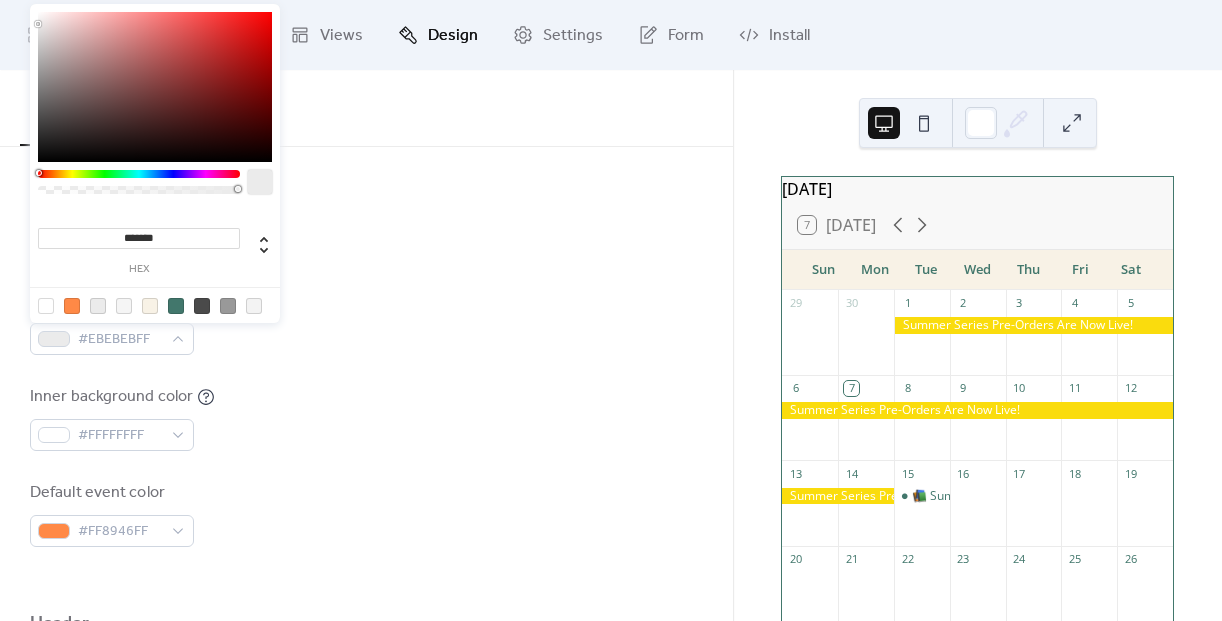 click on "*******" at bounding box center [139, 238] 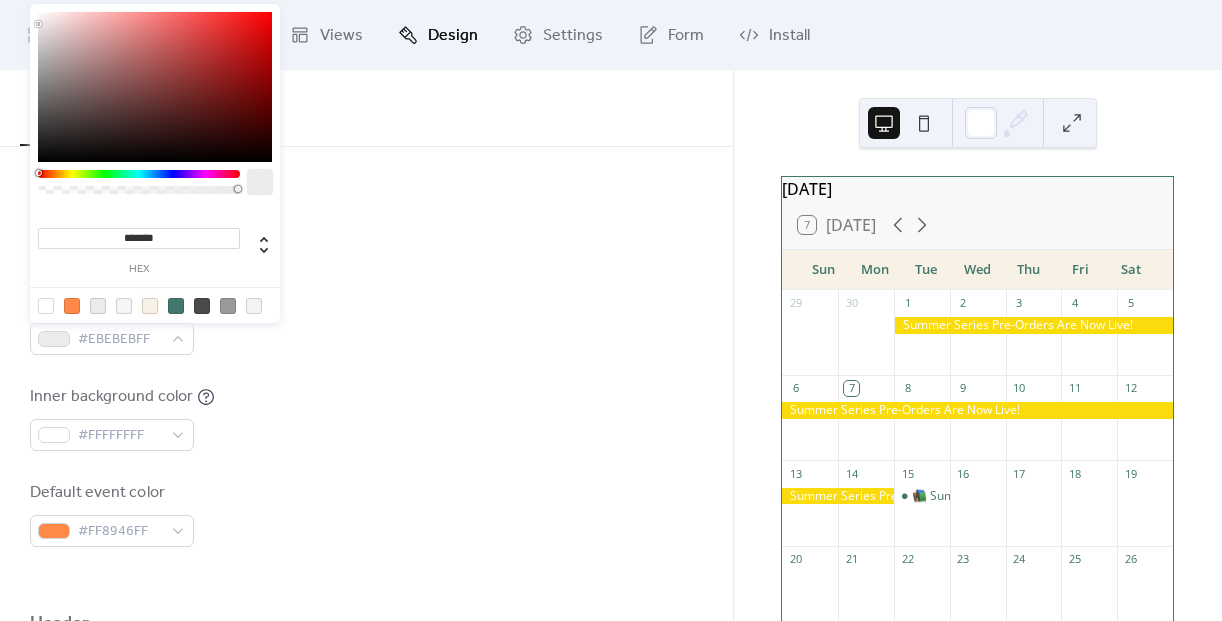 click at bounding box center [150, 306] 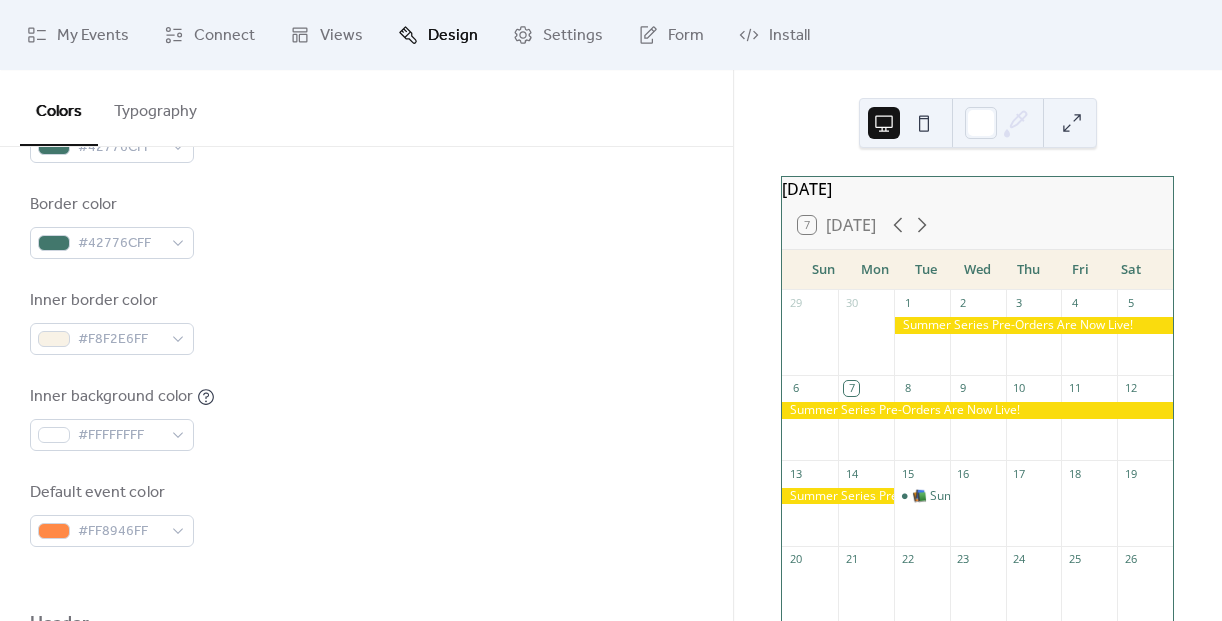 click on "Inner background color #FFFFFFFF" at bounding box center (366, 418) 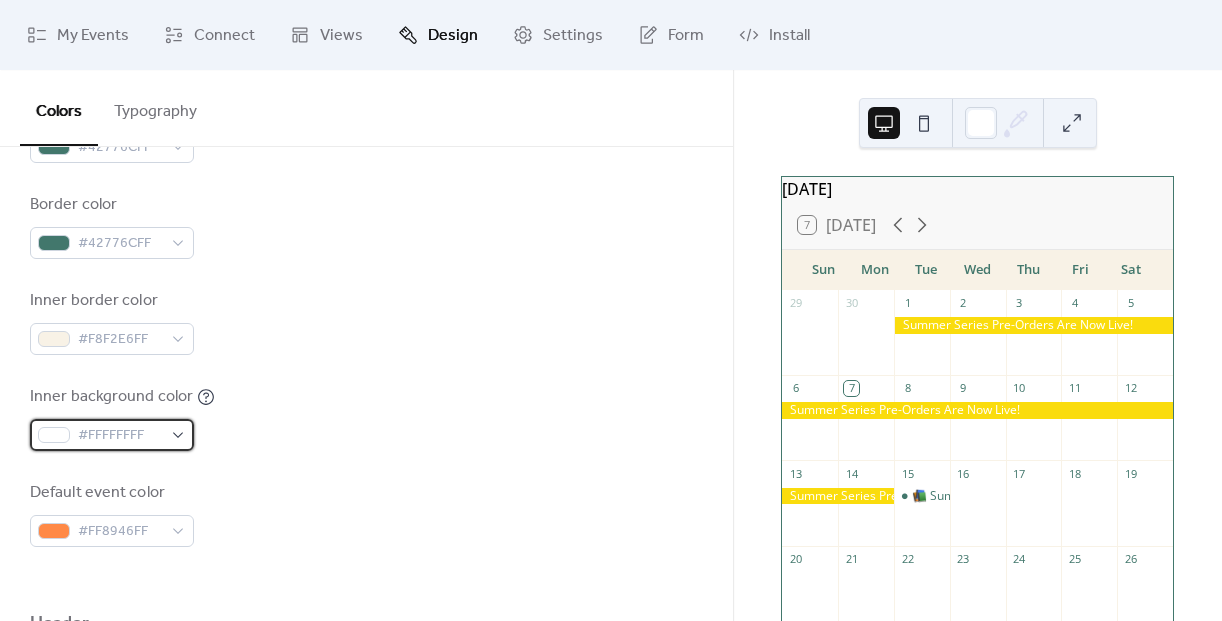 click on "#FFFFFFFF" at bounding box center [120, 436] 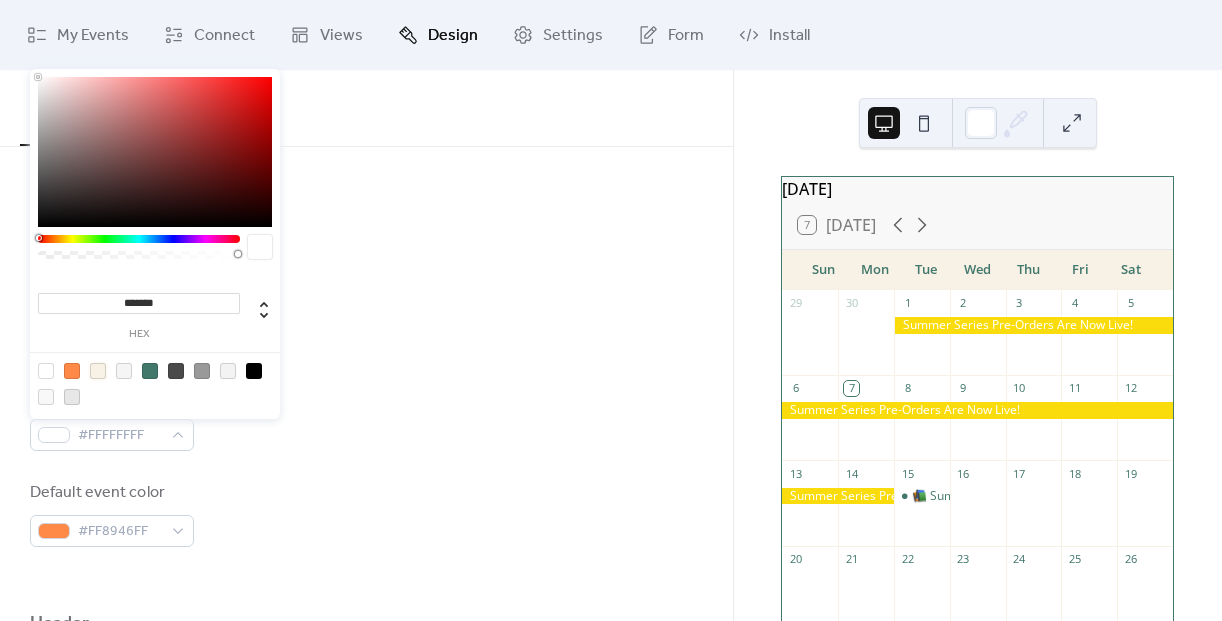 click at bounding box center (98, 371) 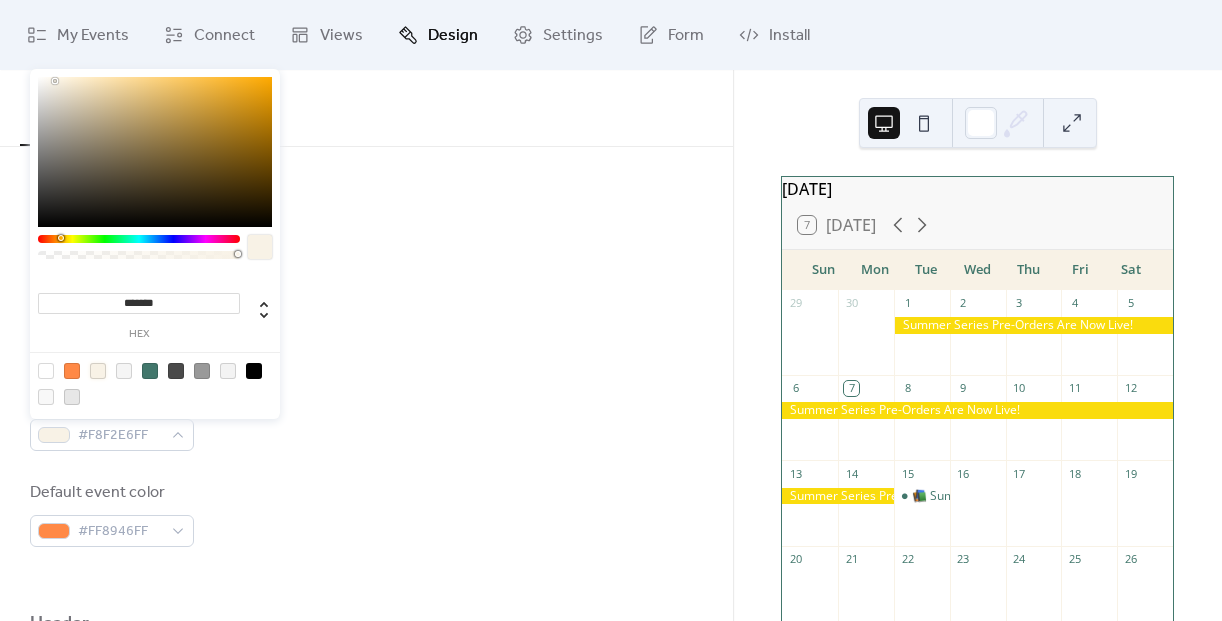 click on "Inner background color #F8F2E6FF" at bounding box center (366, 418) 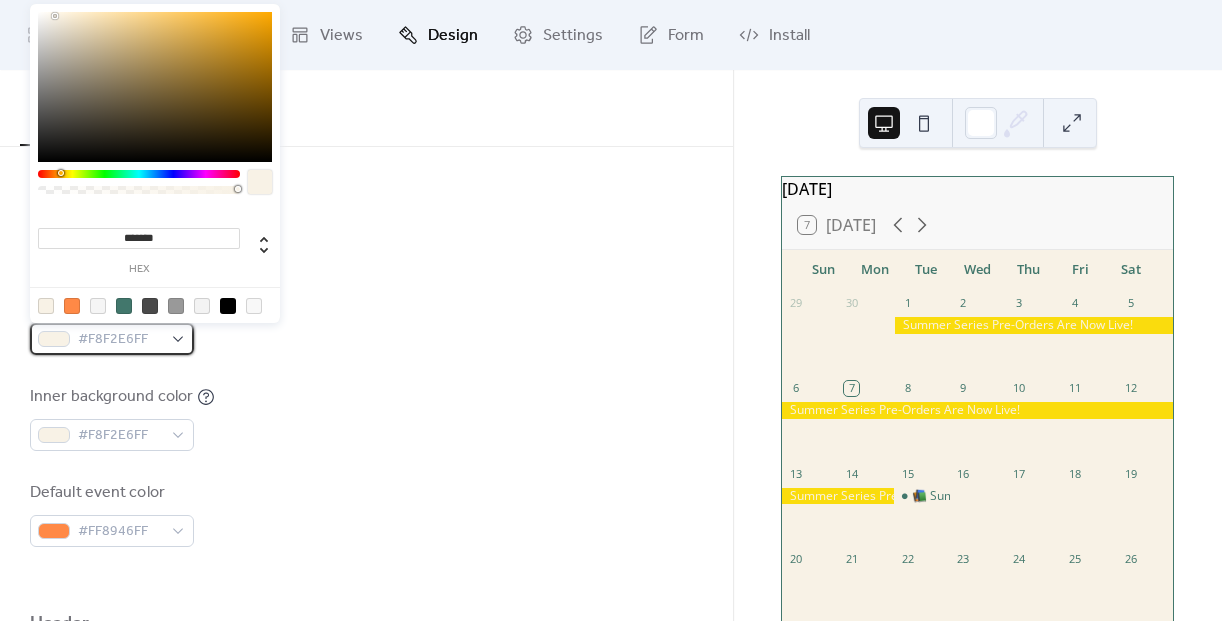 click on "#F8F2E6FF" at bounding box center [120, 340] 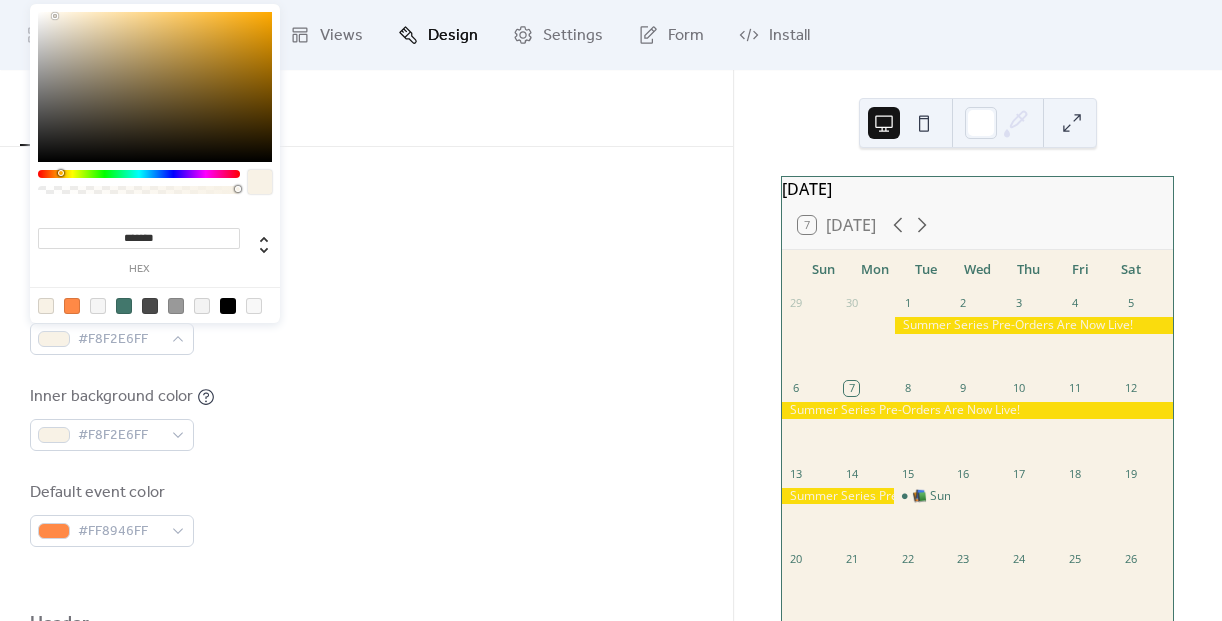 click at bounding box center [155, 318] 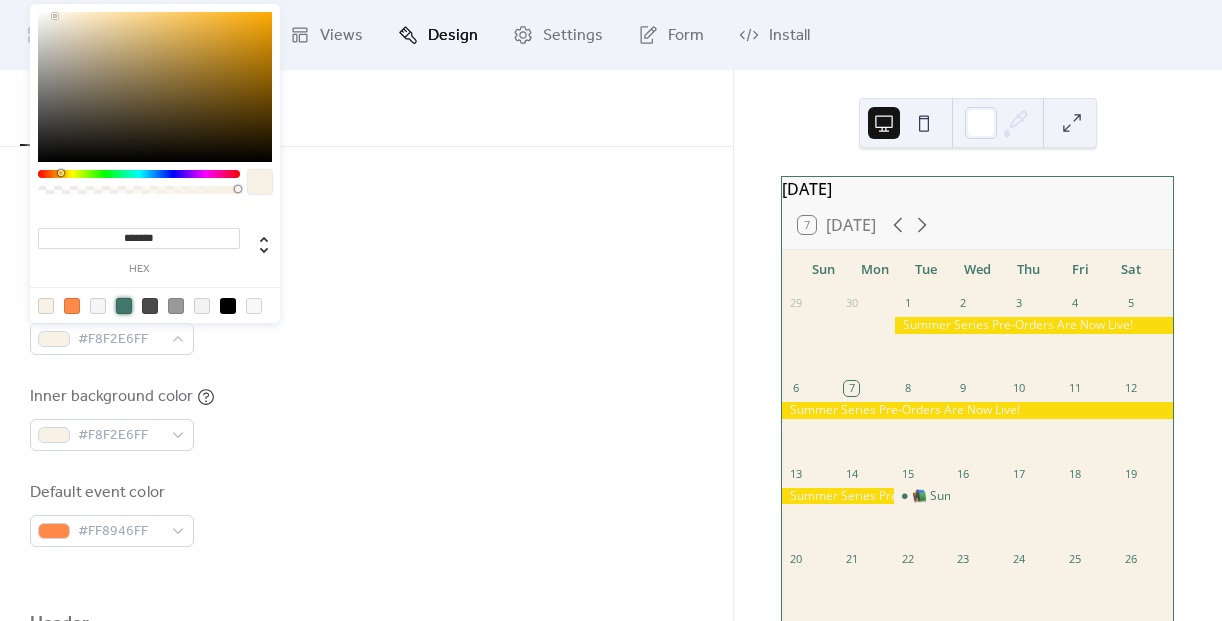 click at bounding box center [124, 306] 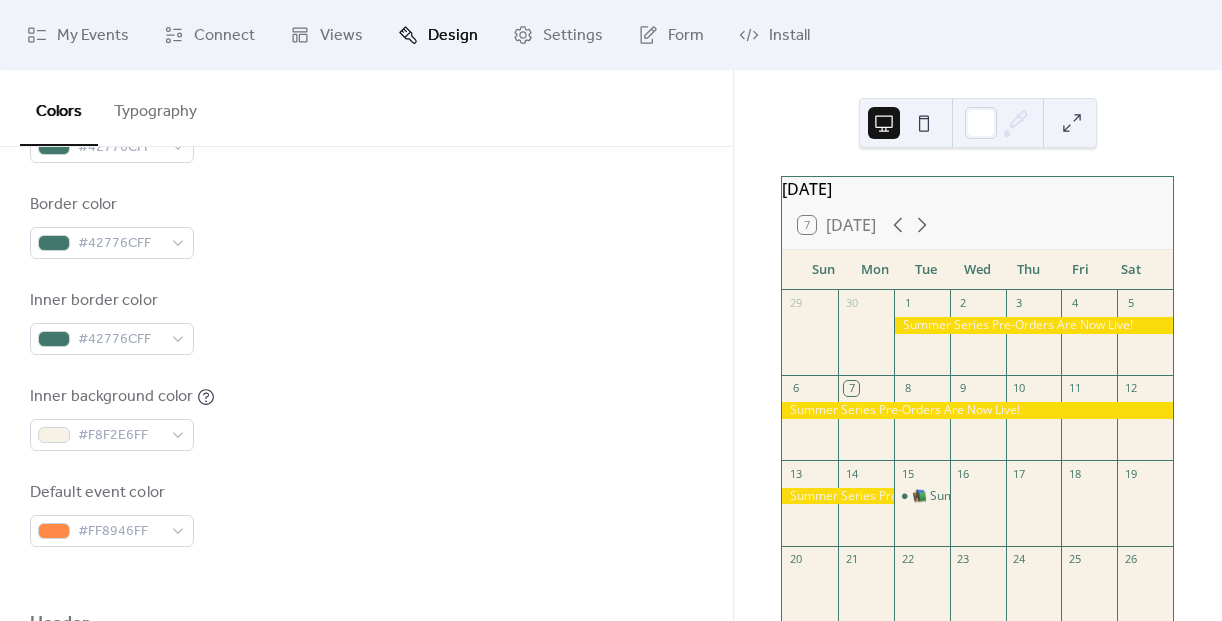 click on "Inner background color #F8F2E6FF" at bounding box center (366, 418) 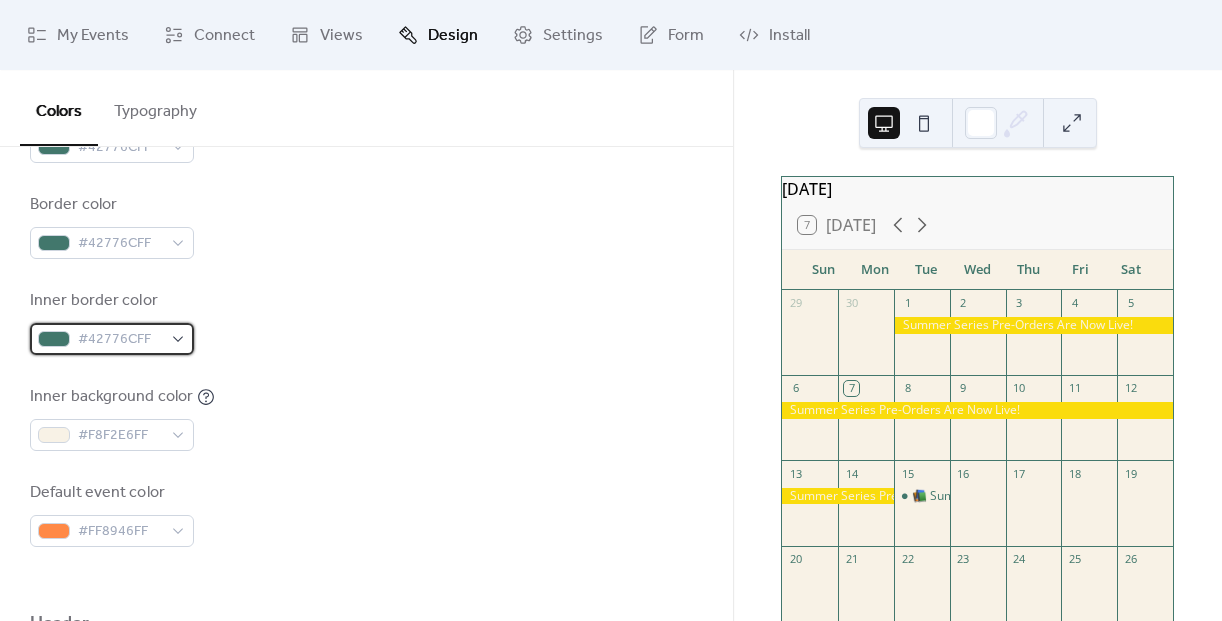 click on "#42776CFF" at bounding box center (120, 340) 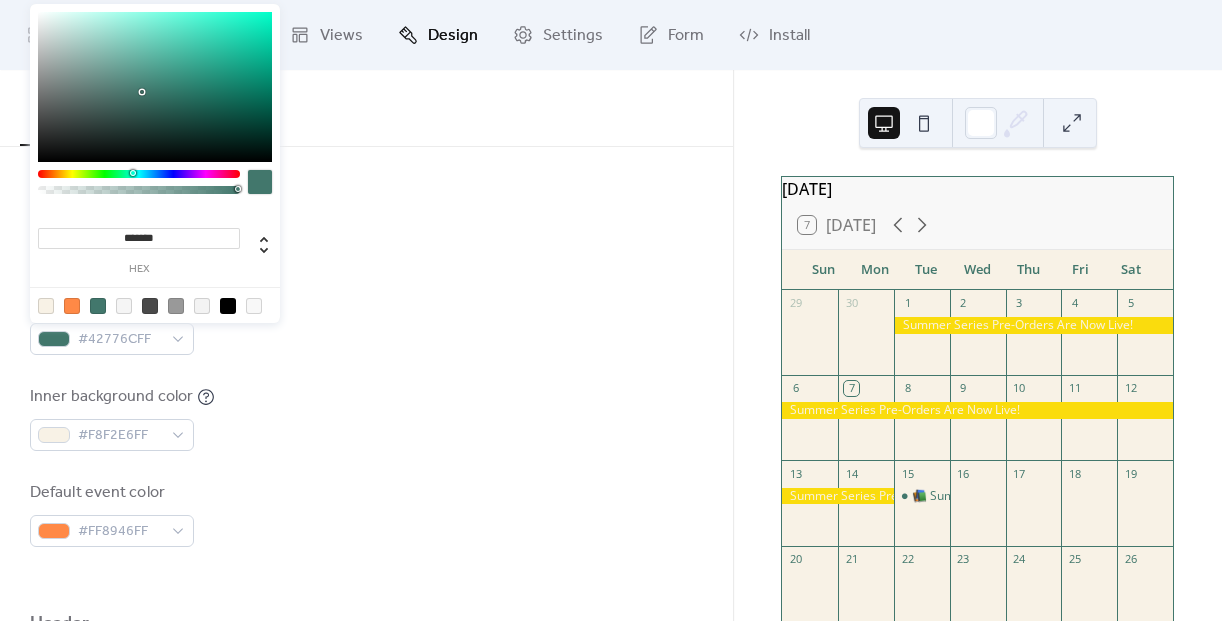 click on "*******" at bounding box center [139, 238] 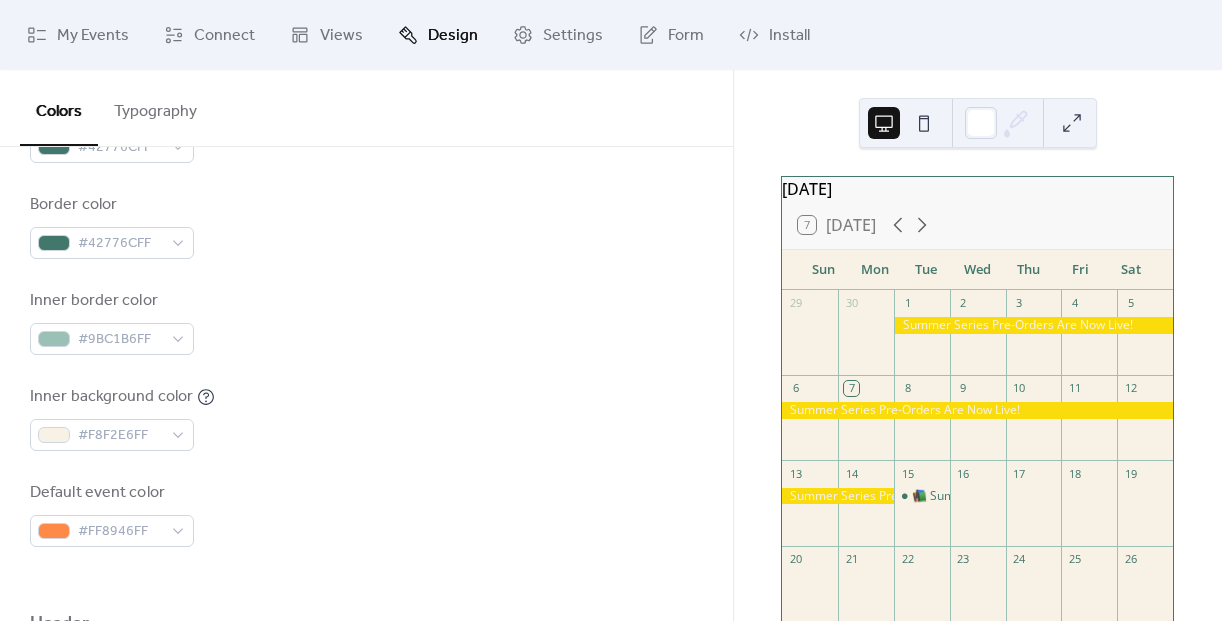 click on "Inner background color #F8F2E6FF" at bounding box center [366, 418] 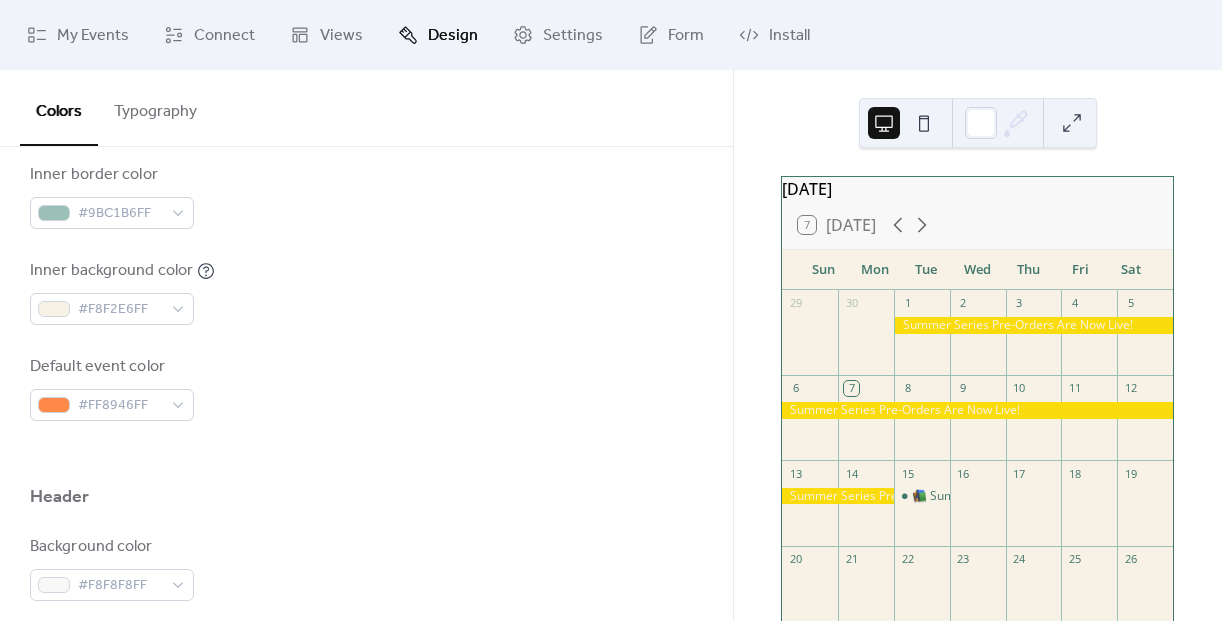 scroll, scrollTop: 572, scrollLeft: 0, axis: vertical 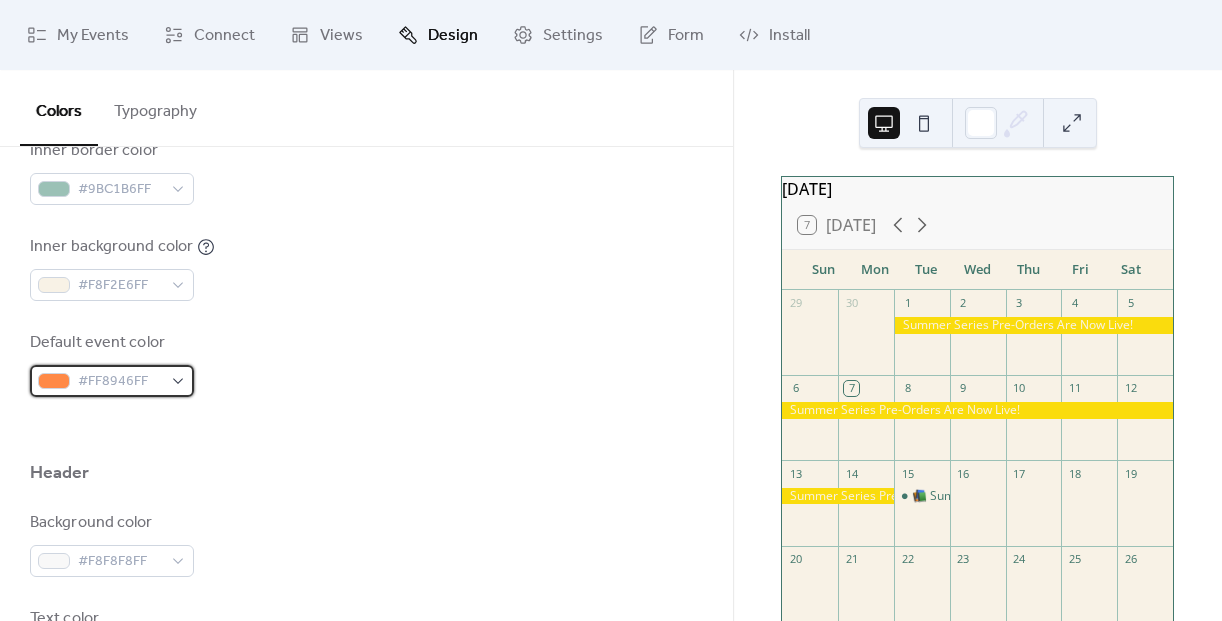 click on "#FF8946FF" at bounding box center [112, 381] 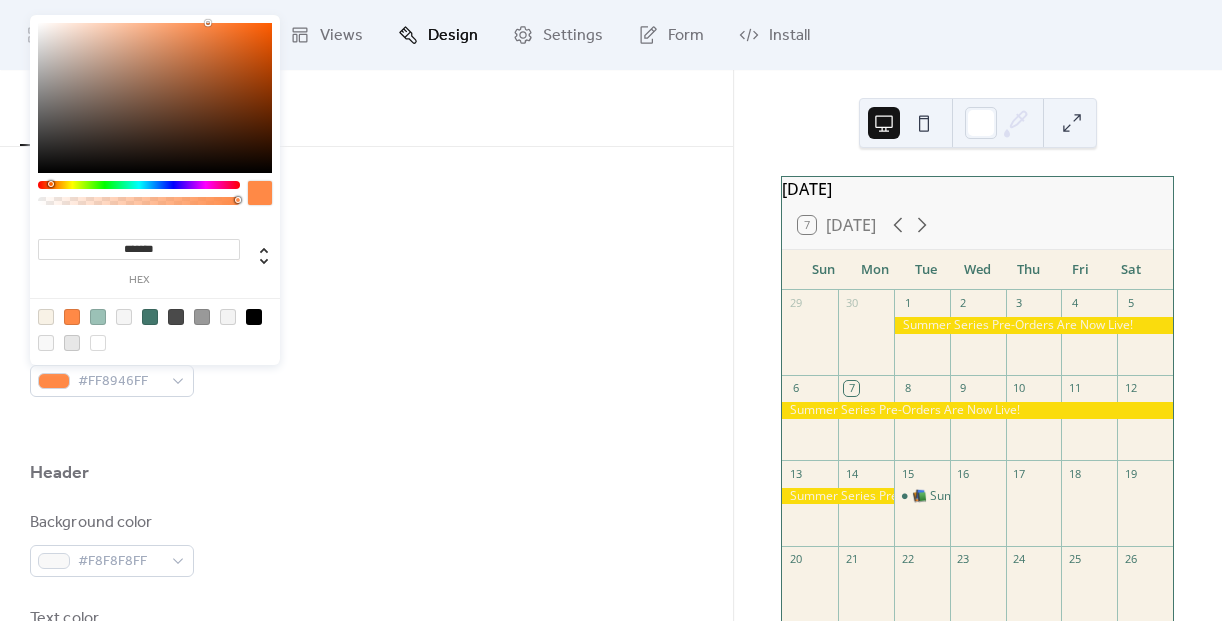 click on "*******" at bounding box center (139, 249) 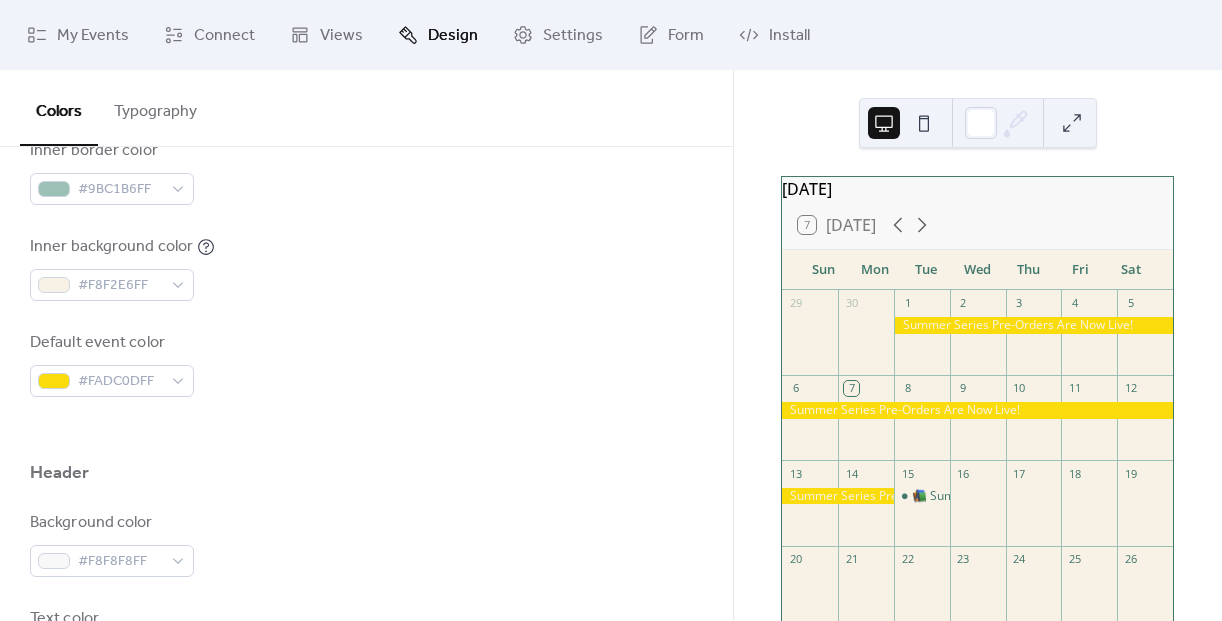 click at bounding box center [366, 429] 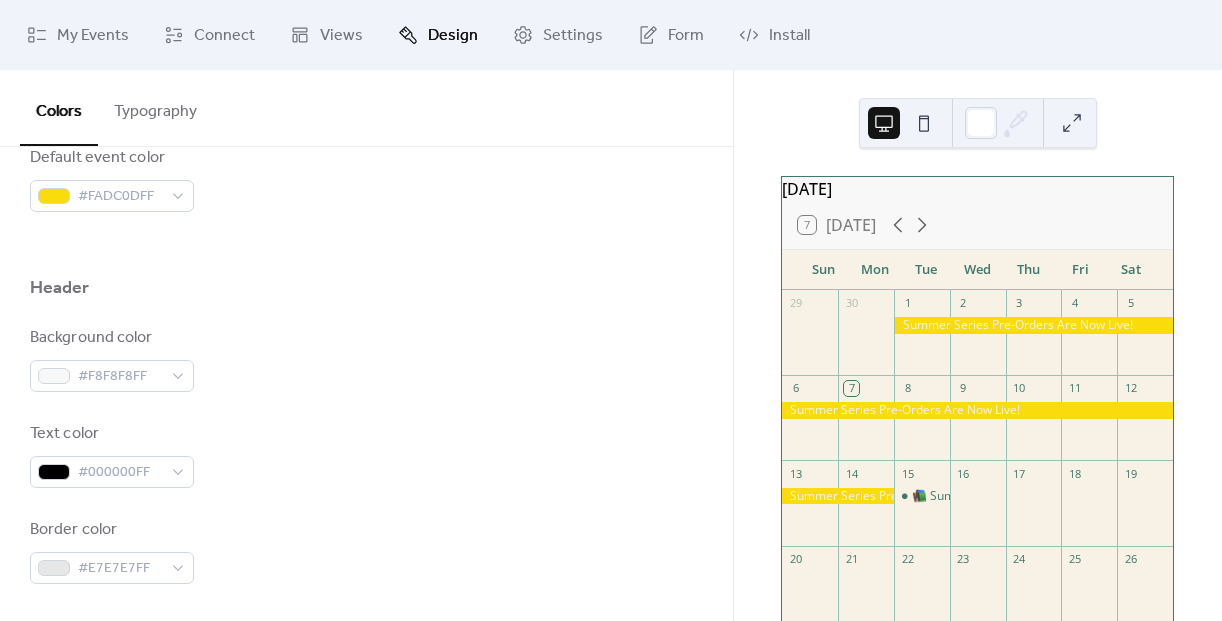 scroll, scrollTop: 758, scrollLeft: 0, axis: vertical 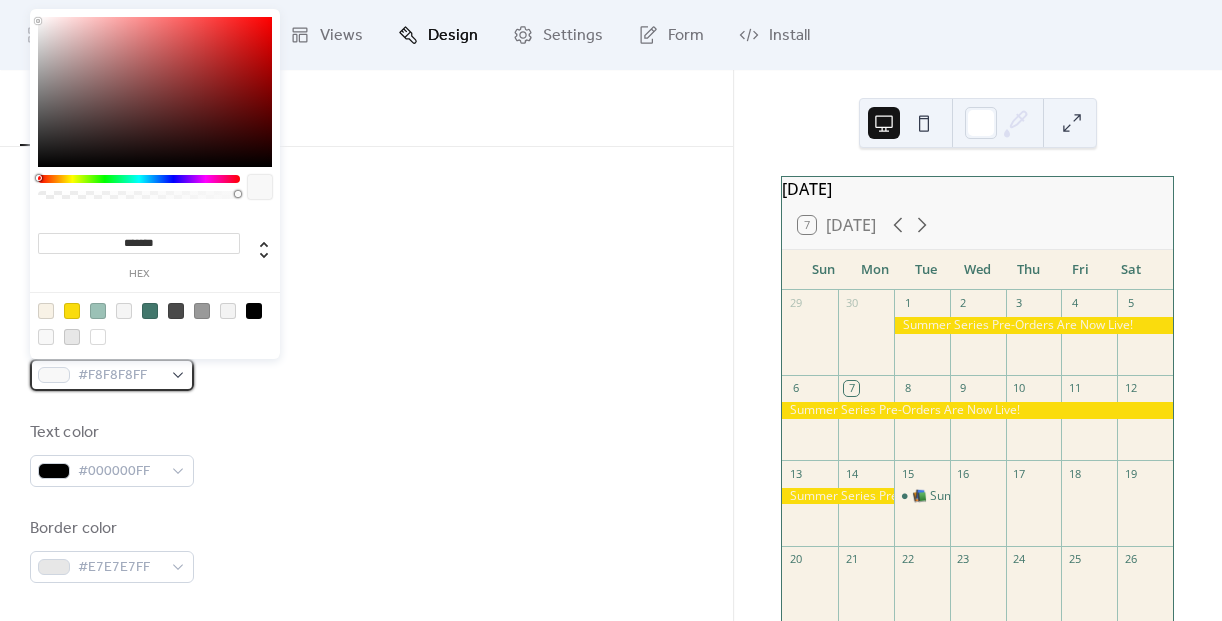 click on "#F8F8F8FF" at bounding box center [120, 376] 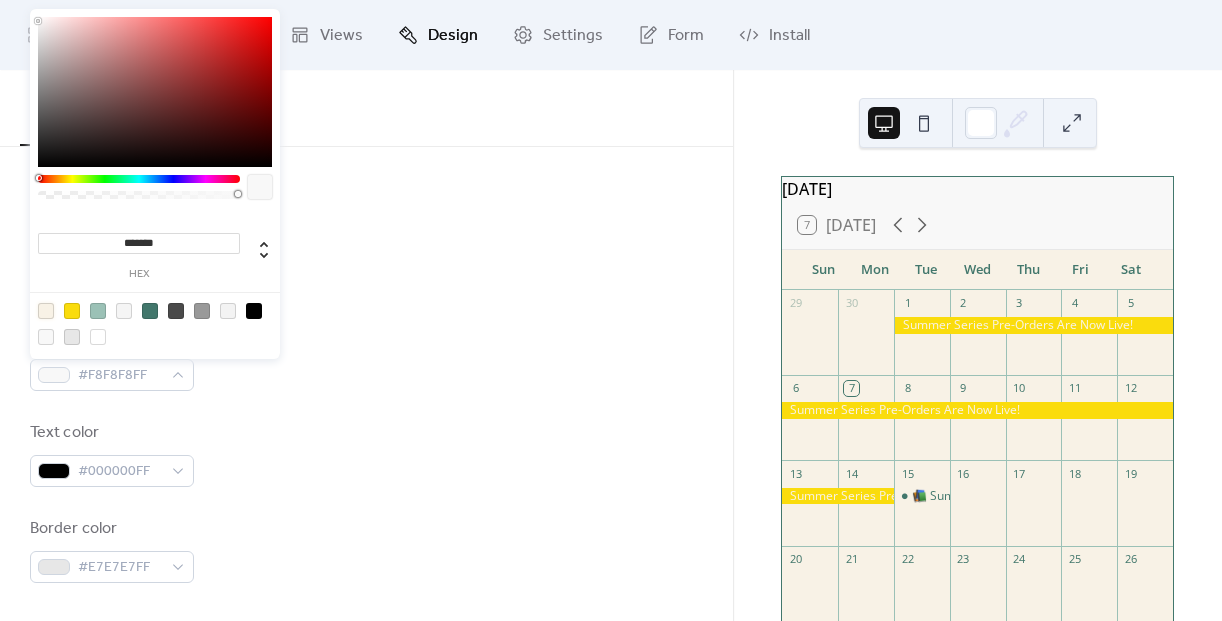 click at bounding box center [46, 311] 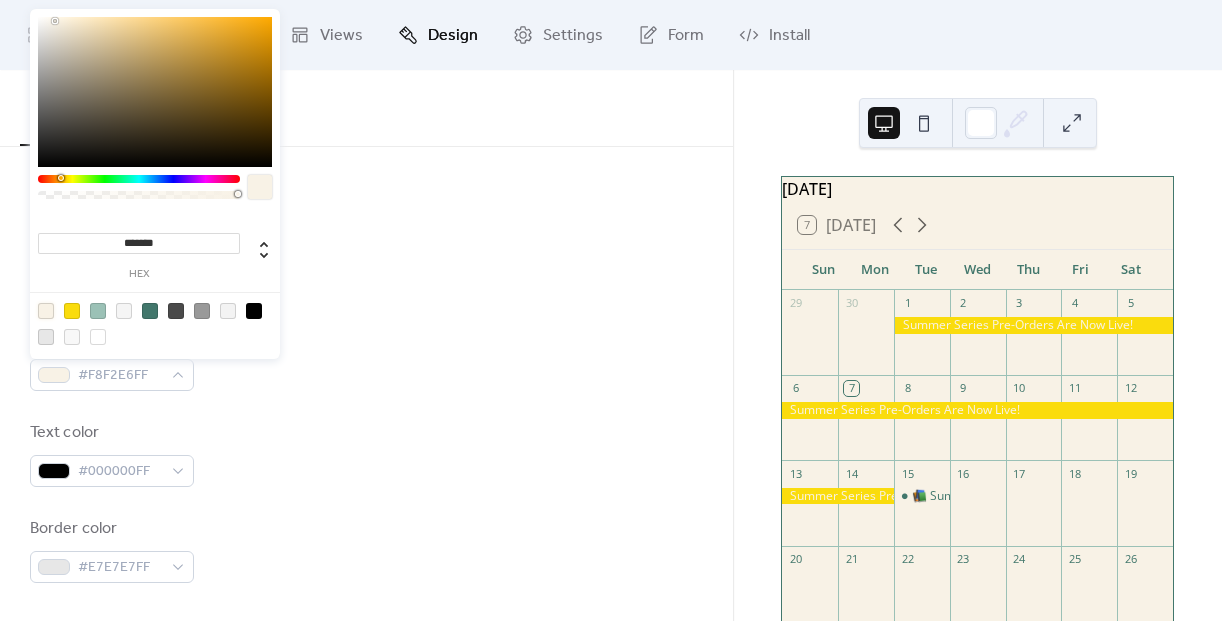 click on "Text color #000000FF" at bounding box center (366, 454) 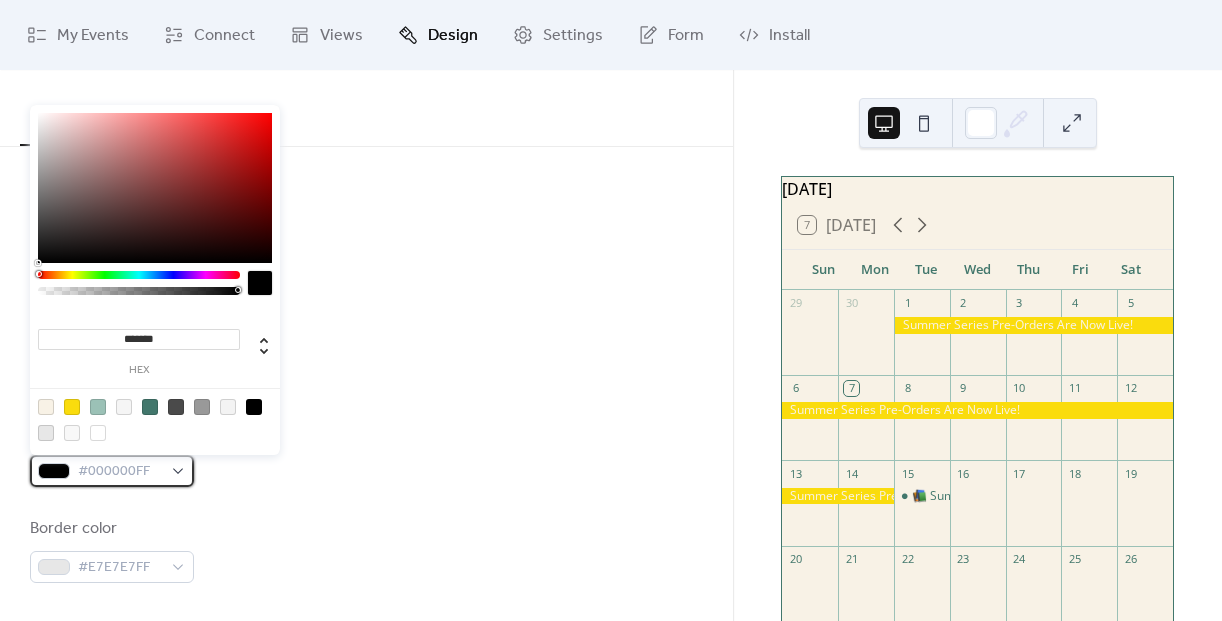 click on "#000000FF" at bounding box center (120, 472) 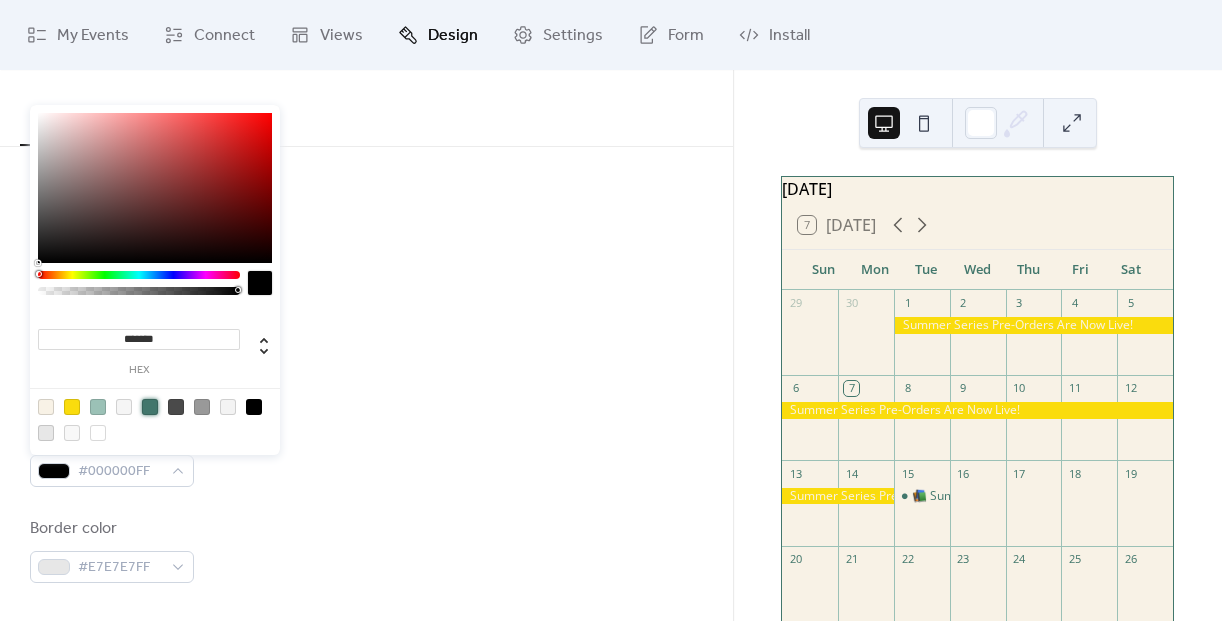 click at bounding box center [150, 407] 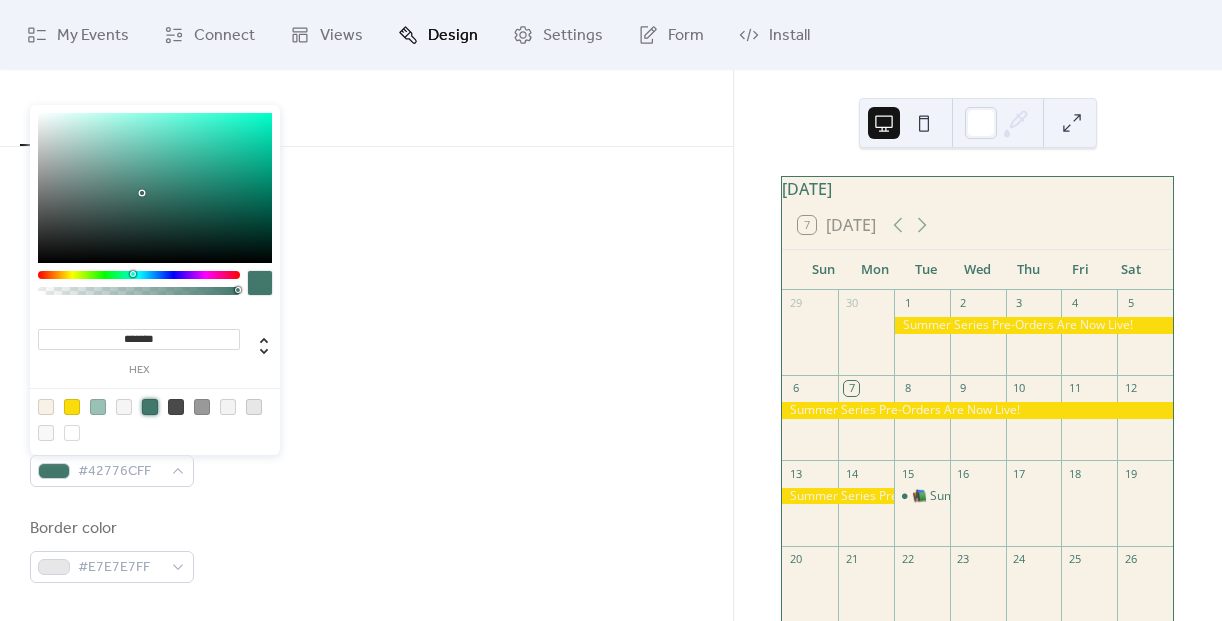 click on "Background color #F8F2E6FF Text color #42776CFF Border color #E7E7E7FF" at bounding box center (366, 454) 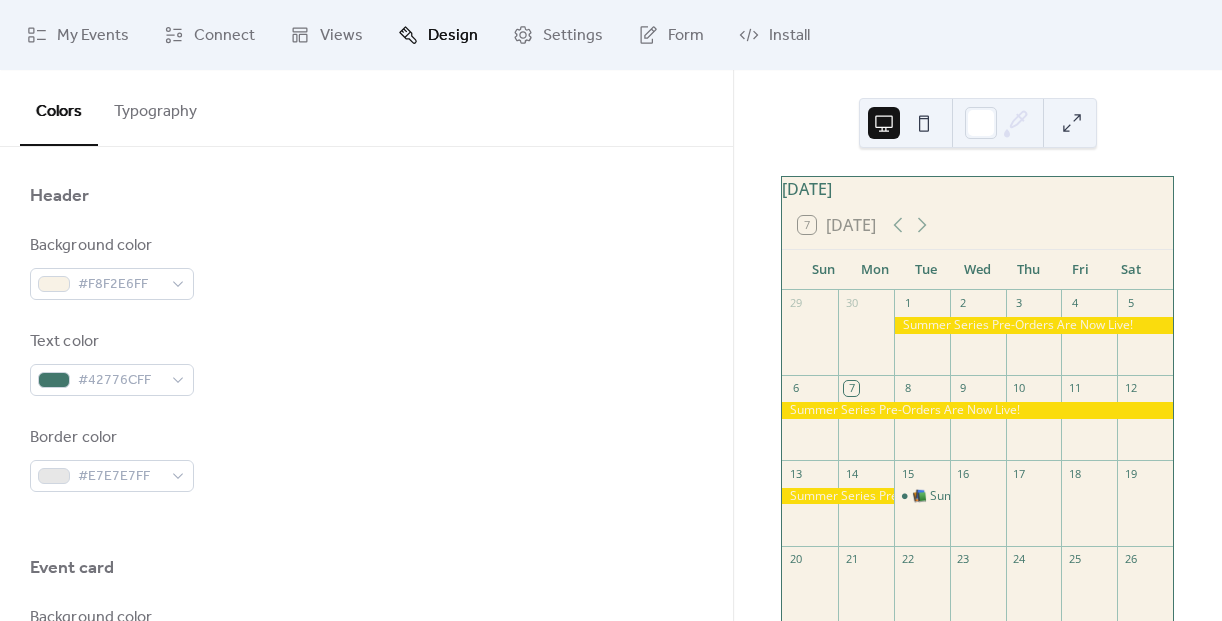 scroll, scrollTop: 851, scrollLeft: 0, axis: vertical 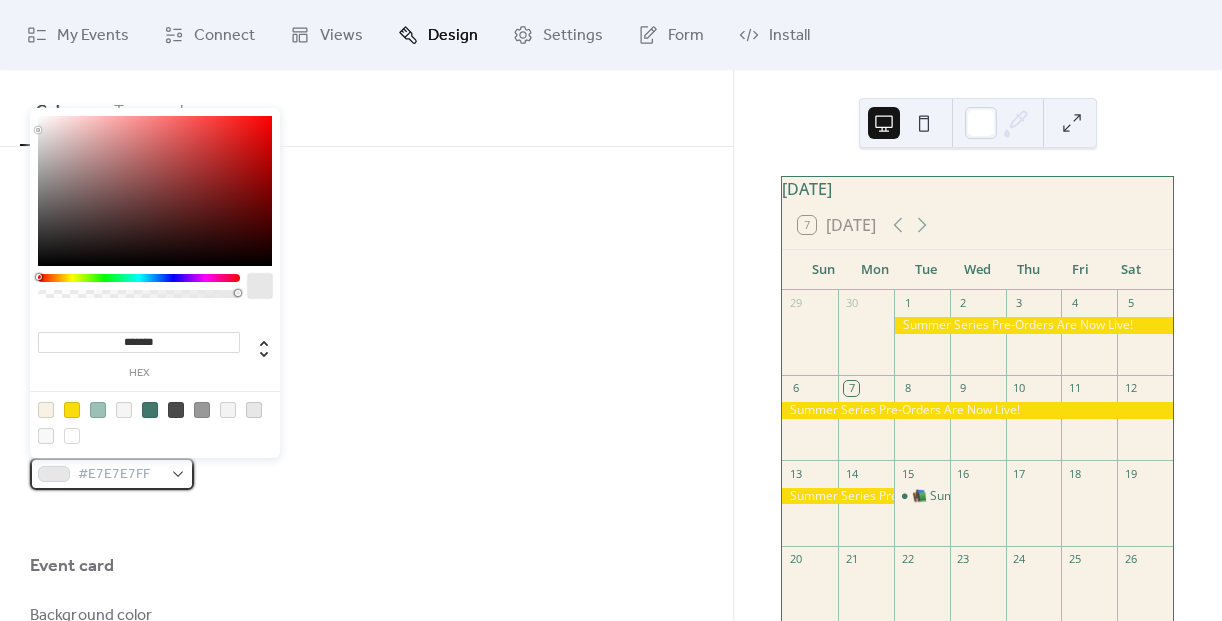 click on "#E7E7E7FF" at bounding box center [112, 474] 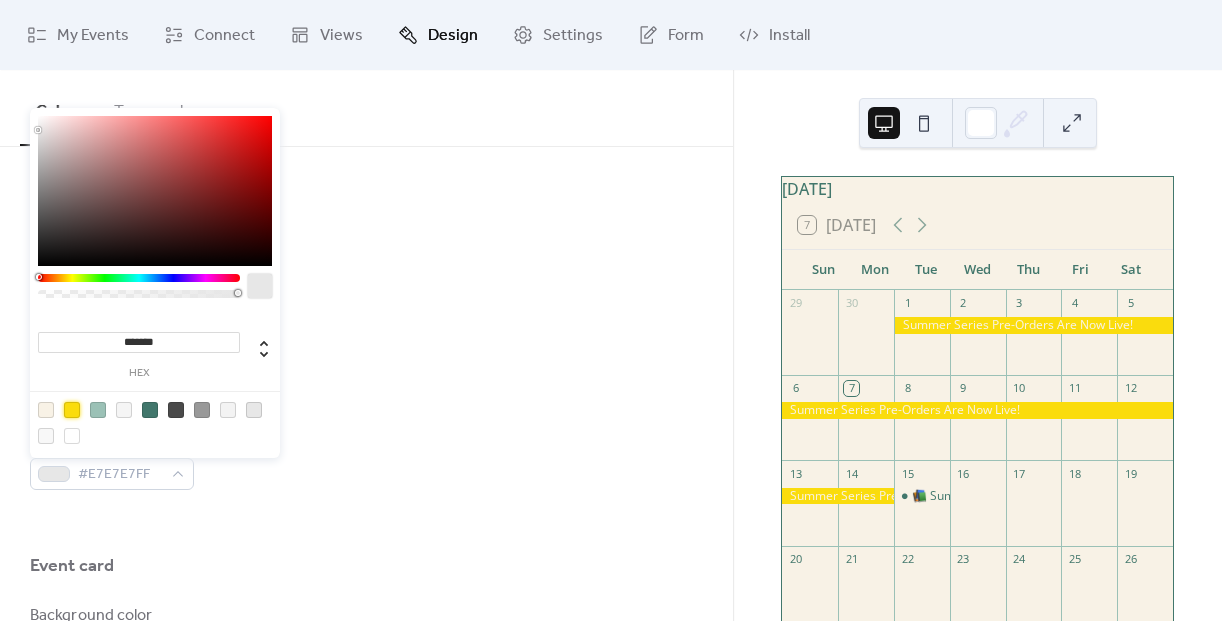 click at bounding box center (72, 410) 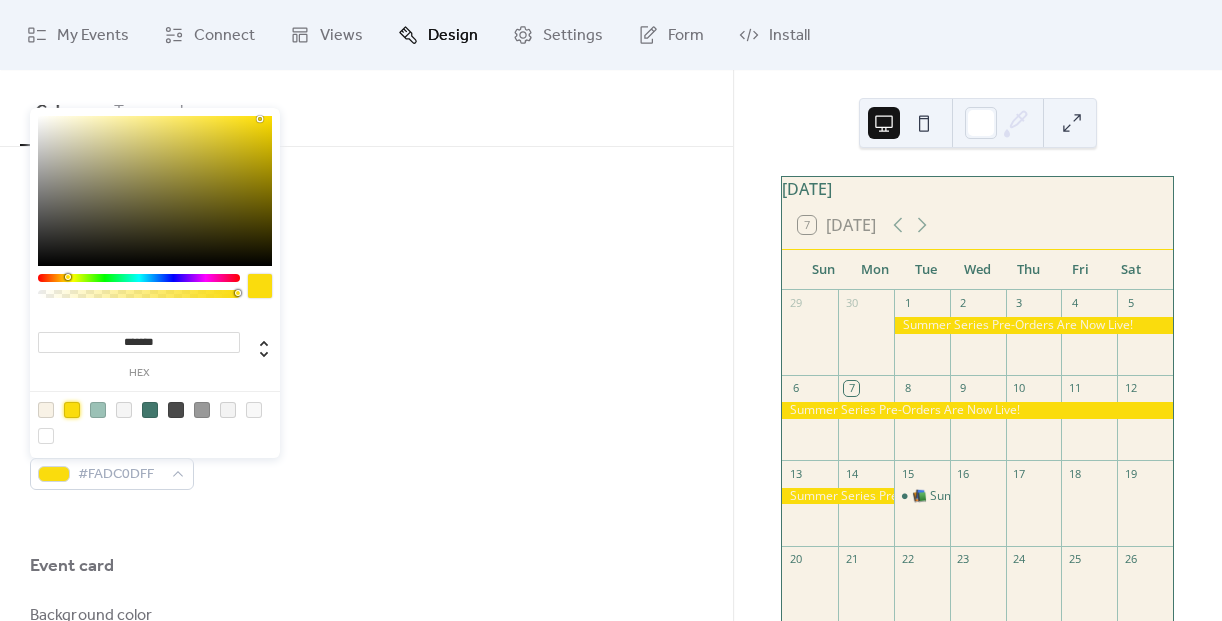click at bounding box center [155, 422] 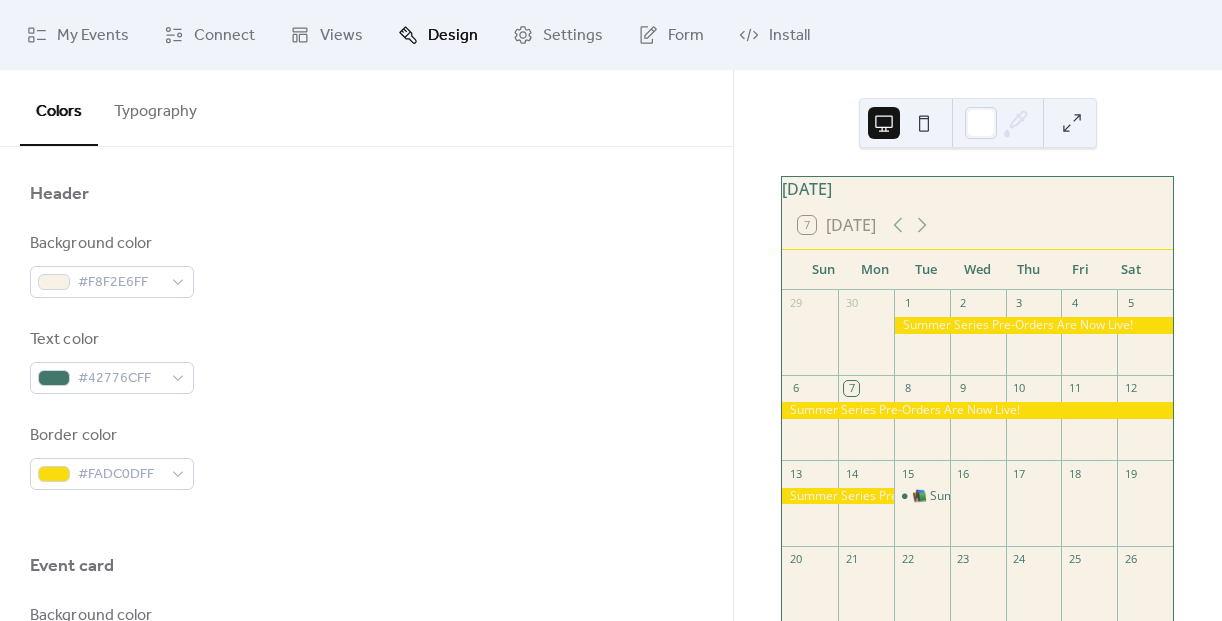 click at bounding box center [366, 522] 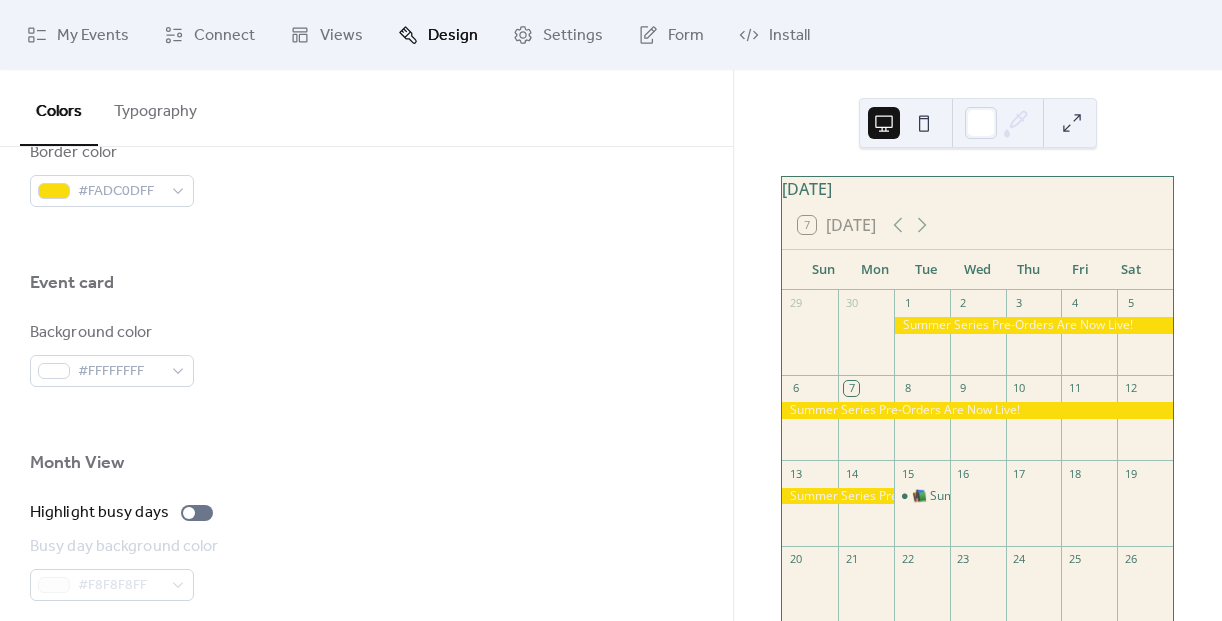scroll, scrollTop: 1142, scrollLeft: 0, axis: vertical 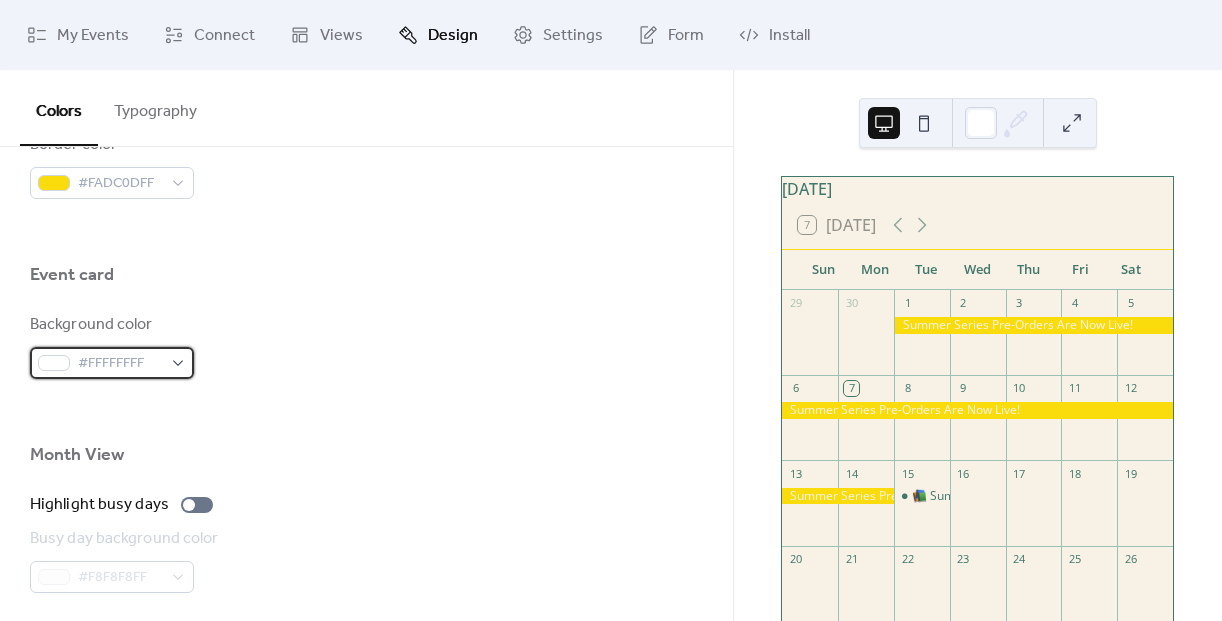 click on "#FFFFFFFF" at bounding box center (120, 364) 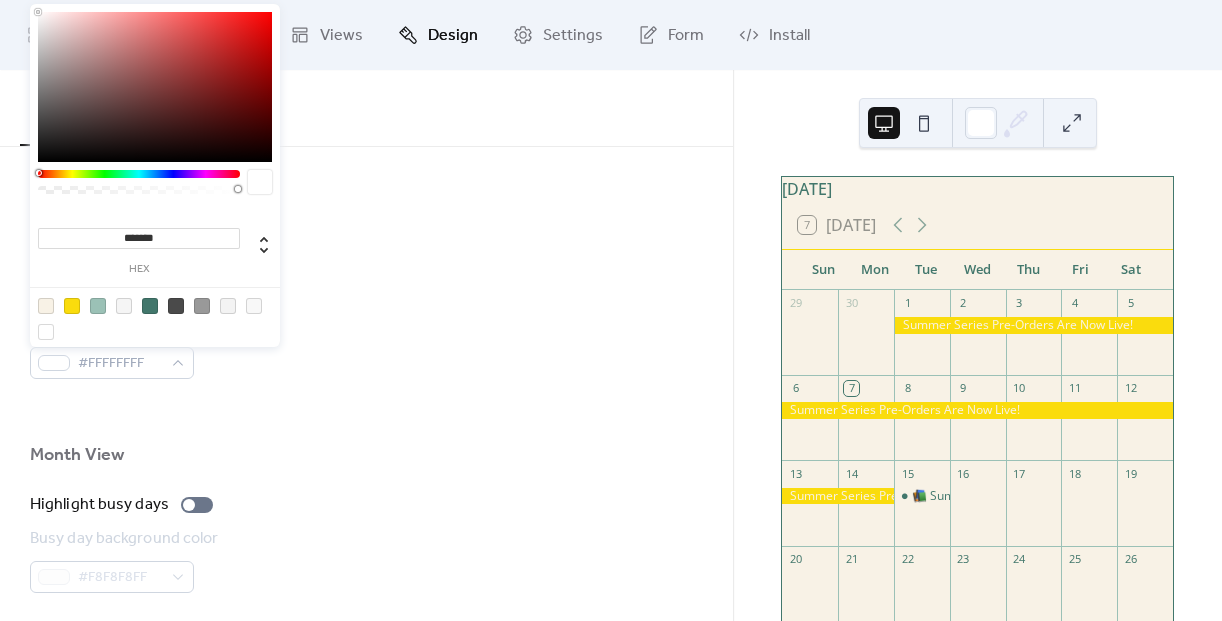 click at bounding box center [46, 306] 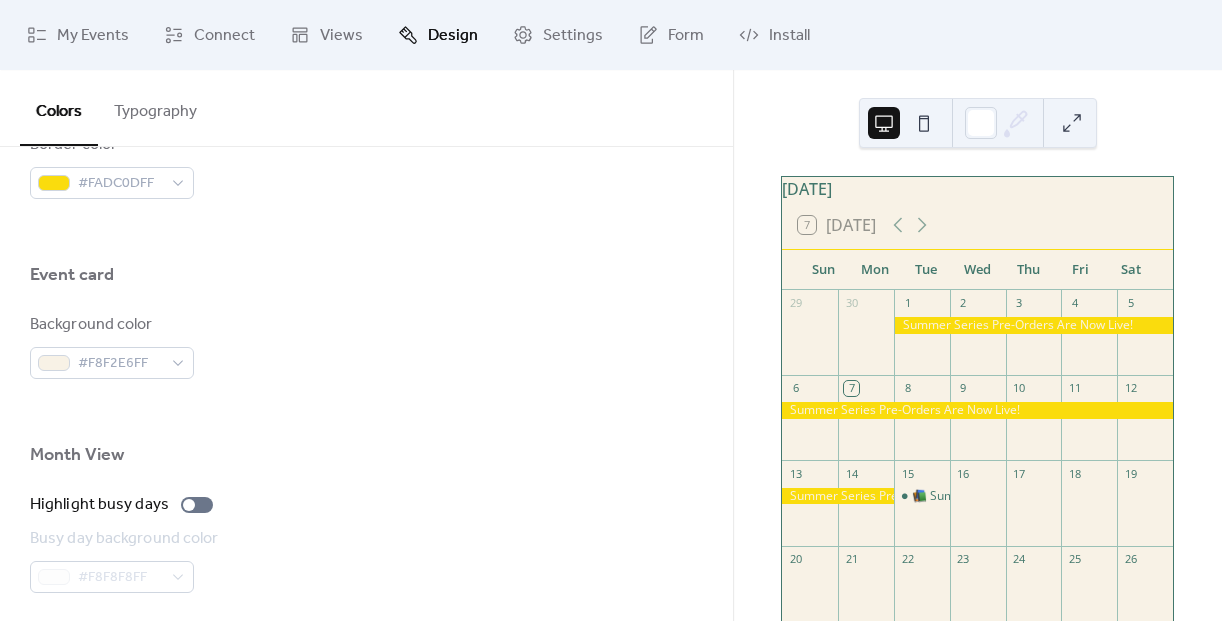 click on "Highlight busy days" at bounding box center [366, 505] 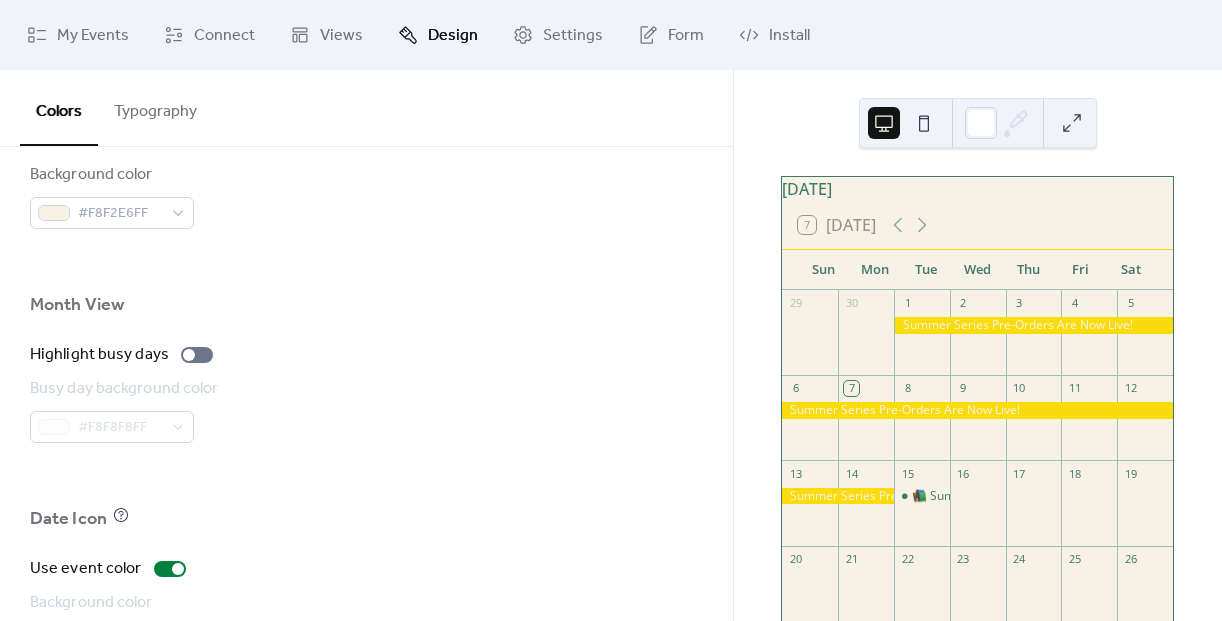 scroll, scrollTop: 1308, scrollLeft: 0, axis: vertical 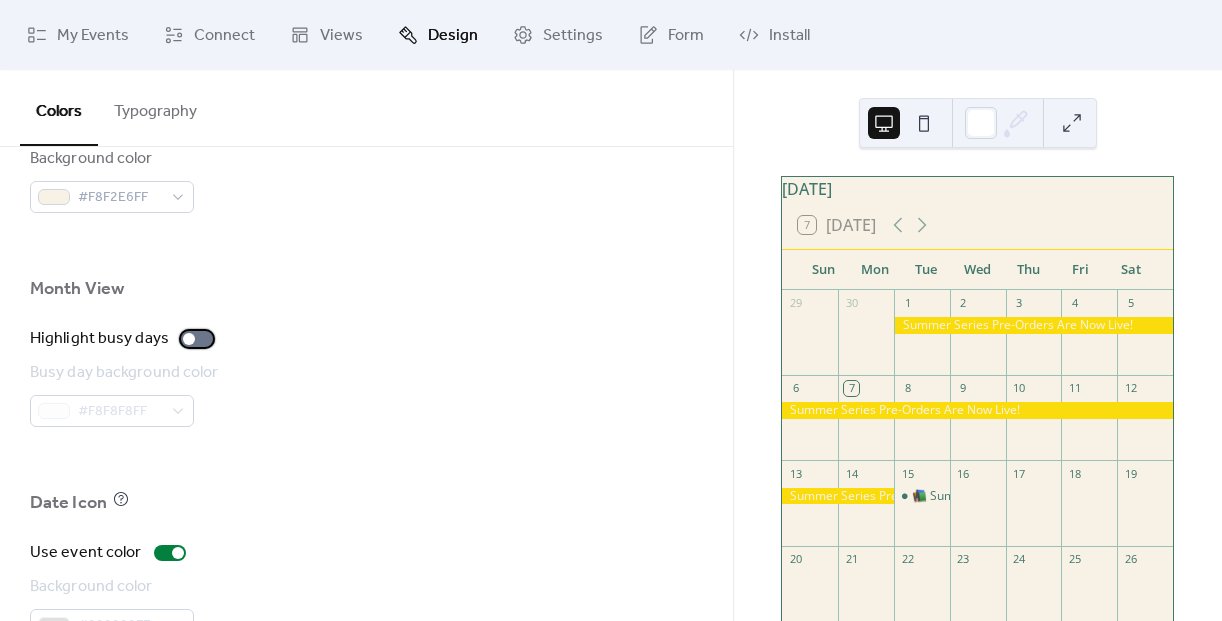 click at bounding box center (197, 339) 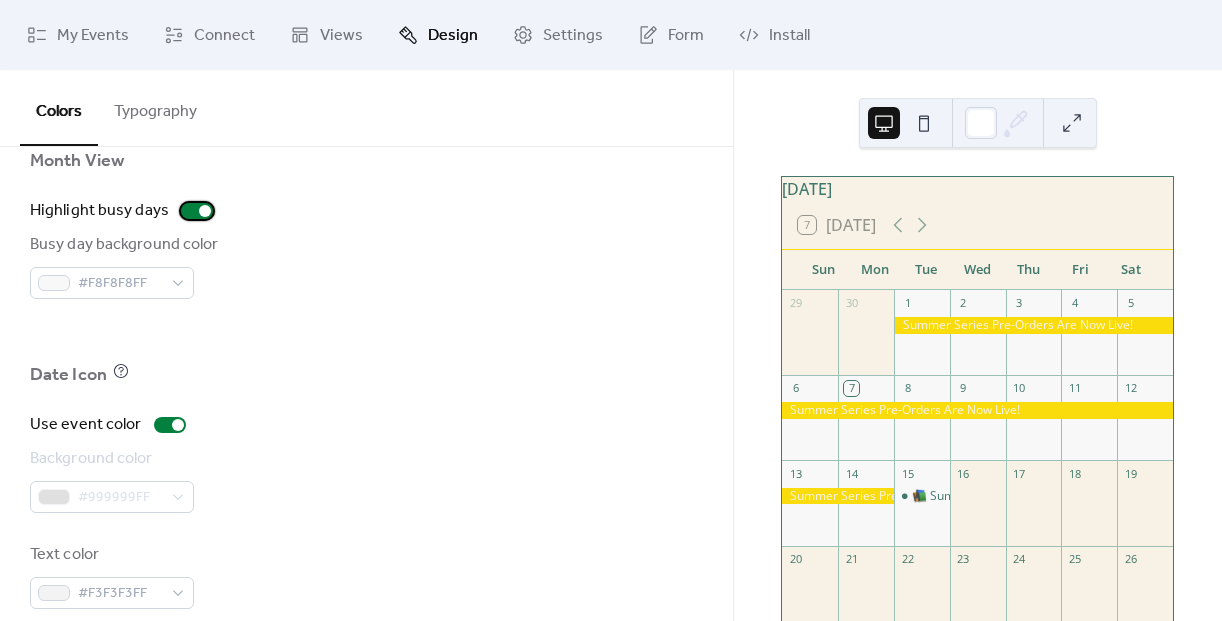 scroll, scrollTop: 1448, scrollLeft: 0, axis: vertical 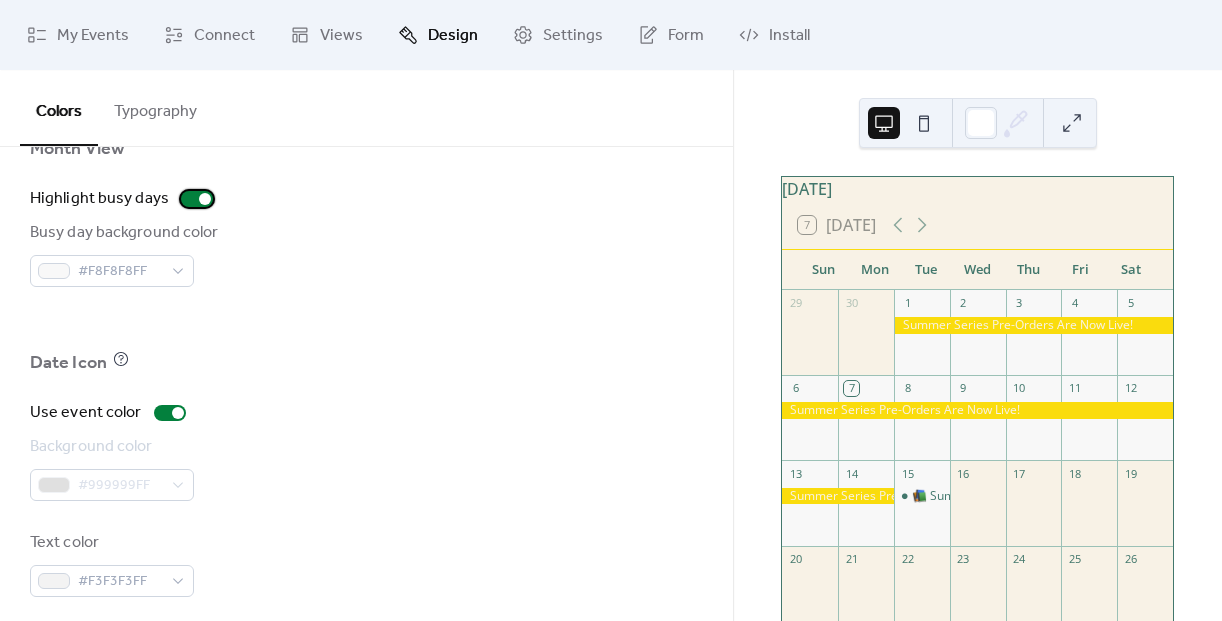 click at bounding box center (197, 199) 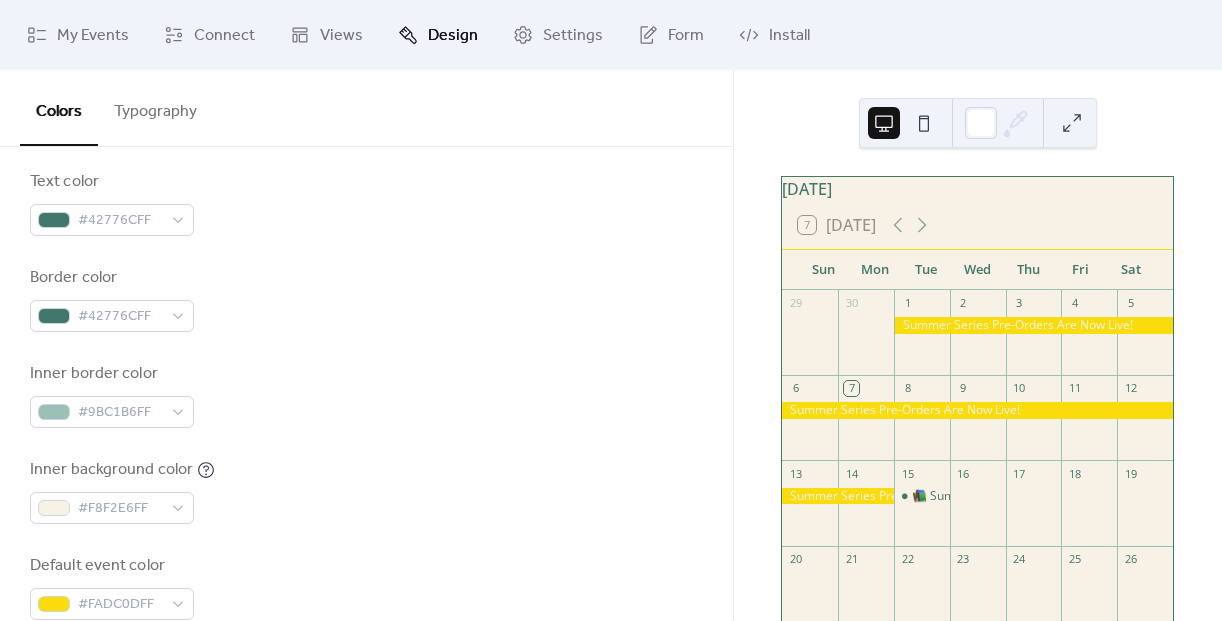 scroll, scrollTop: 345, scrollLeft: 0, axis: vertical 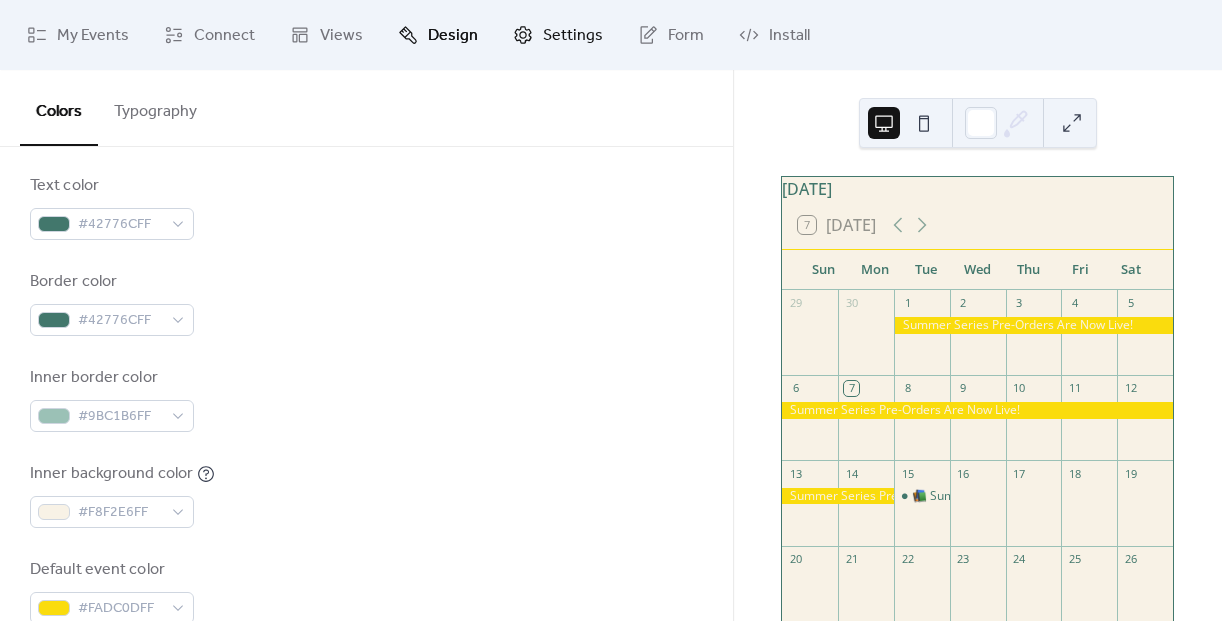 click on "Settings" at bounding box center [573, 36] 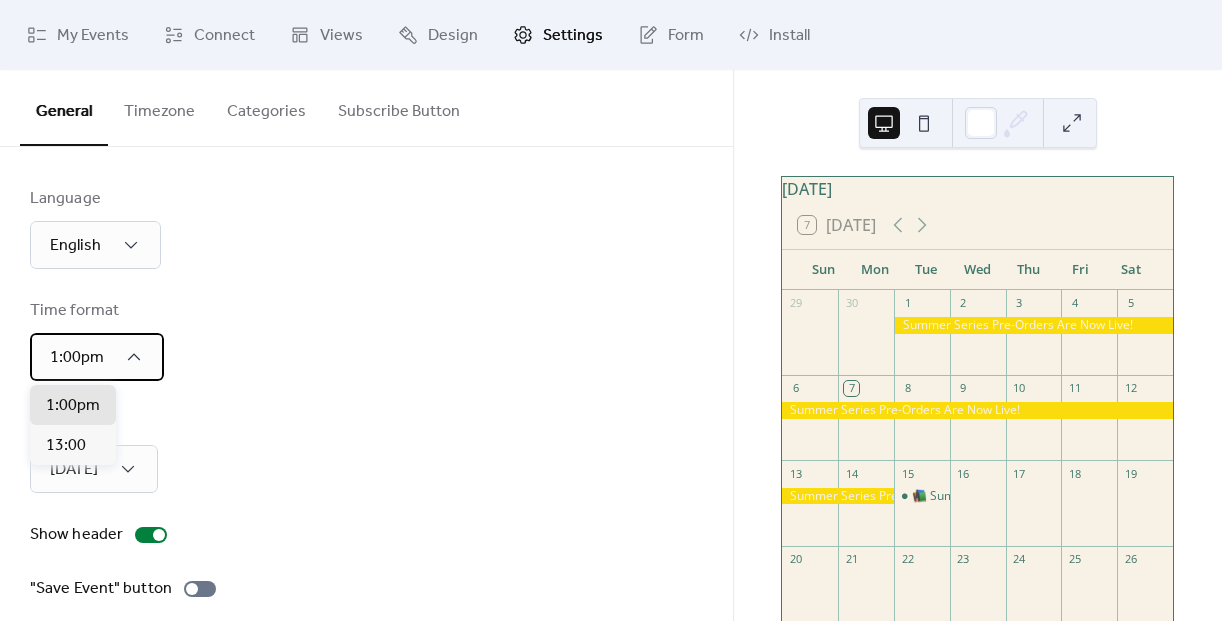 click on "1:00pm" at bounding box center (97, 357) 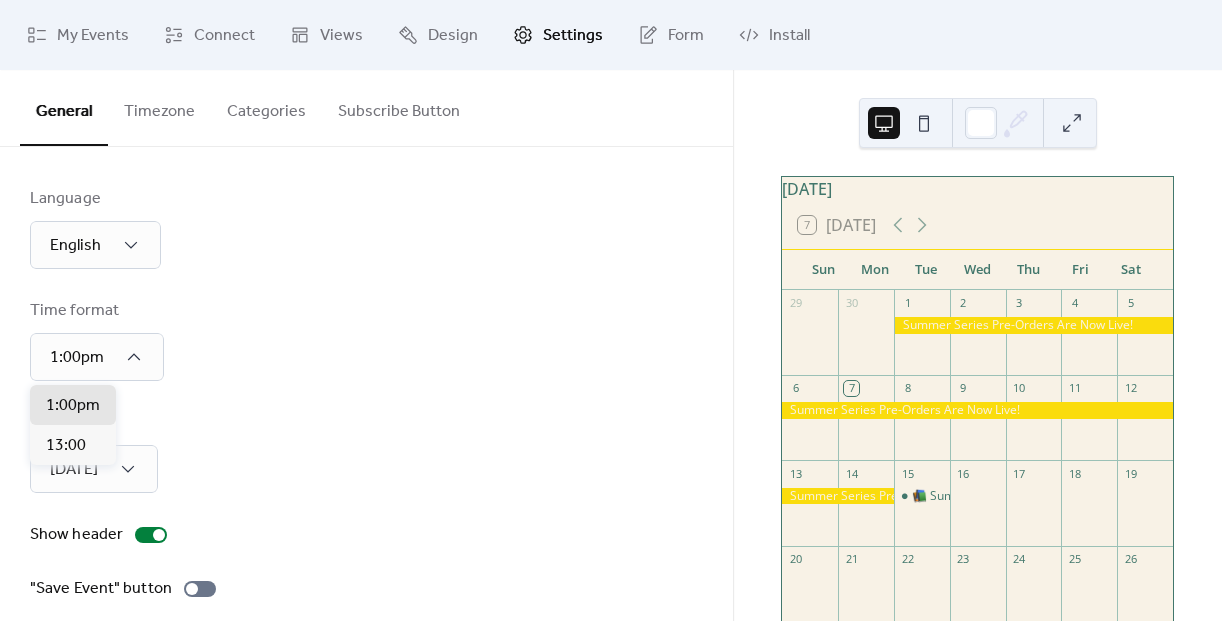 click on "Time format 1:00pm" at bounding box center [366, 340] 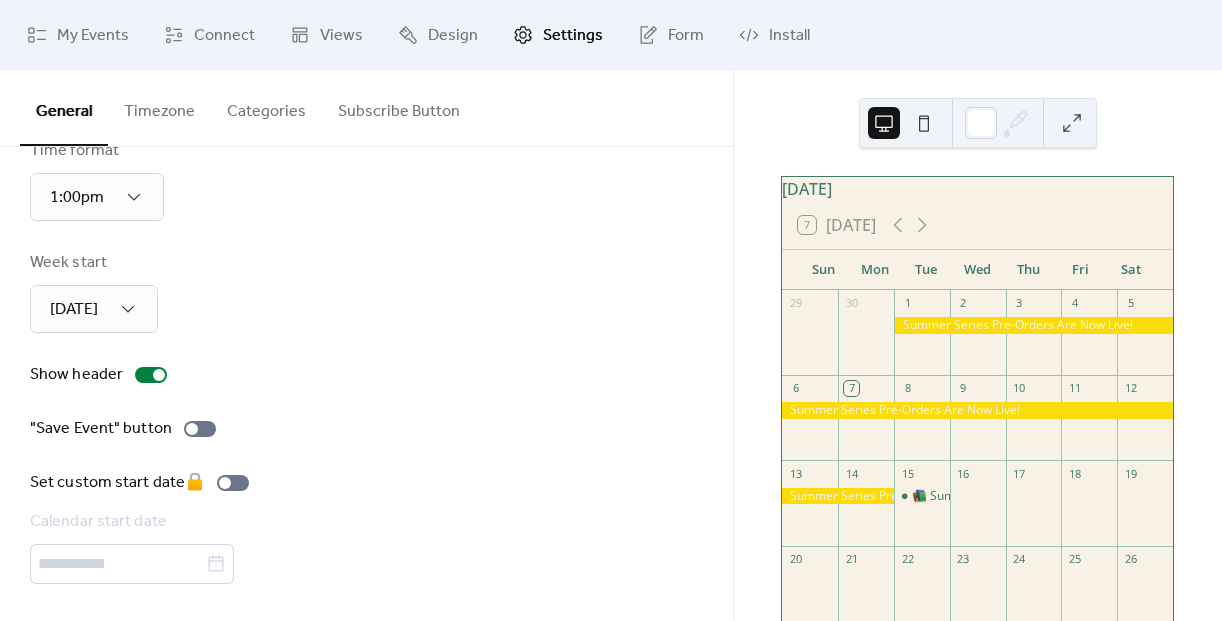 scroll, scrollTop: 163, scrollLeft: 0, axis: vertical 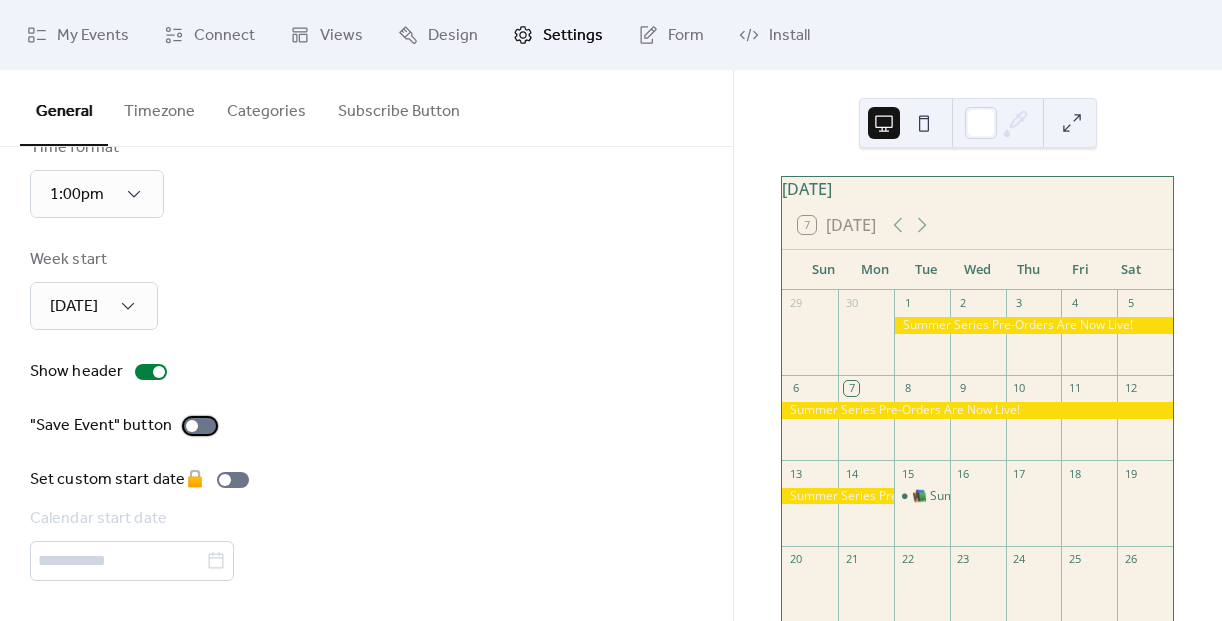 click at bounding box center (200, 426) 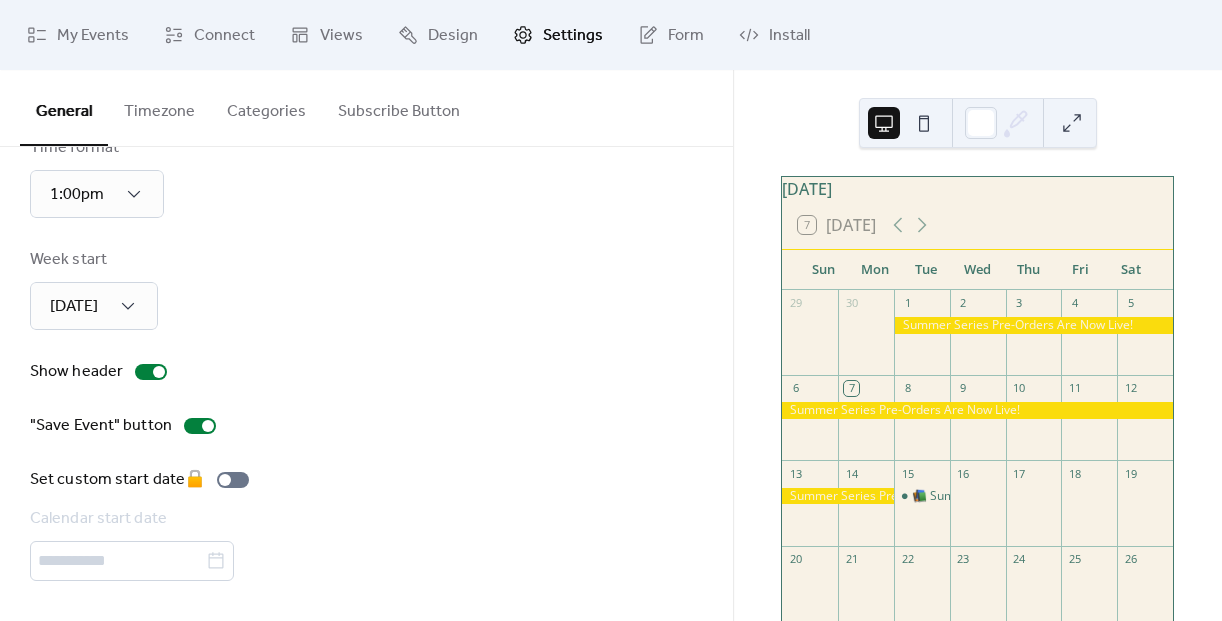 click on "Timezone" at bounding box center [159, 107] 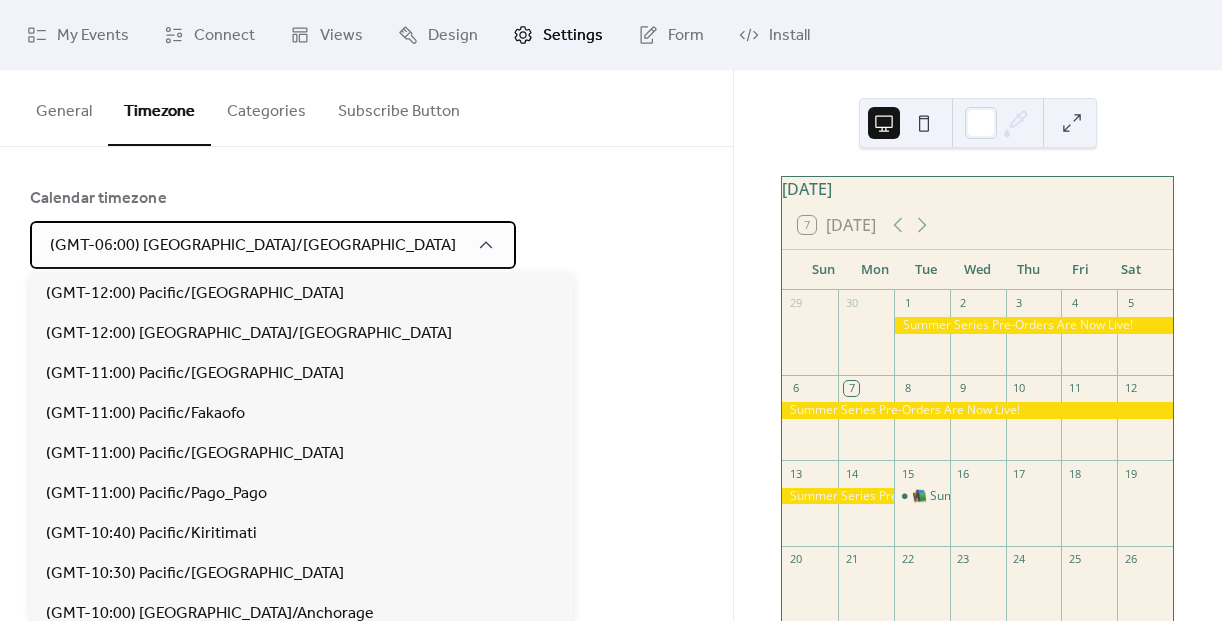 scroll, scrollTop: 1080, scrollLeft: 0, axis: vertical 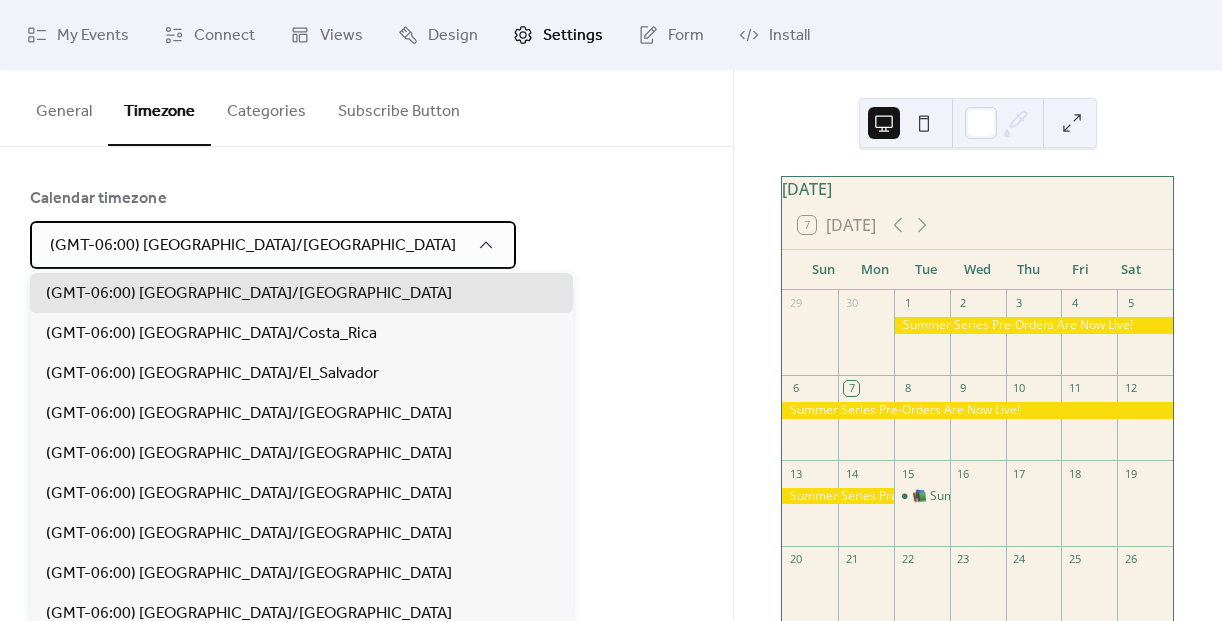 click 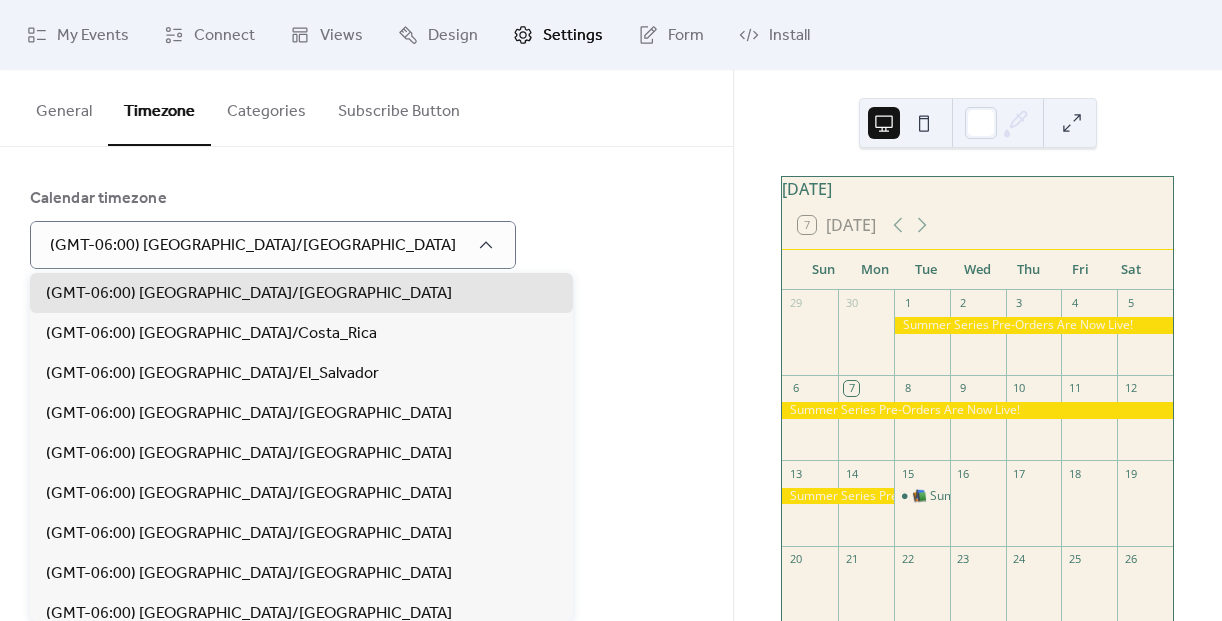 click on "Calendar timezone" at bounding box center [364, 199] 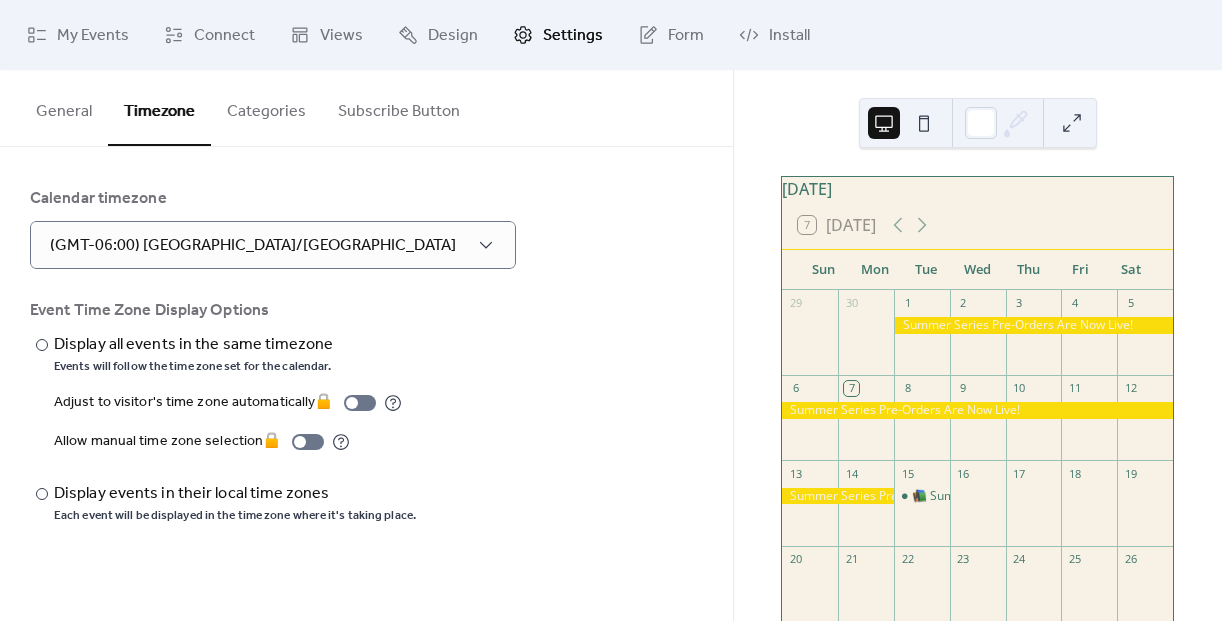 click on "Categories" at bounding box center [266, 107] 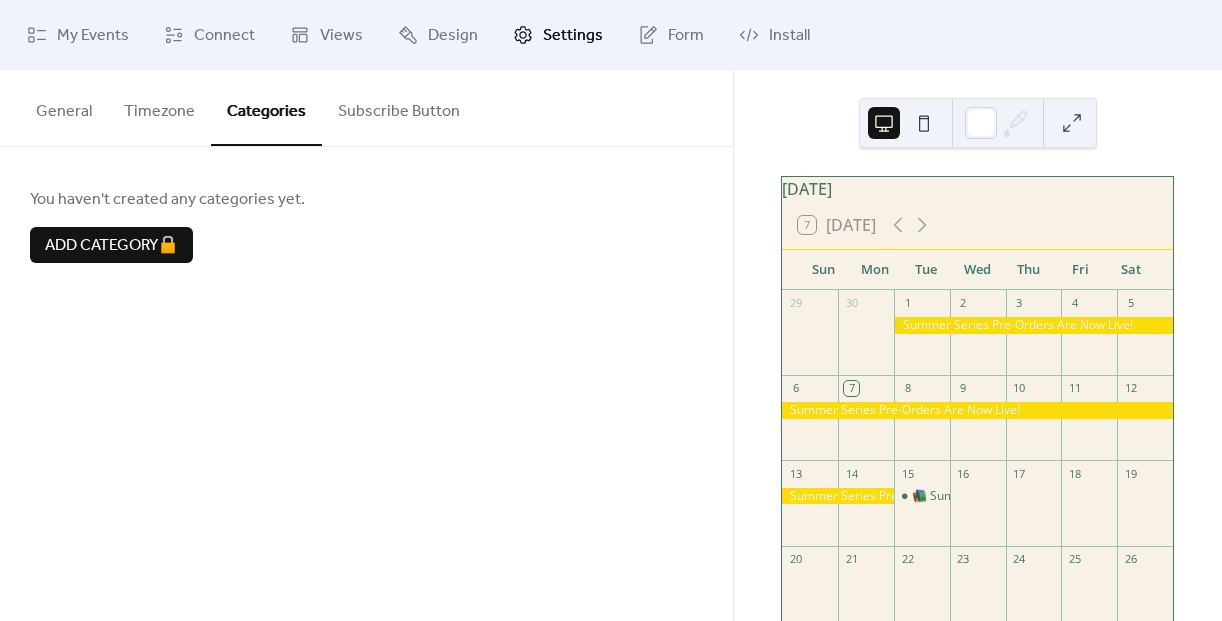 click on "Subscribe Button" at bounding box center [399, 107] 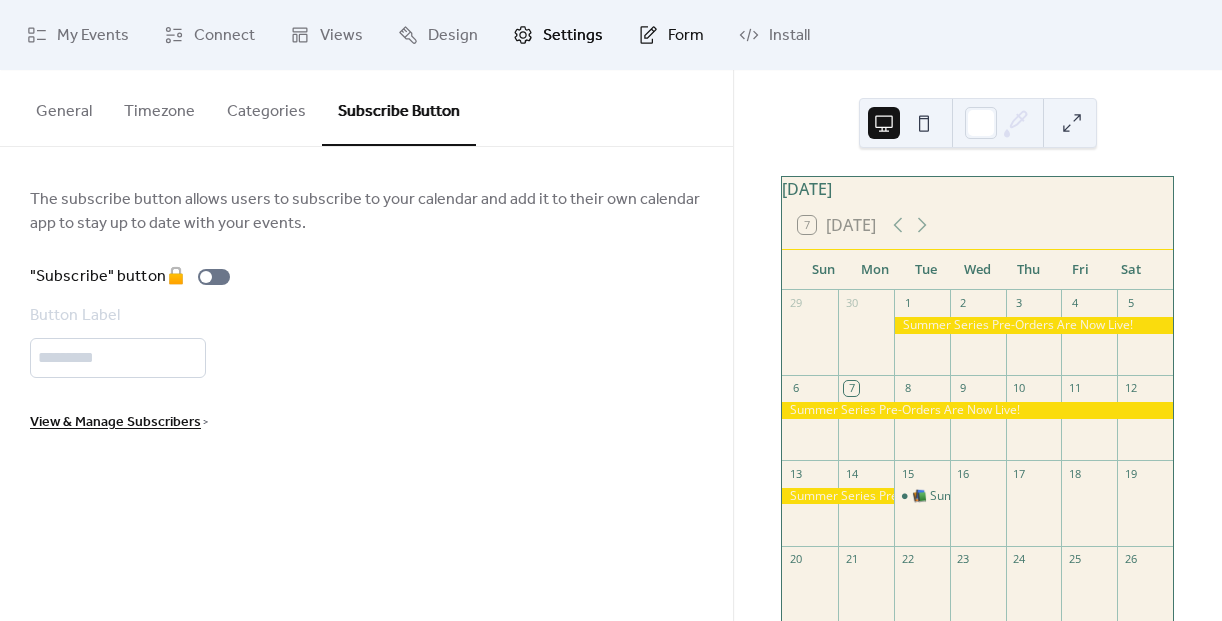 click 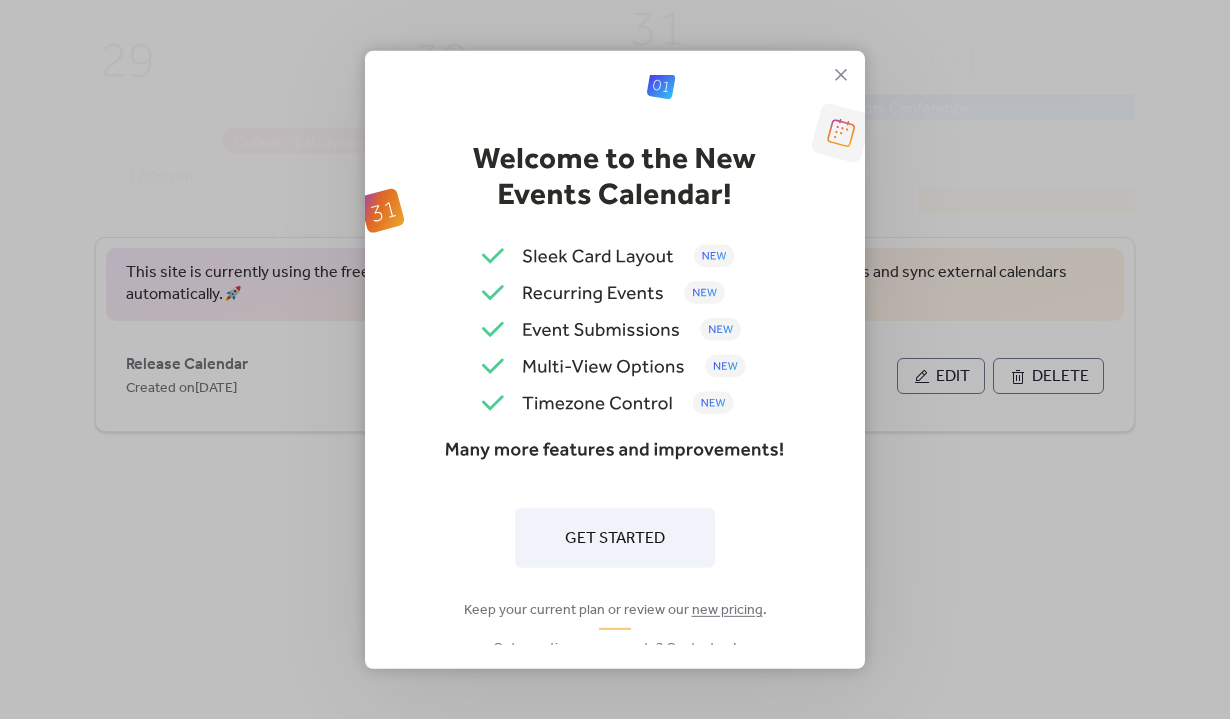 scroll, scrollTop: 0, scrollLeft: 0, axis: both 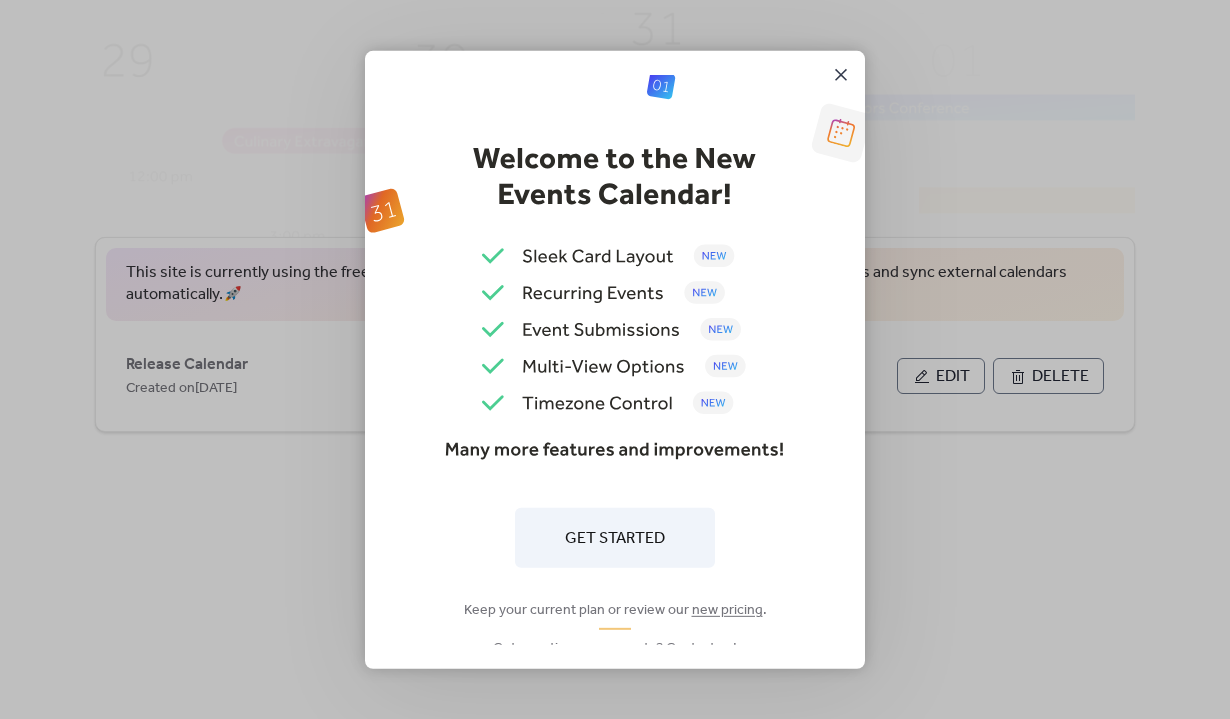 click 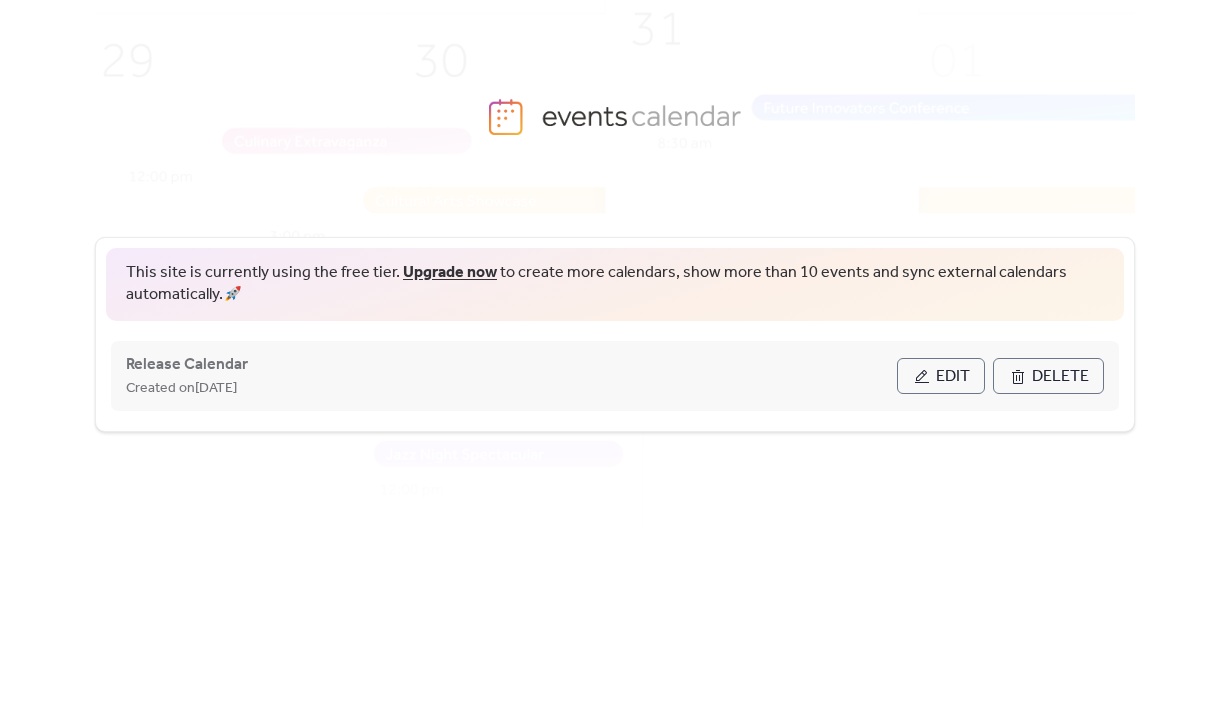 click on "Edit" at bounding box center (941, 376) 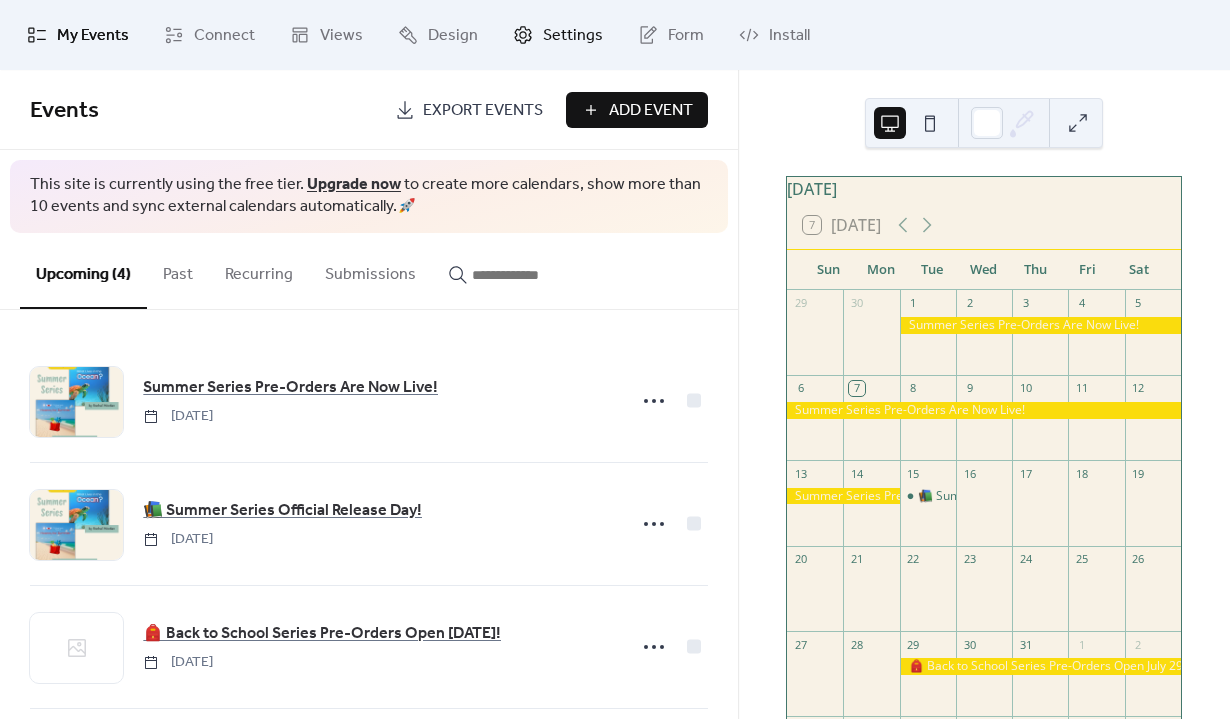 click on "Settings" at bounding box center (573, 36) 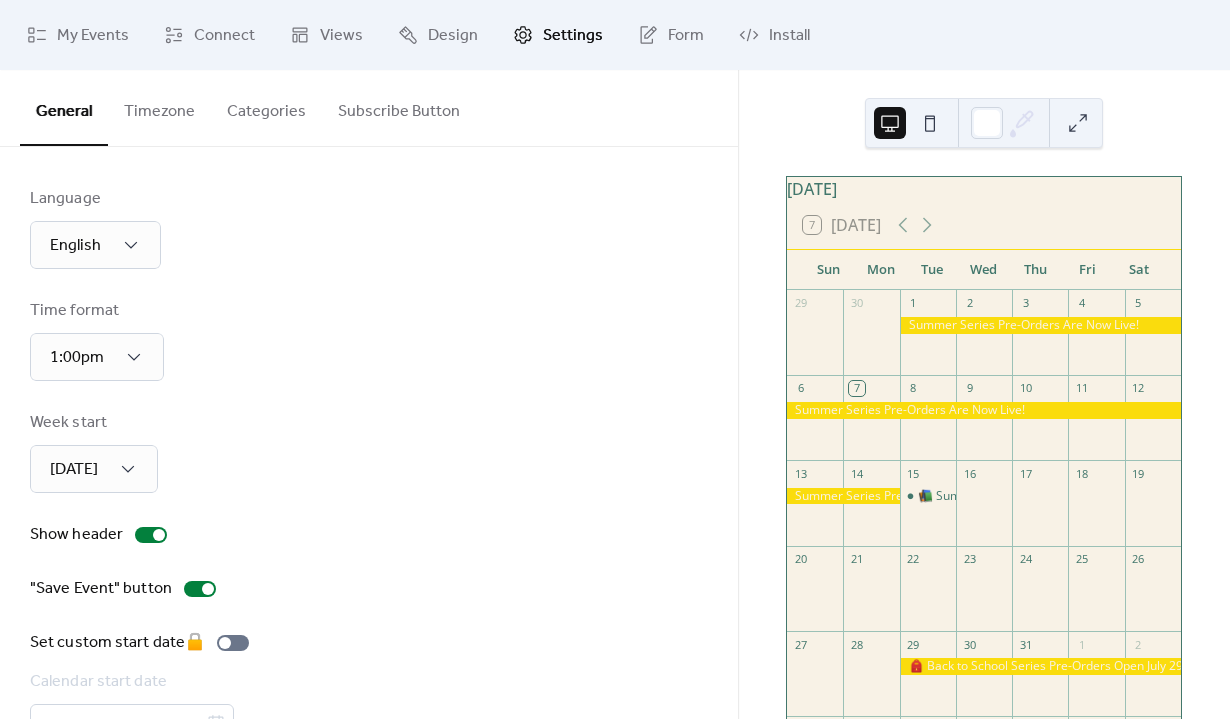 scroll, scrollTop: 65, scrollLeft: 0, axis: vertical 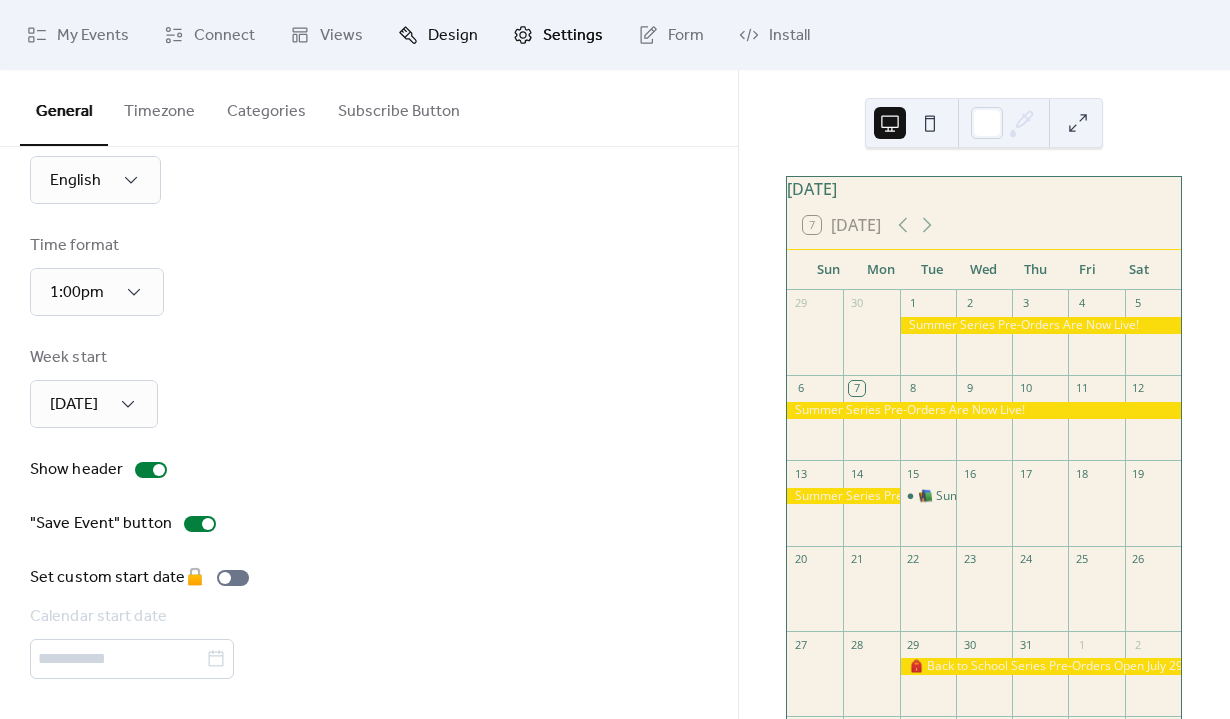 click on "Design" at bounding box center [453, 36] 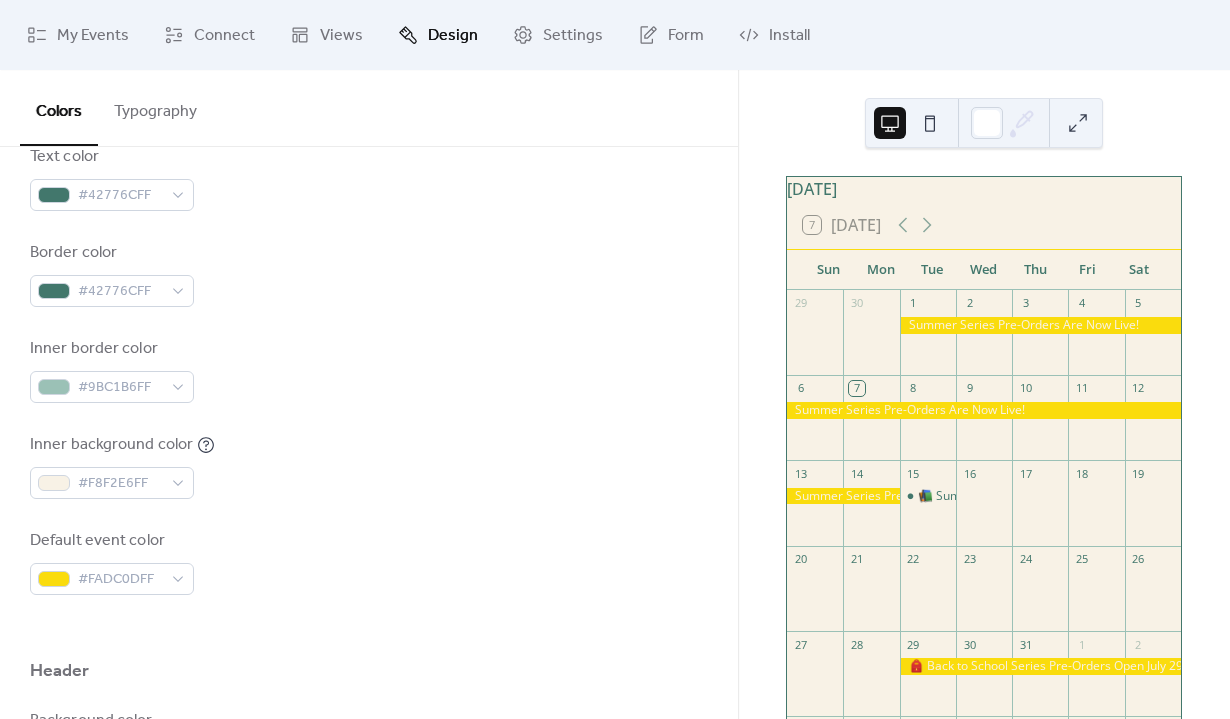 scroll, scrollTop: 275, scrollLeft: 0, axis: vertical 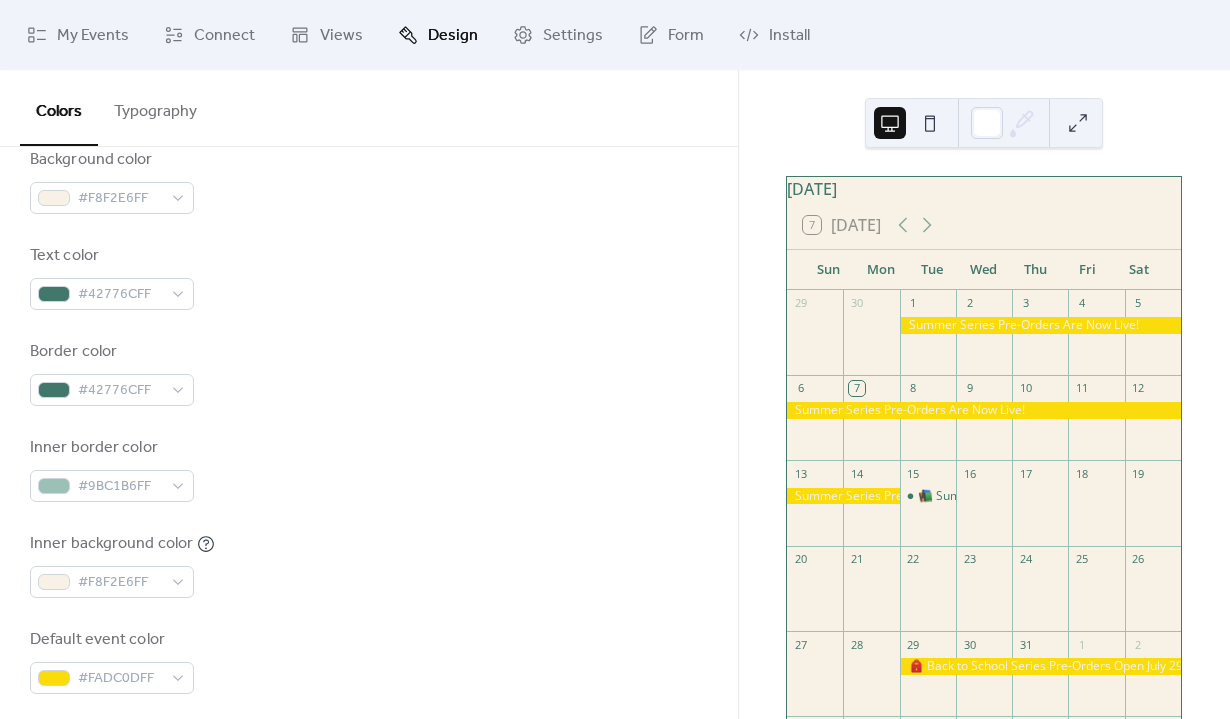 click on "Typography" at bounding box center (155, 107) 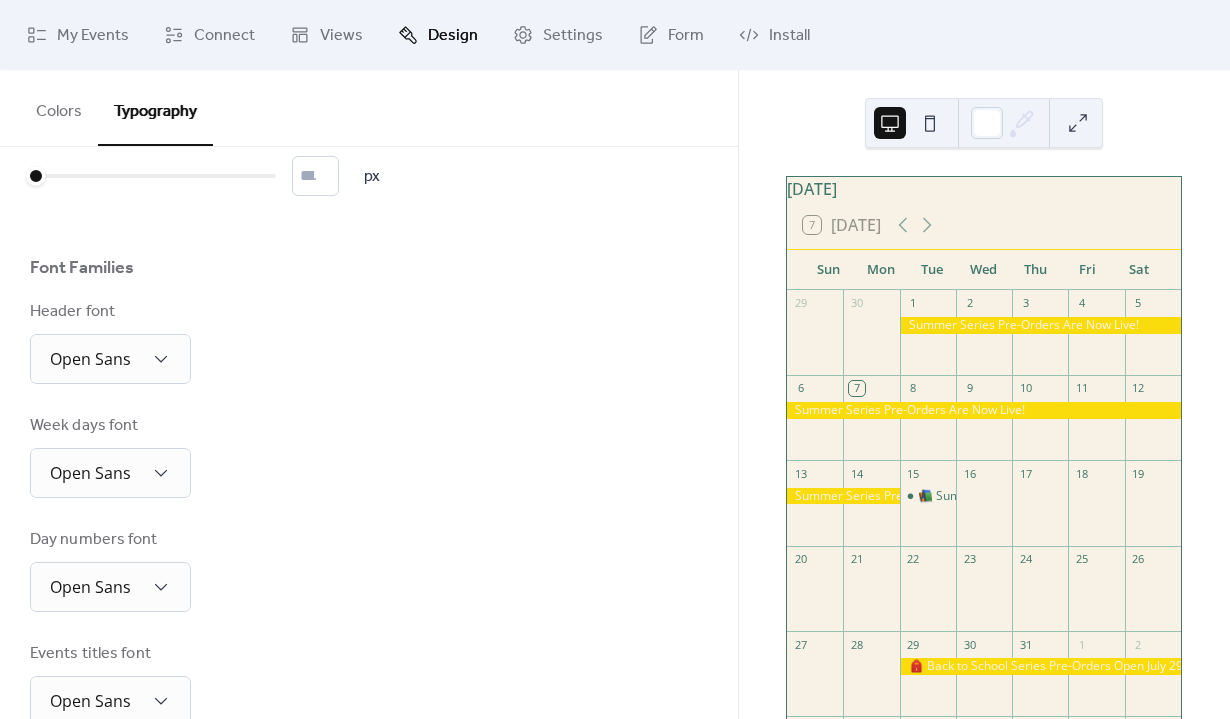 scroll, scrollTop: 0, scrollLeft: 0, axis: both 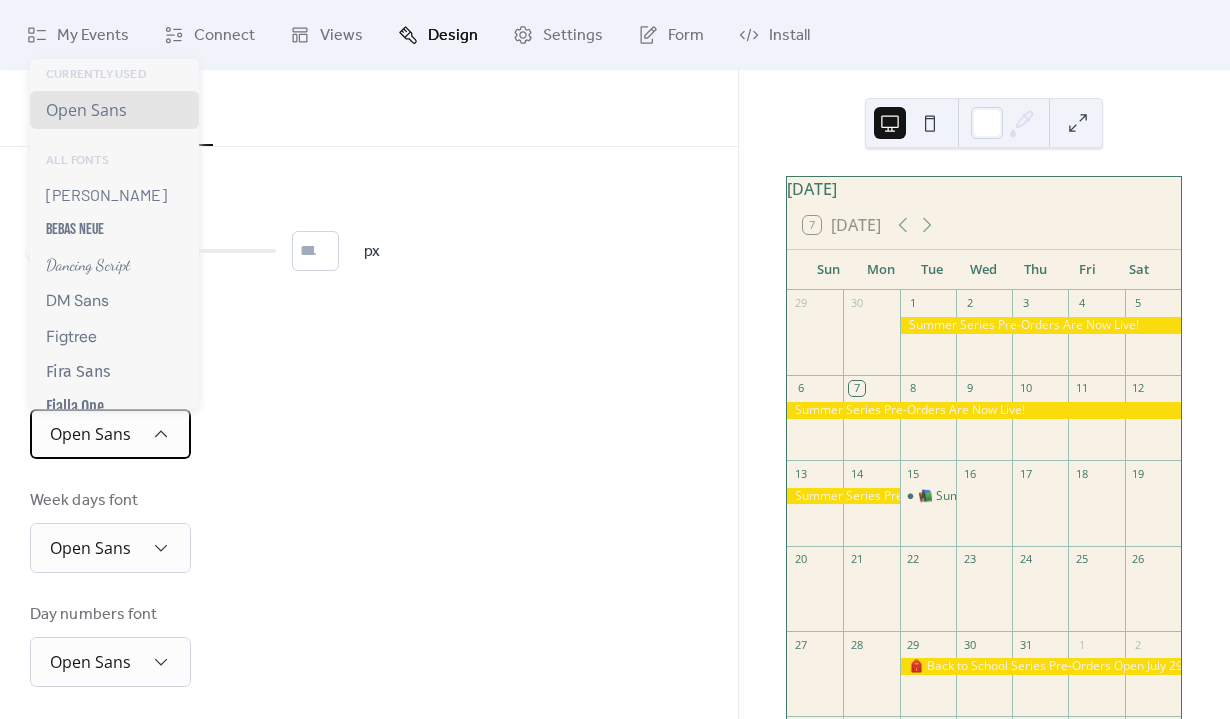 click on "Open Sans" at bounding box center [110, 434] 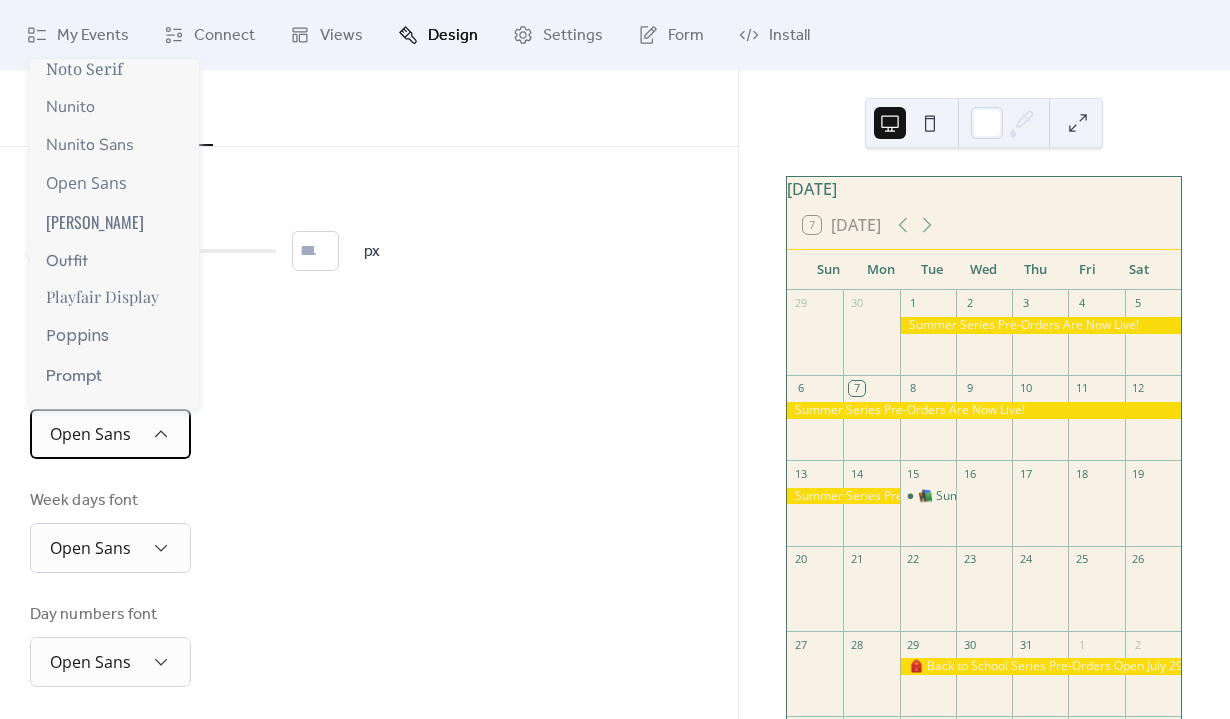 scroll, scrollTop: 1166, scrollLeft: 0, axis: vertical 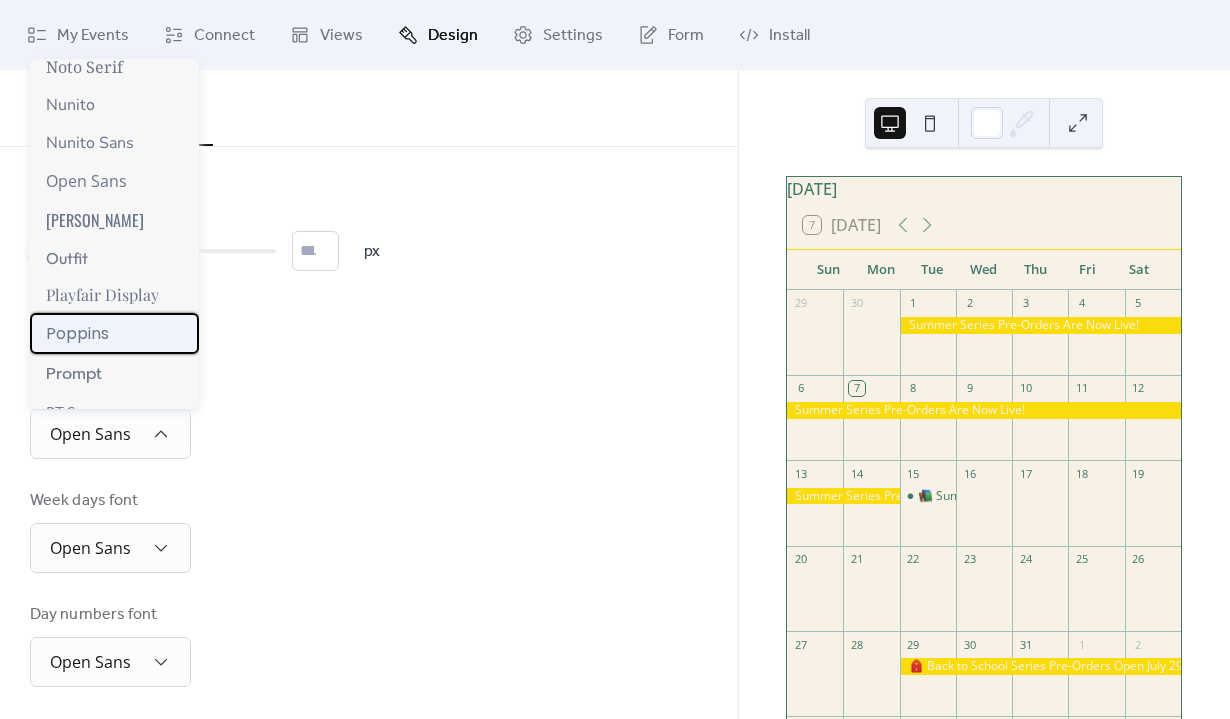 click on "Poppins" at bounding box center [114, 333] 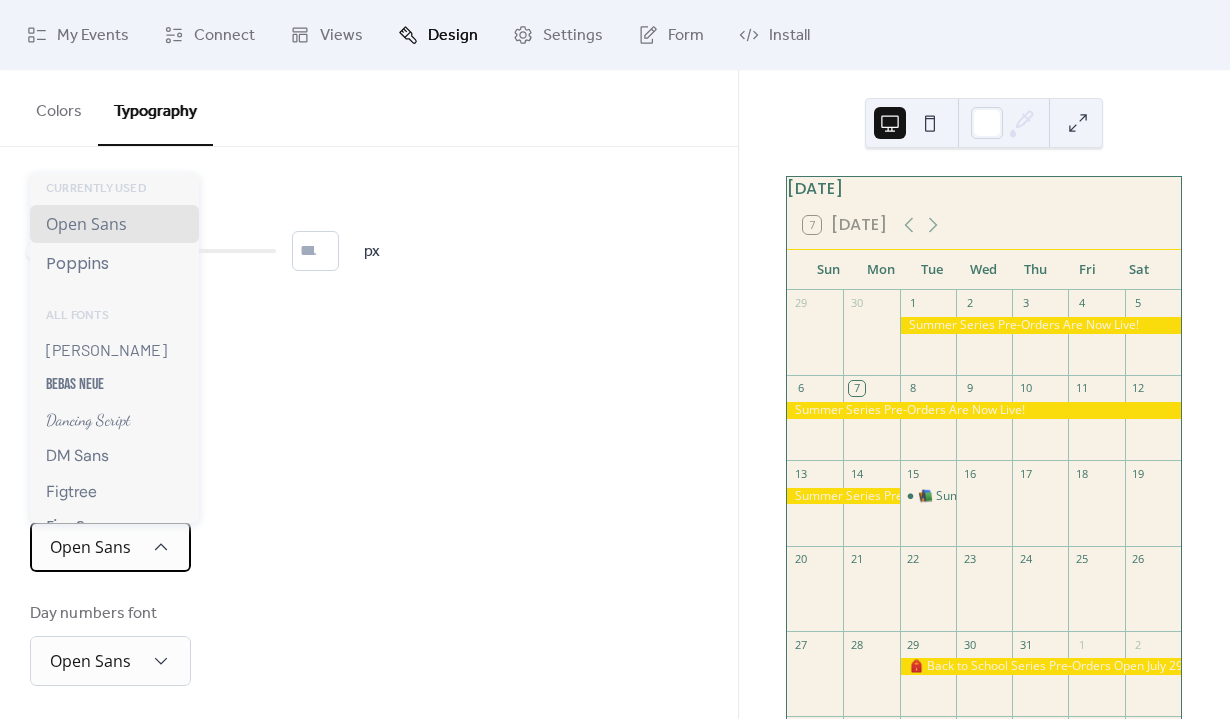 click on "Open Sans" at bounding box center (90, 547) 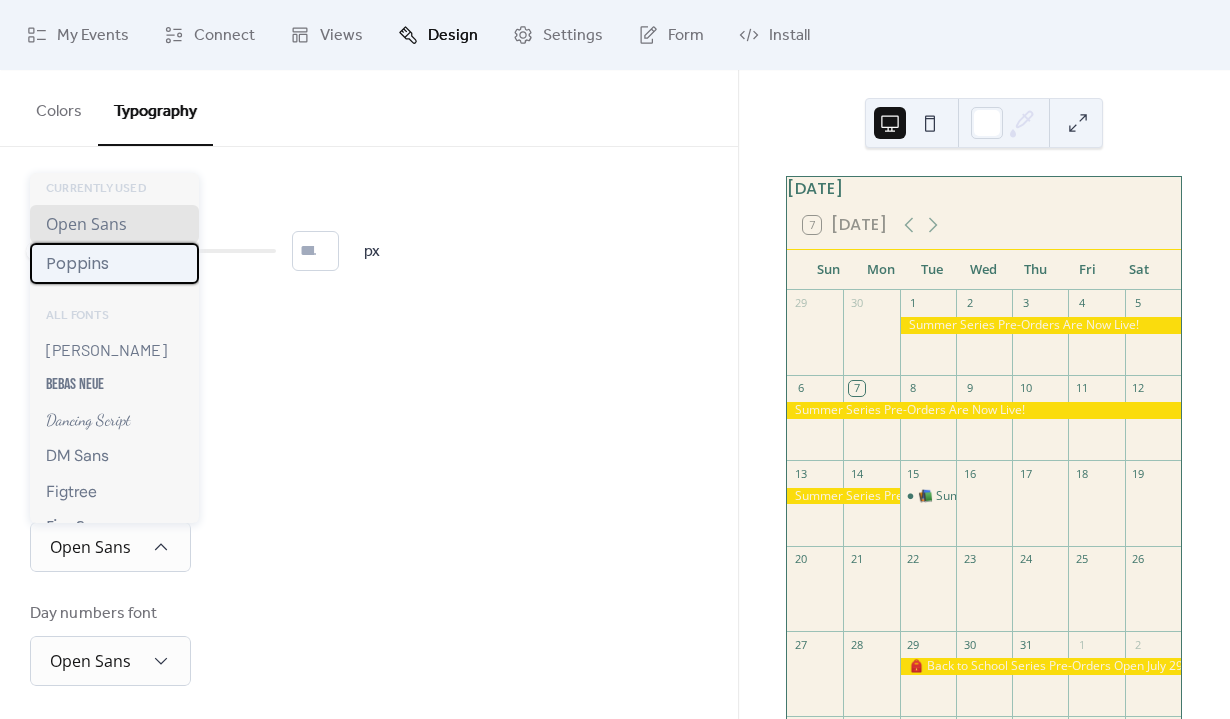 click on "Poppins" at bounding box center [77, 263] 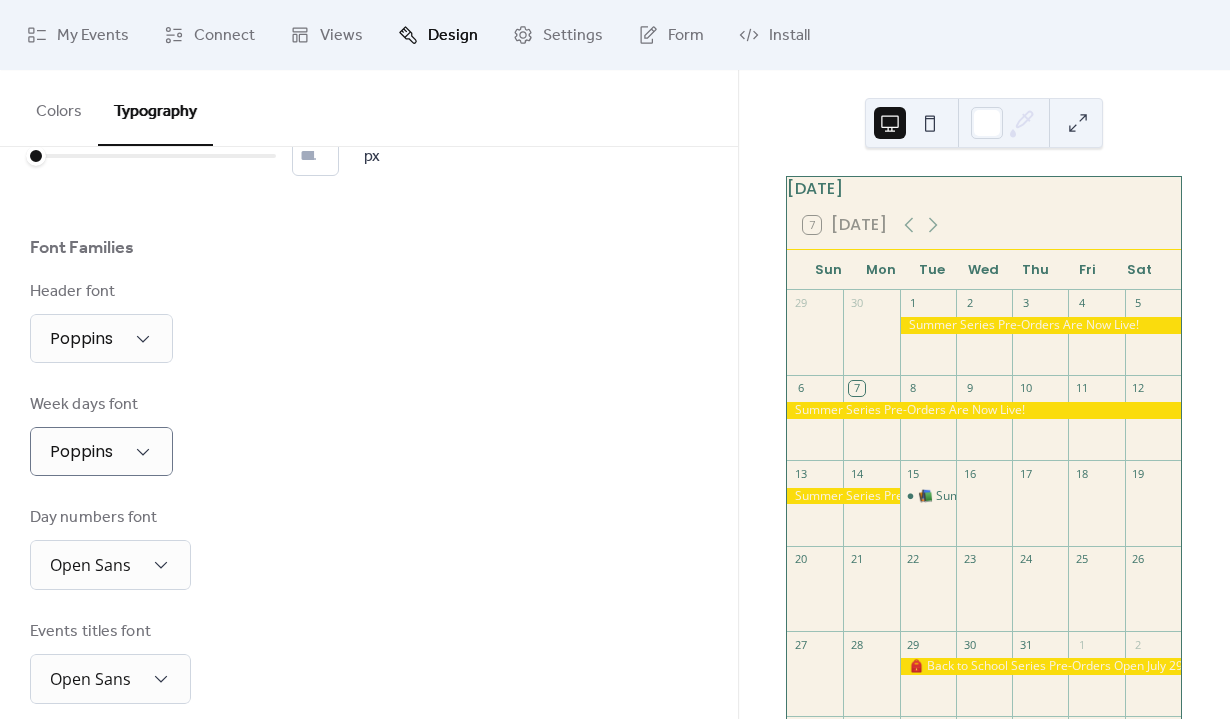 scroll, scrollTop: 183, scrollLeft: 0, axis: vertical 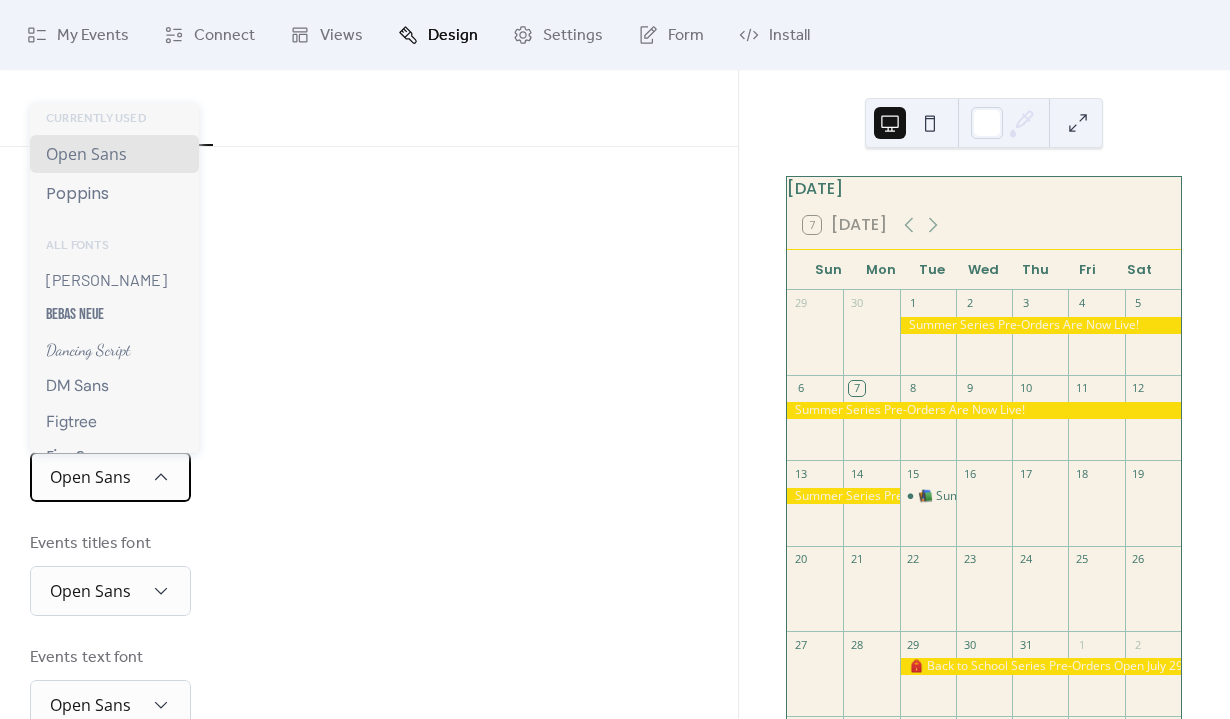 click on "Open Sans" at bounding box center (90, 478) 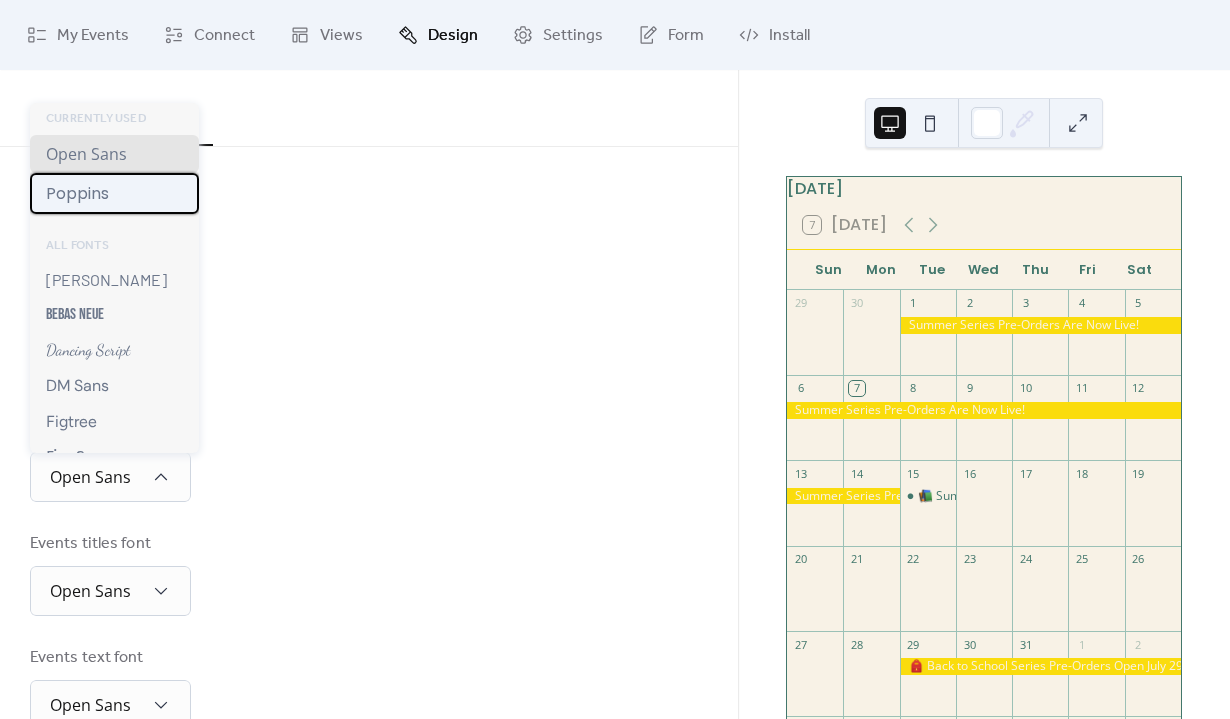 click on "Poppins" at bounding box center (114, 193) 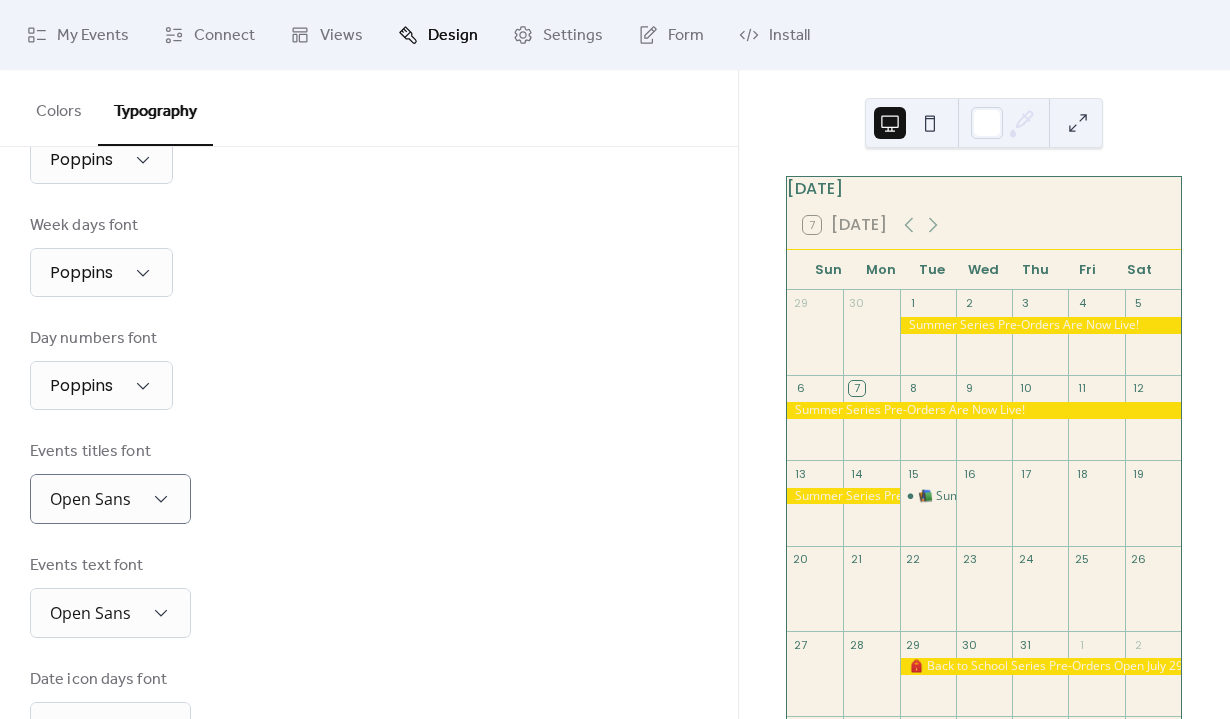 scroll, scrollTop: 351, scrollLeft: 0, axis: vertical 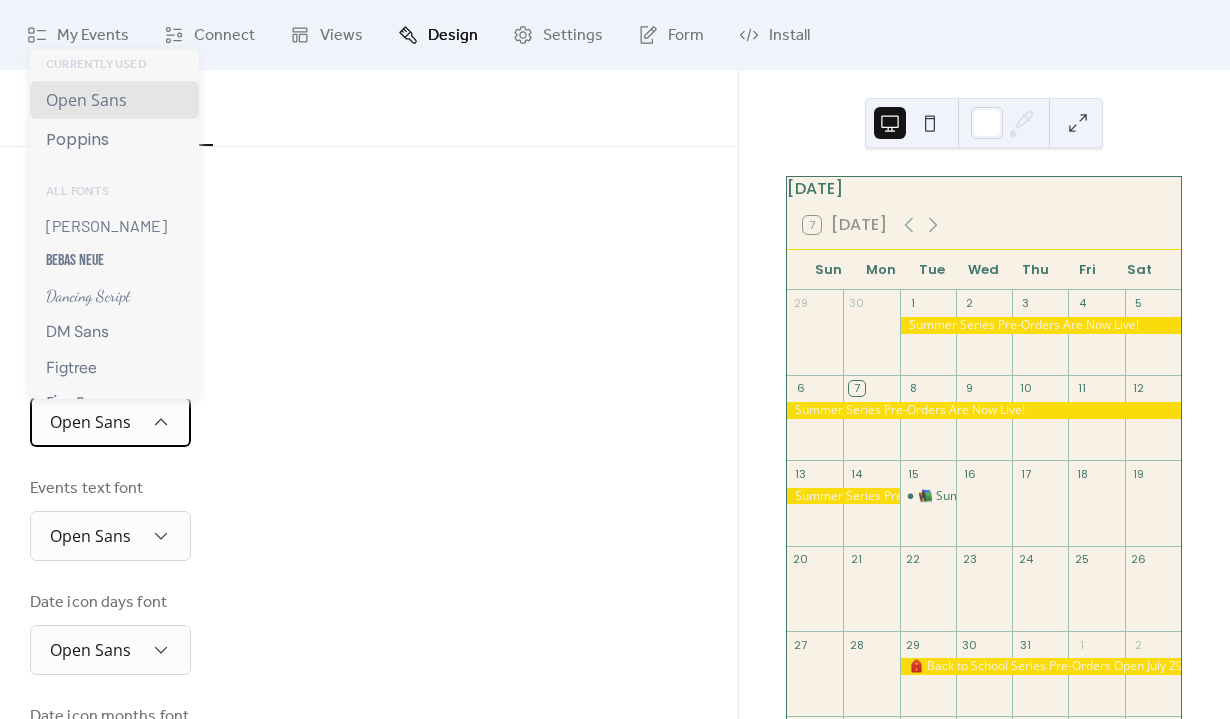 click on "Open Sans" at bounding box center [90, 422] 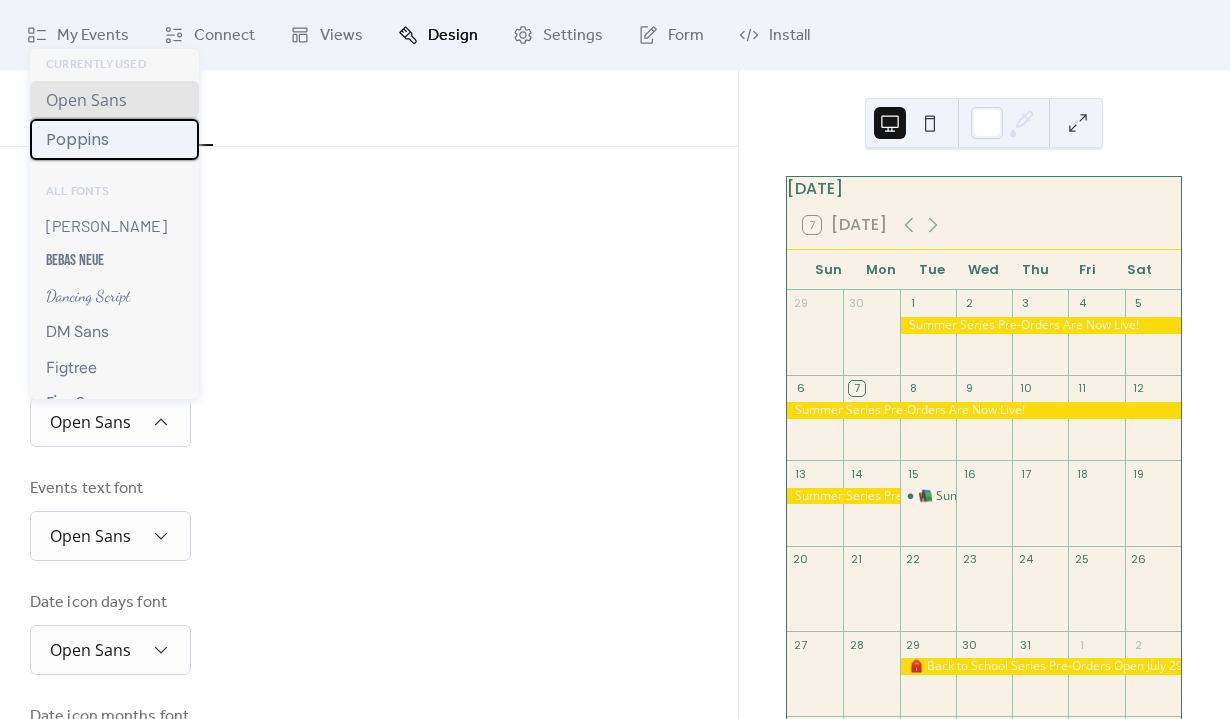 click on "Poppins" at bounding box center (77, 139) 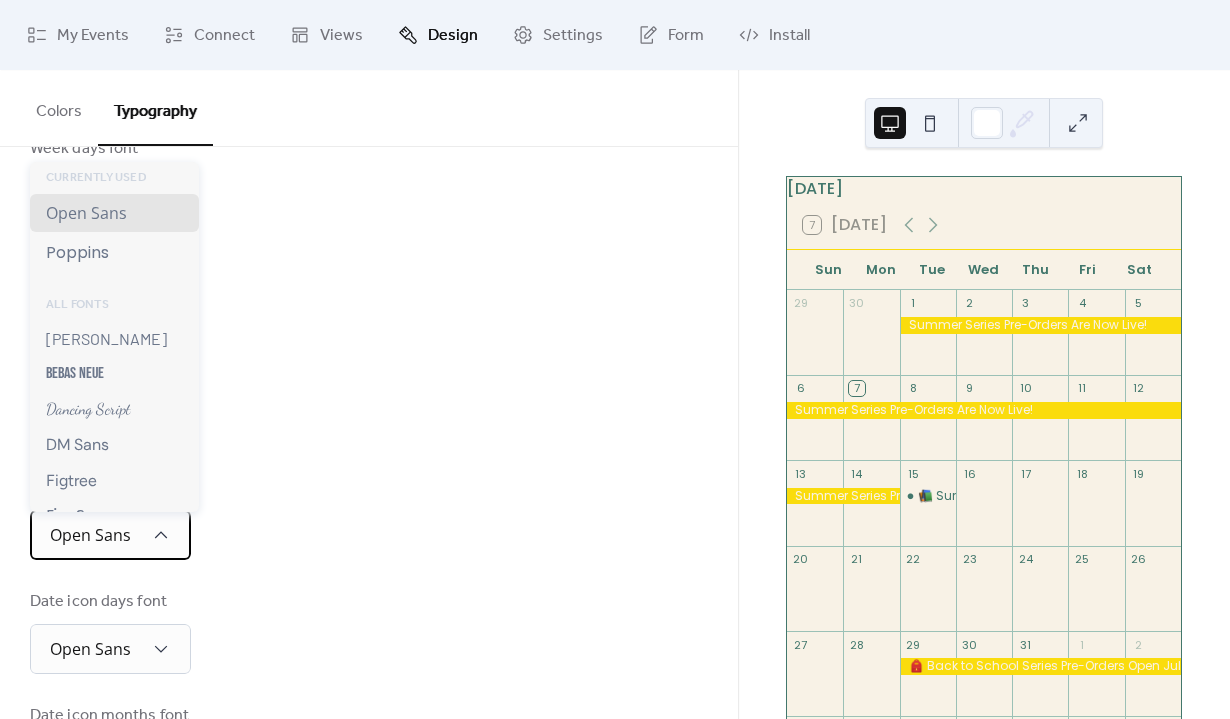 click on "Open Sans" at bounding box center (90, 535) 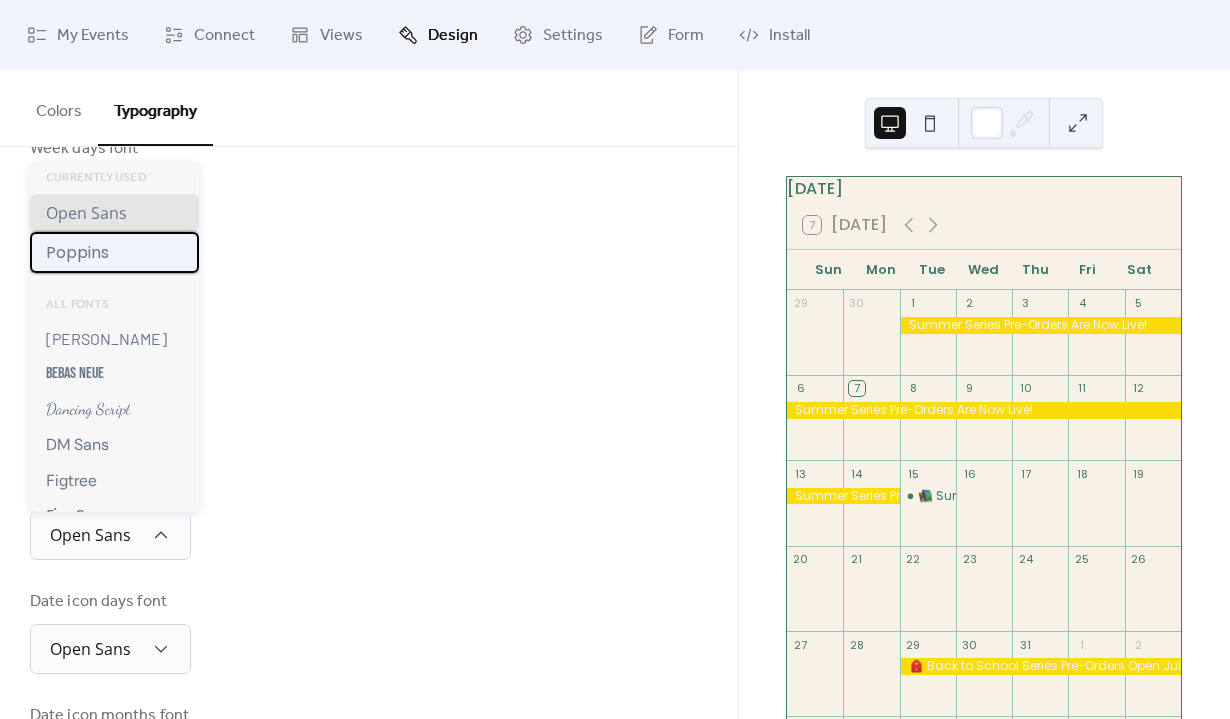 click on "Poppins" at bounding box center [114, 252] 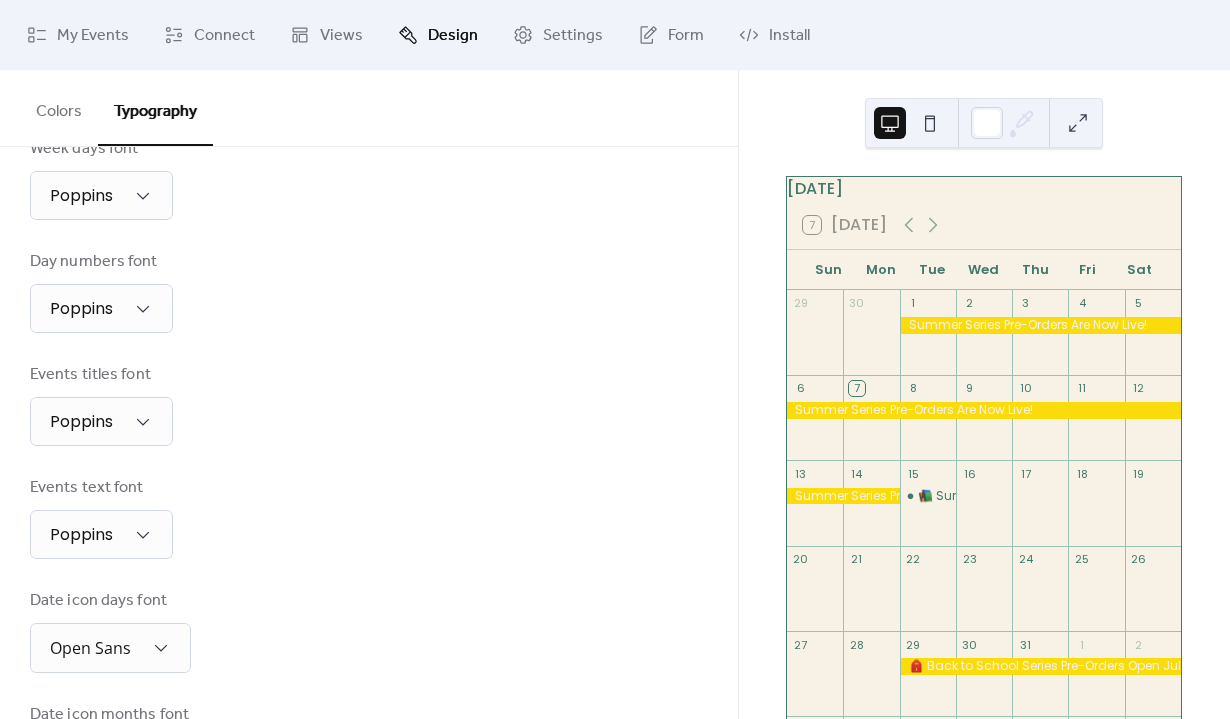 scroll, scrollTop: 461, scrollLeft: 0, axis: vertical 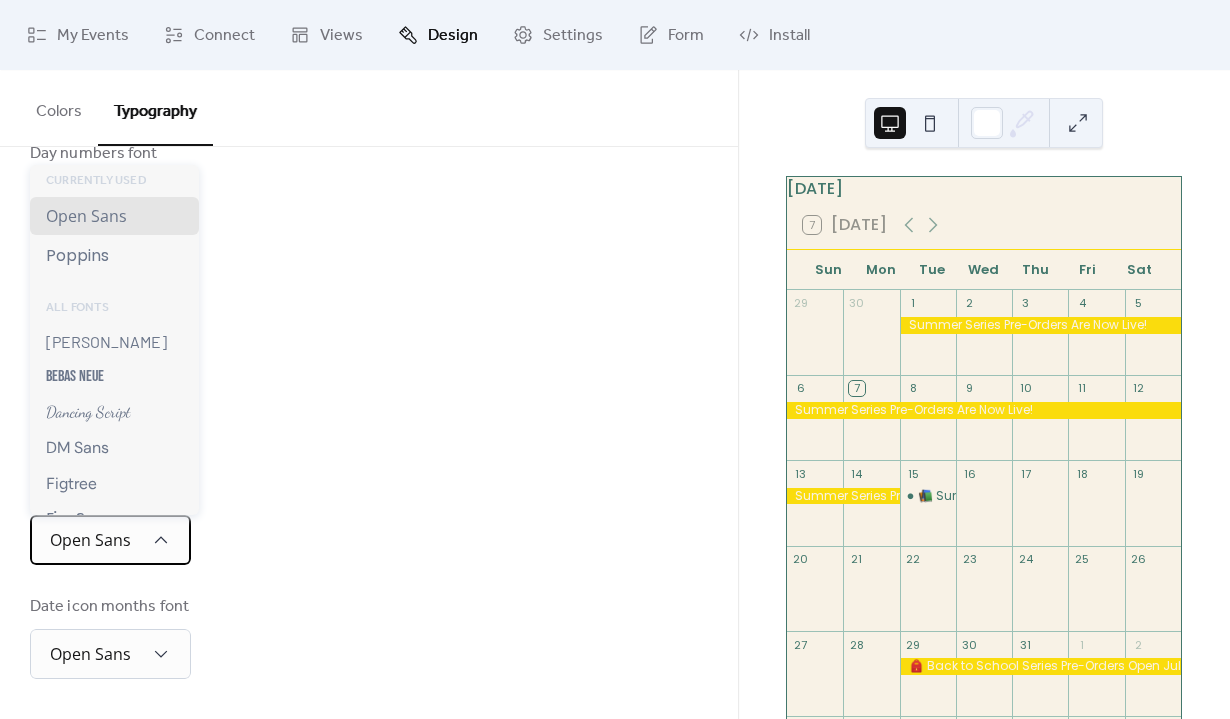 click on "Open Sans" at bounding box center [90, 540] 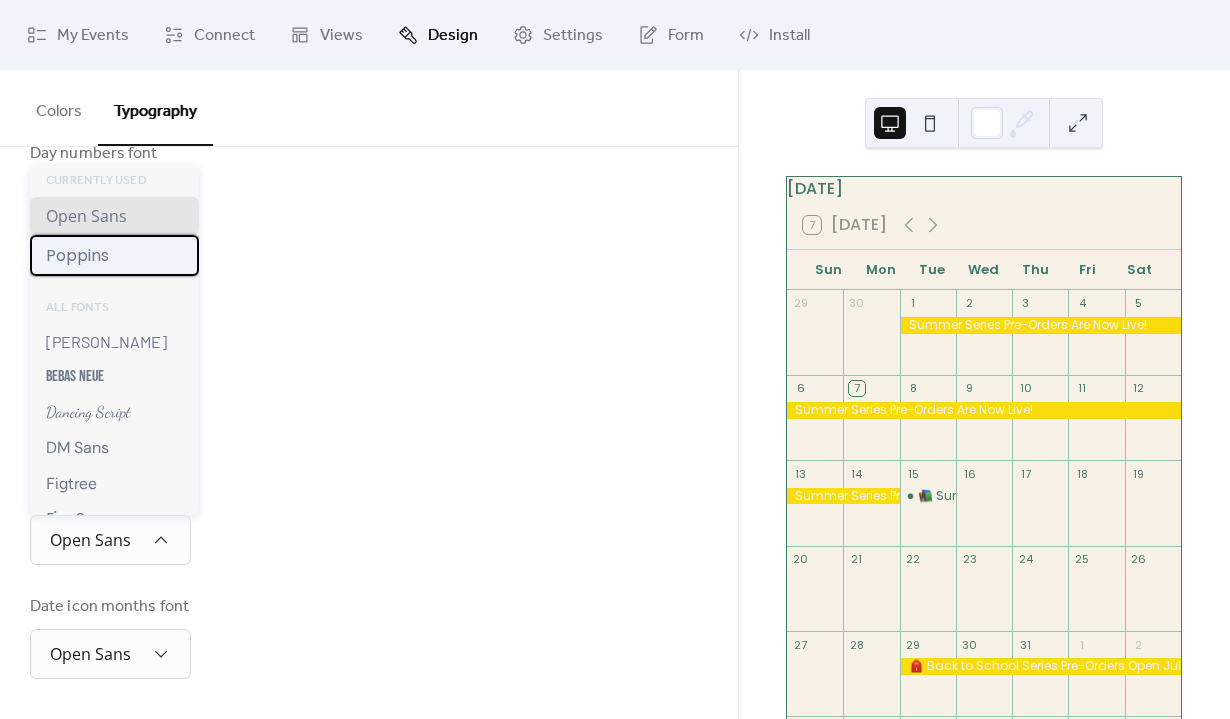 click on "Poppins" at bounding box center (77, 255) 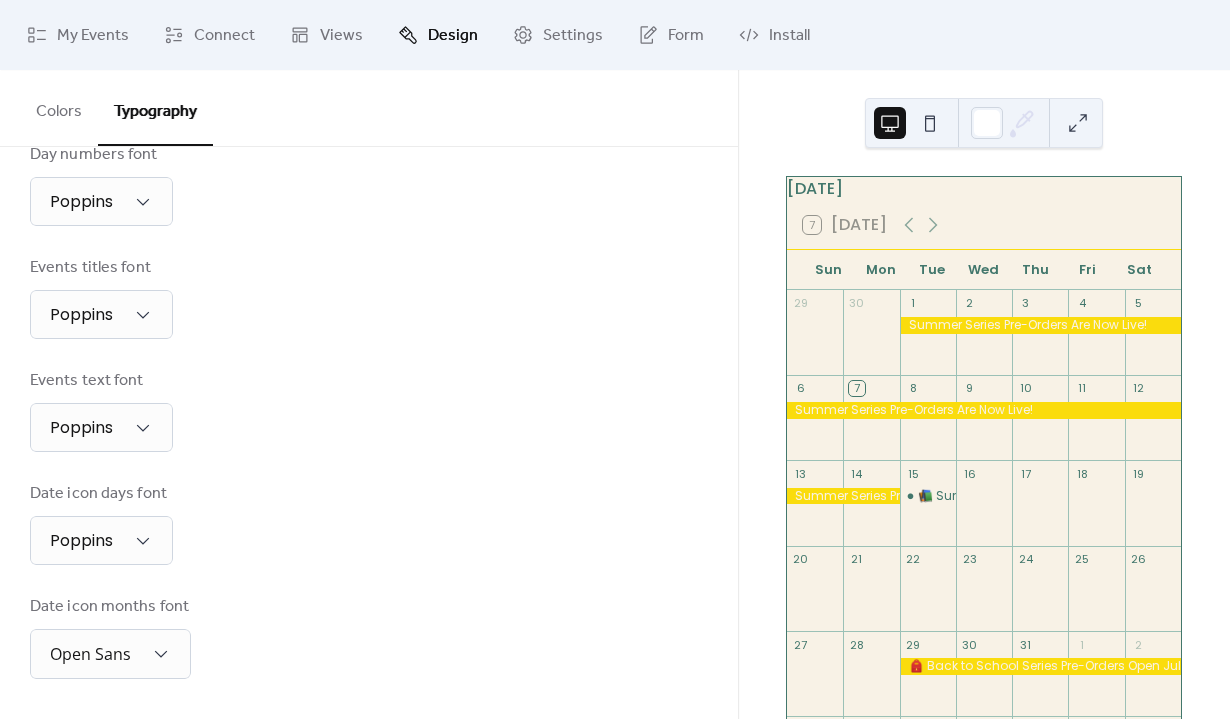 scroll, scrollTop: 461, scrollLeft: 0, axis: vertical 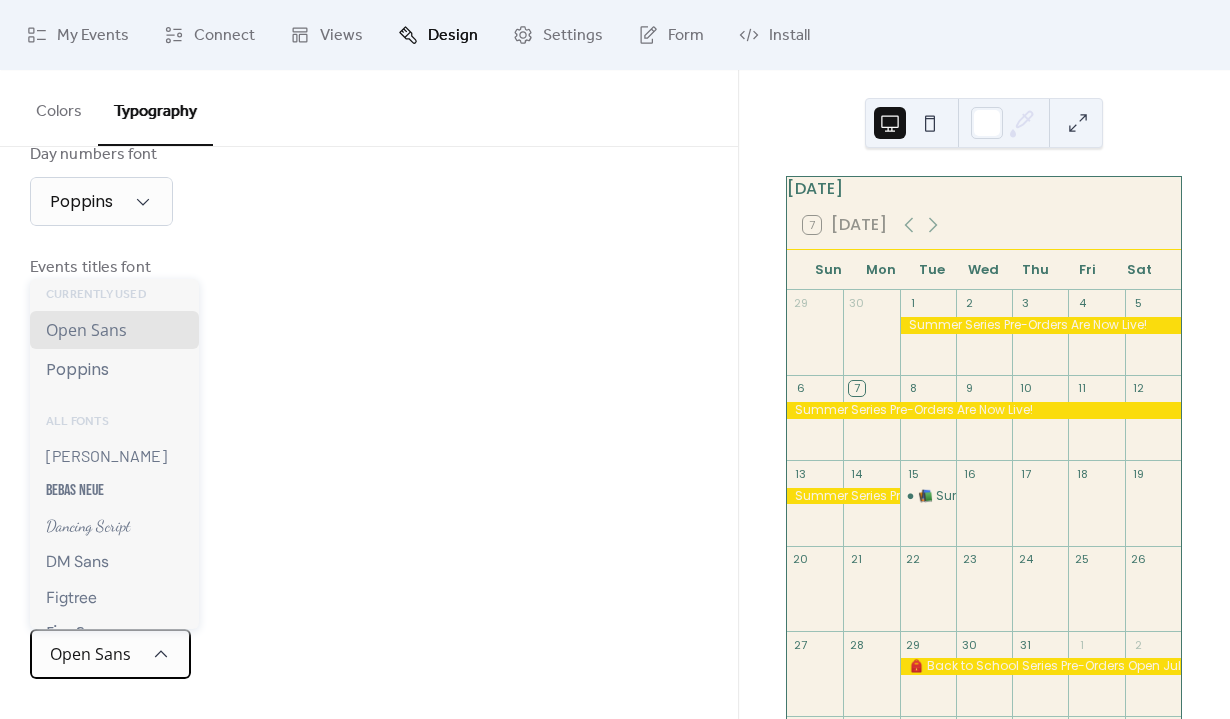 click on "Open Sans" at bounding box center (90, 655) 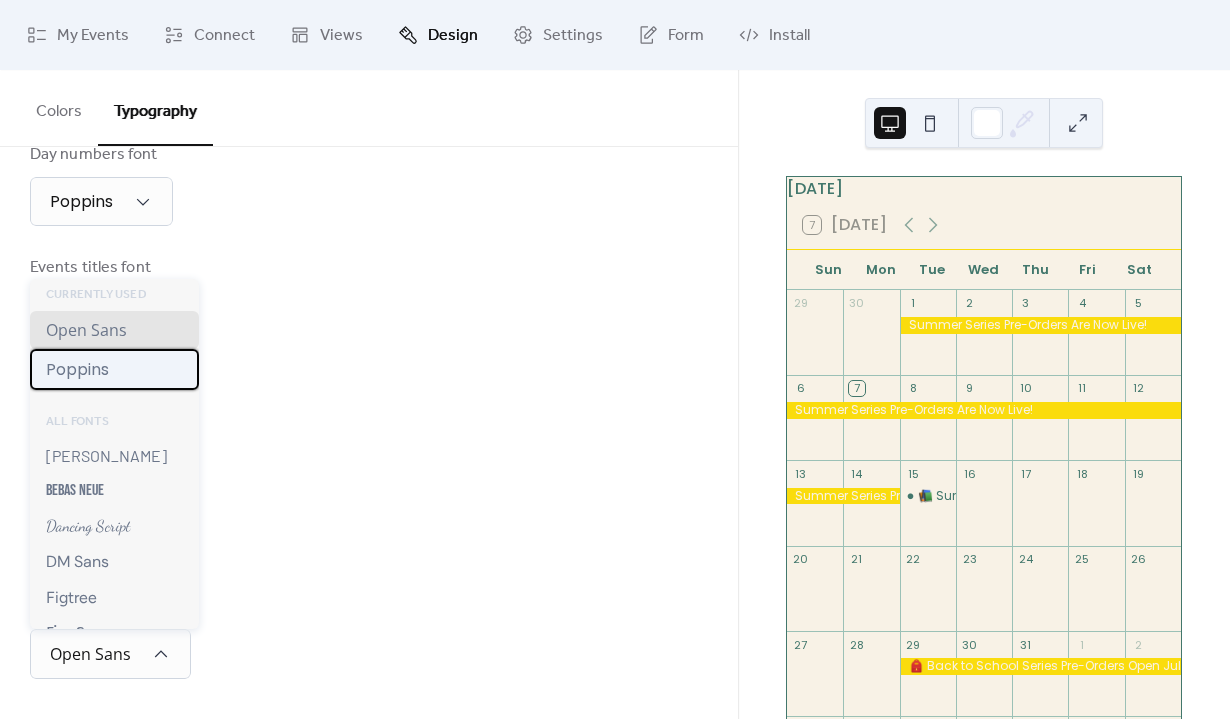 click on "Poppins" at bounding box center [114, 369] 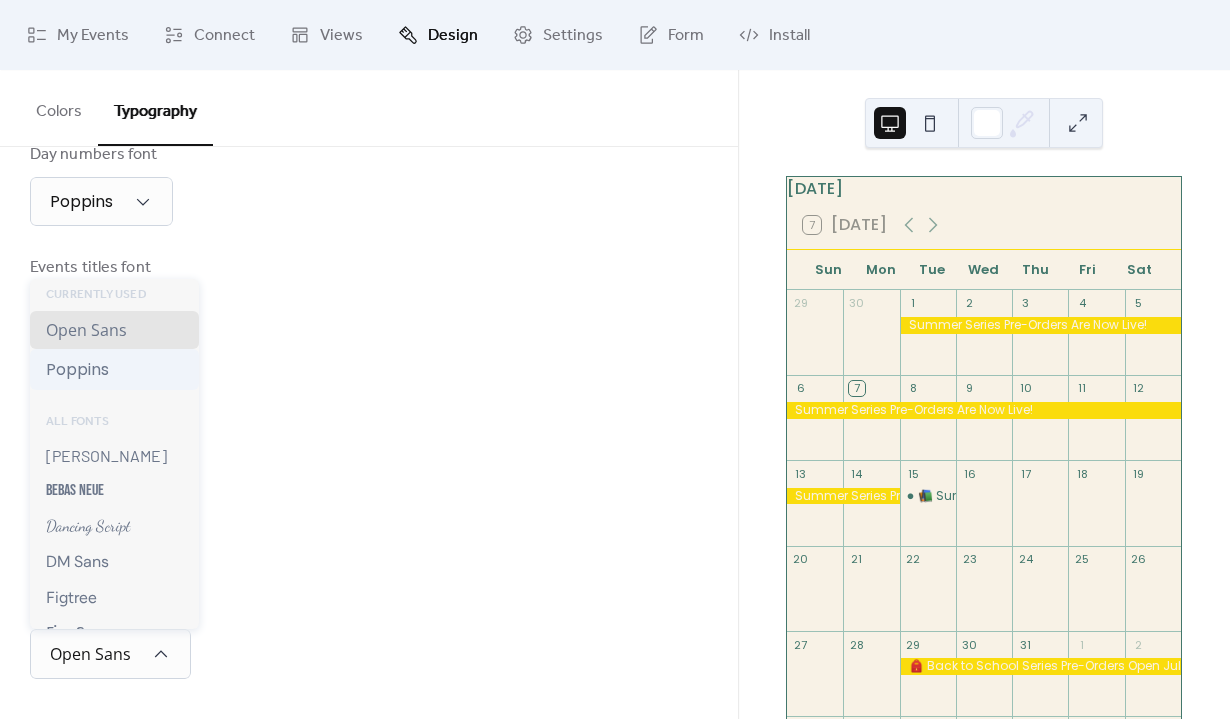 scroll, scrollTop: 460, scrollLeft: 0, axis: vertical 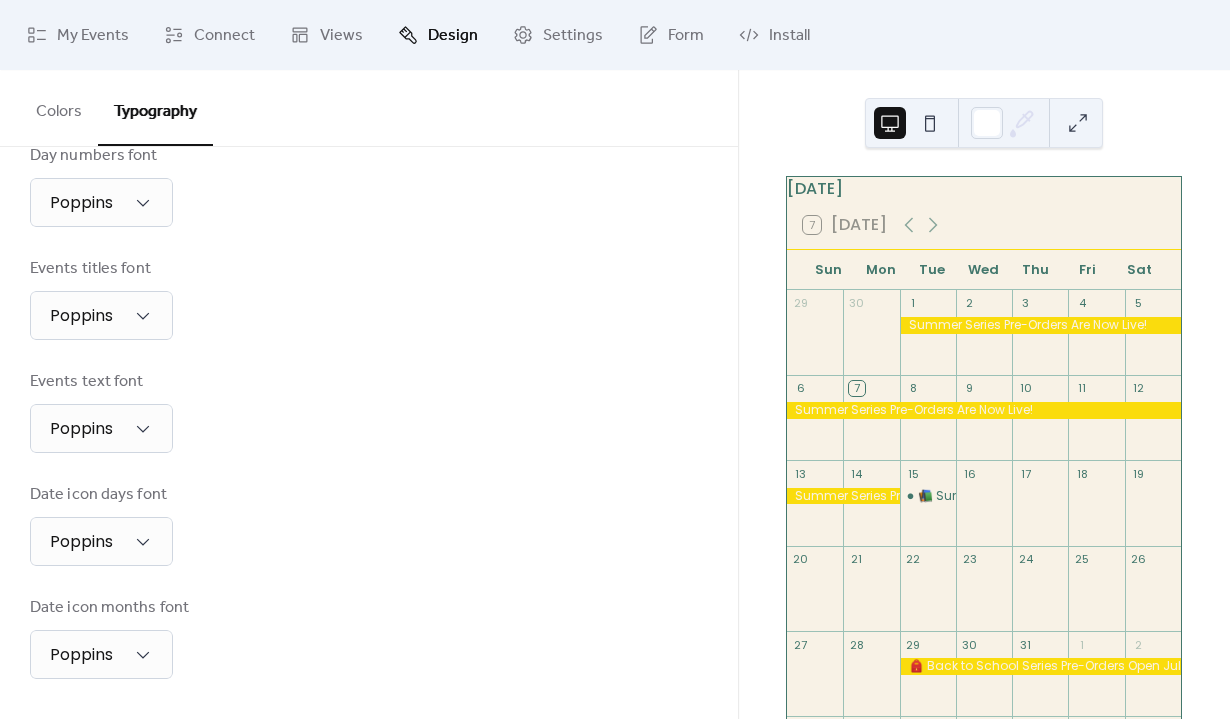 click on "Events text font Poppins" at bounding box center (369, 411) 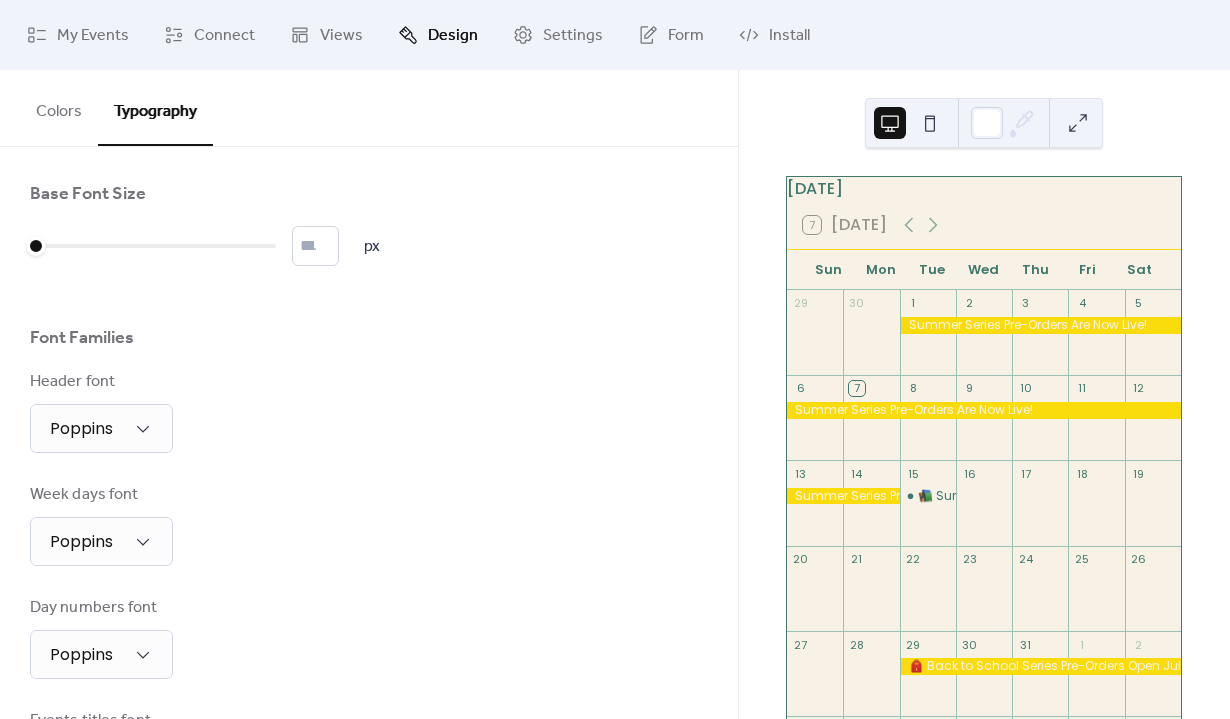scroll, scrollTop: 0, scrollLeft: 0, axis: both 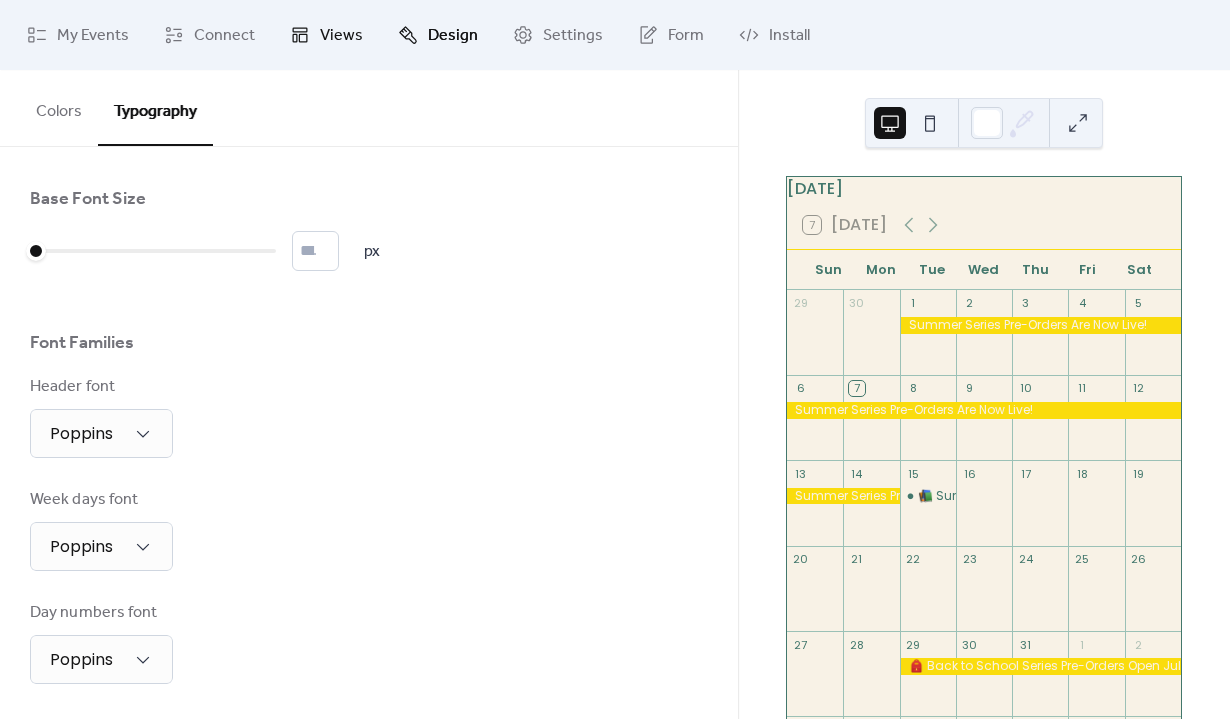 click on "Views" at bounding box center (341, 36) 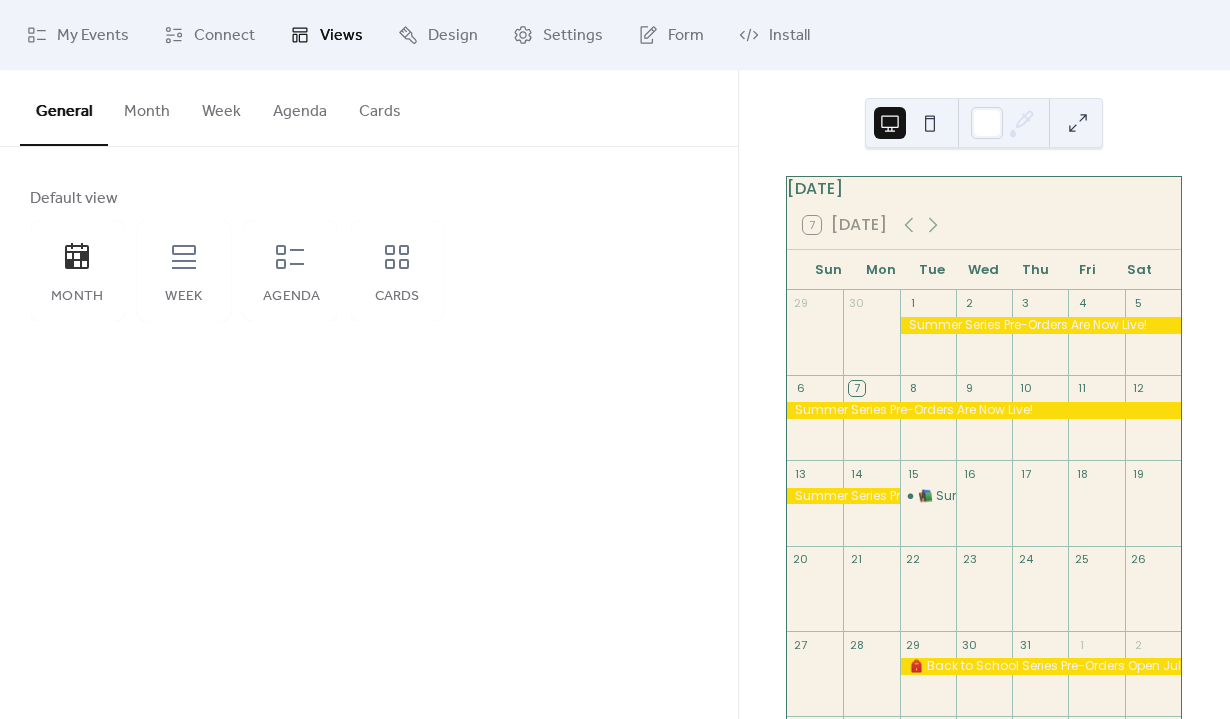 click on "Month" at bounding box center [147, 107] 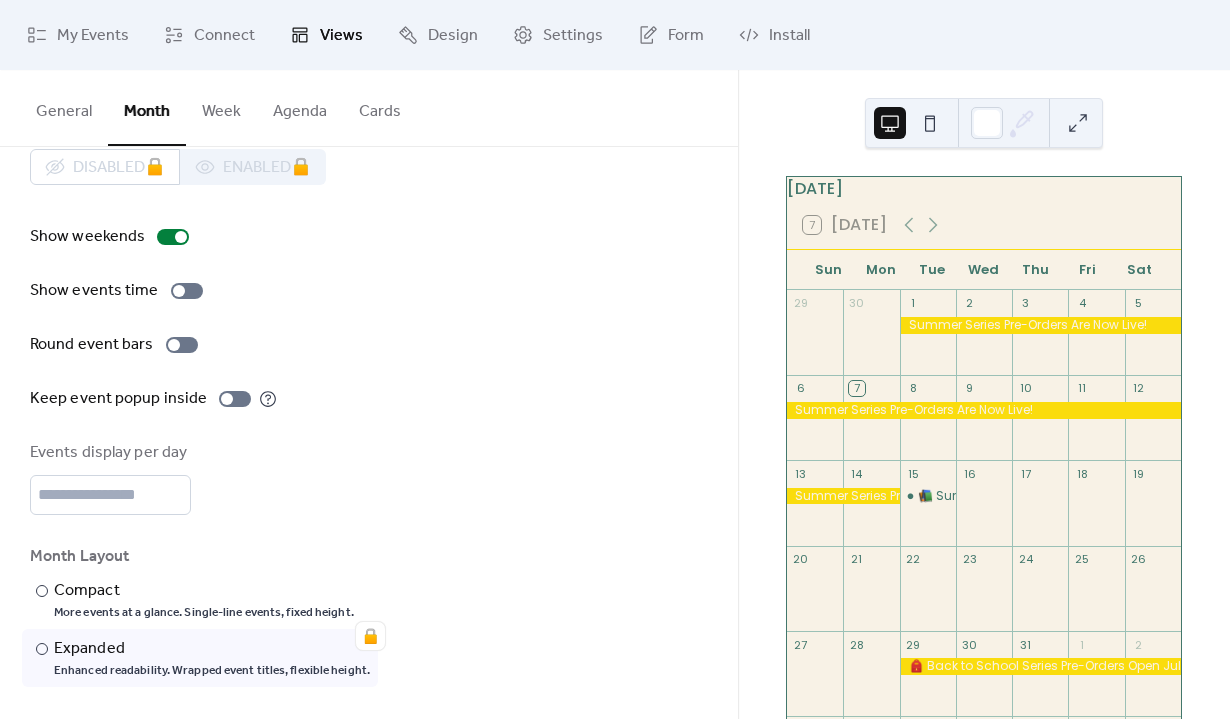 scroll, scrollTop: 0, scrollLeft: 0, axis: both 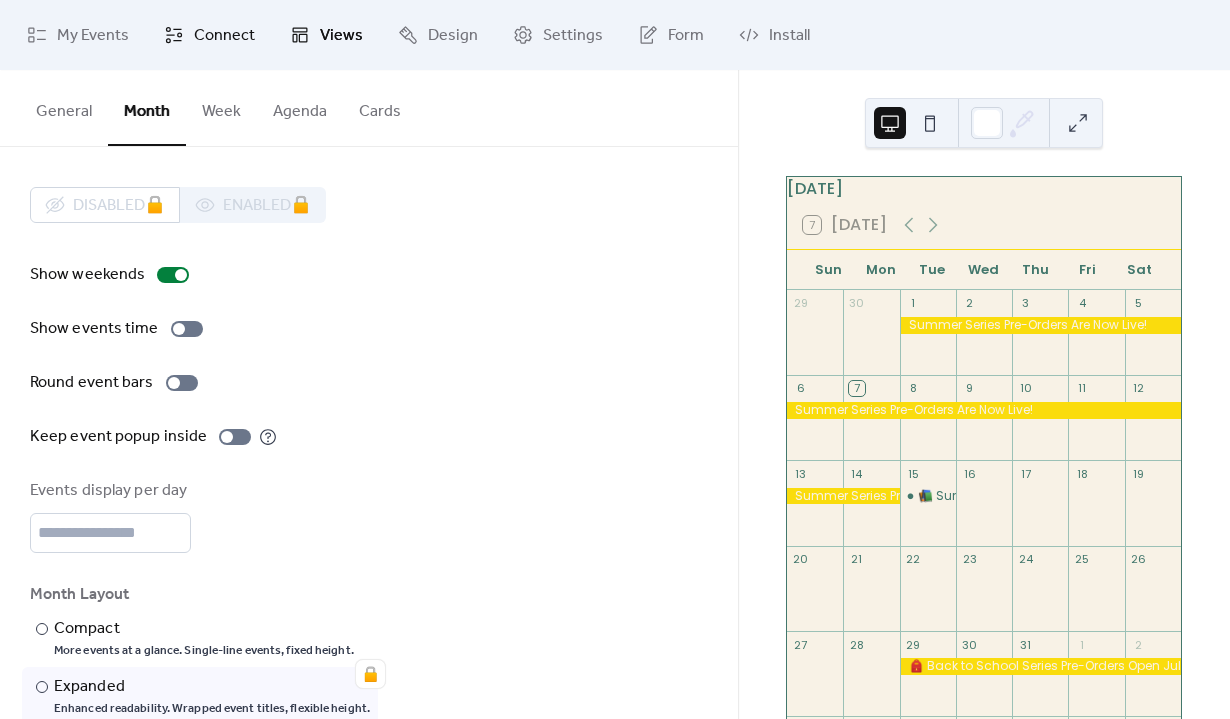 click on "Connect" at bounding box center (224, 36) 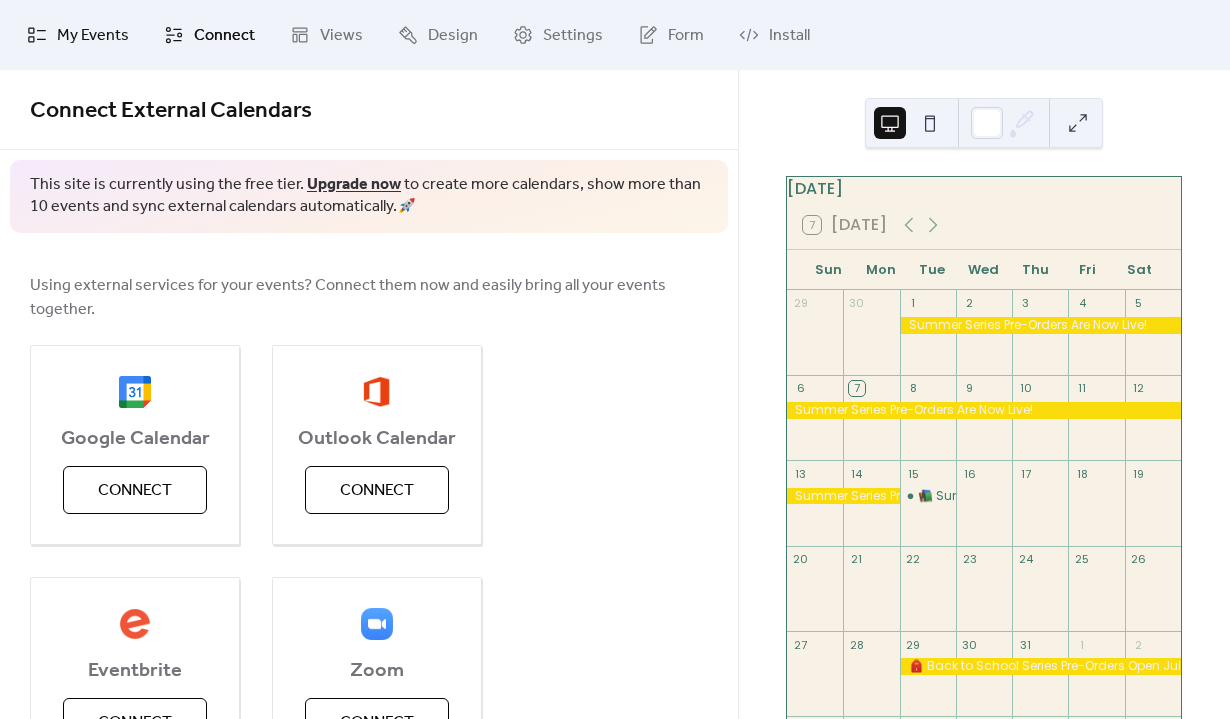 click on "My Events" at bounding box center [93, 36] 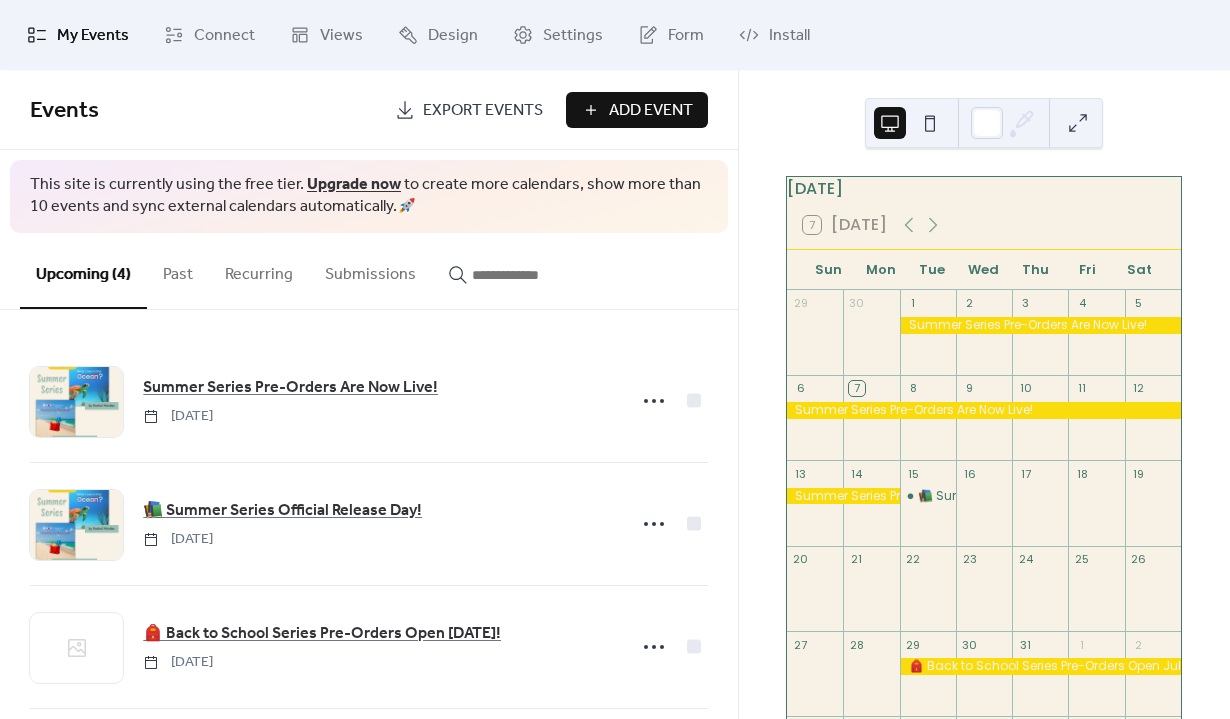 click at bounding box center [930, 123] 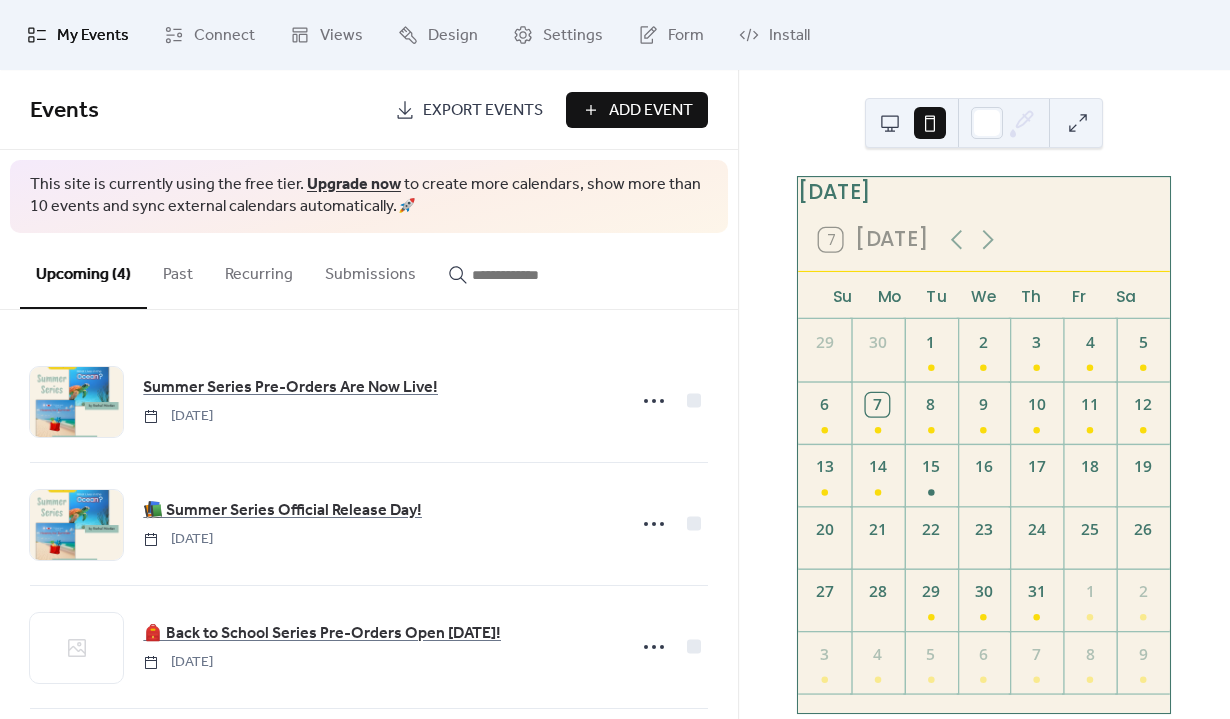 scroll, scrollTop: 11, scrollLeft: 0, axis: vertical 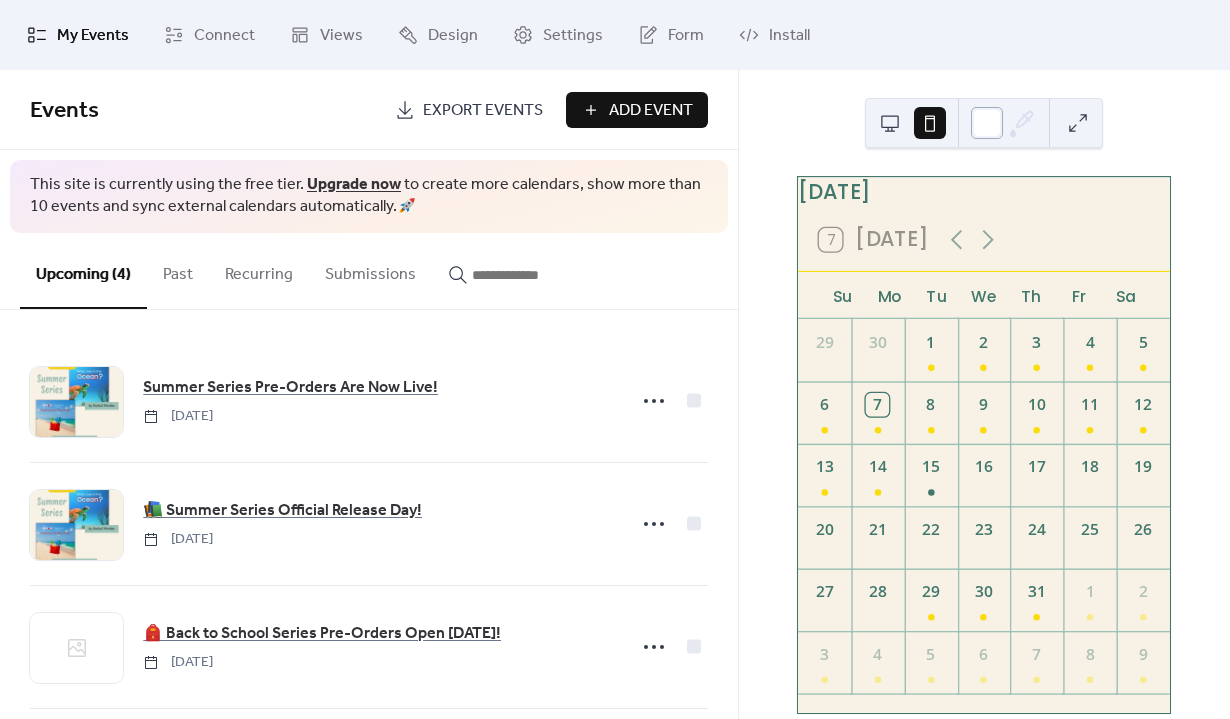 click at bounding box center [987, 123] 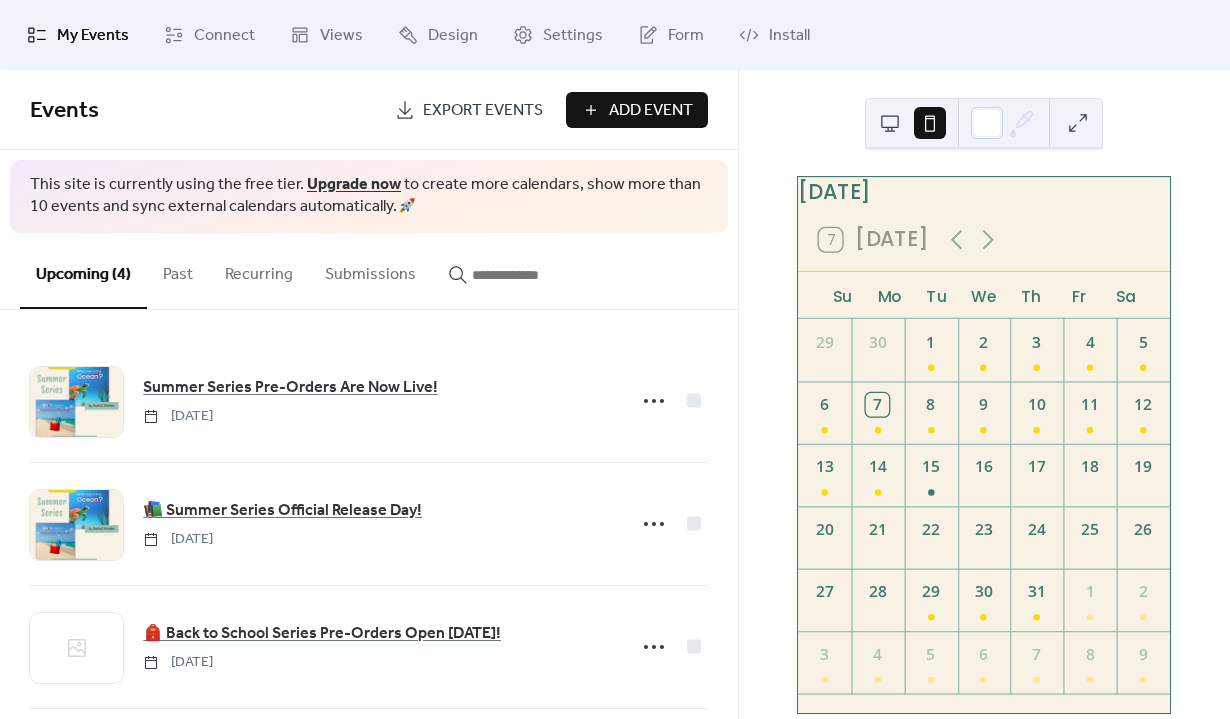 click on "July 2025 7 Today Su Mo Tu We Th Fr Sa 29 30 1 2 3 4 5 6 7 8 9 10 11 12 13 14 15 16 17 18 19 20 21 22 23 24 25 26 27 28 29 30 31 1 2 3 4 5 6 7 8 9" at bounding box center (984, 394) 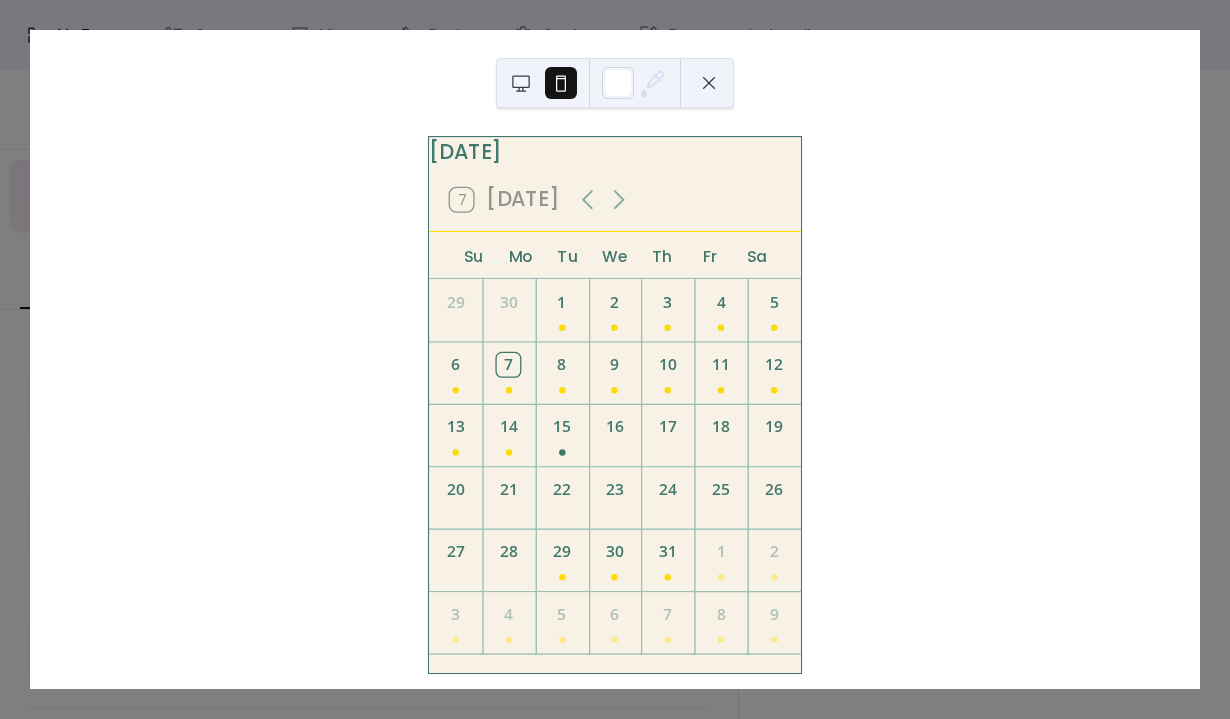 click at bounding box center [521, 83] 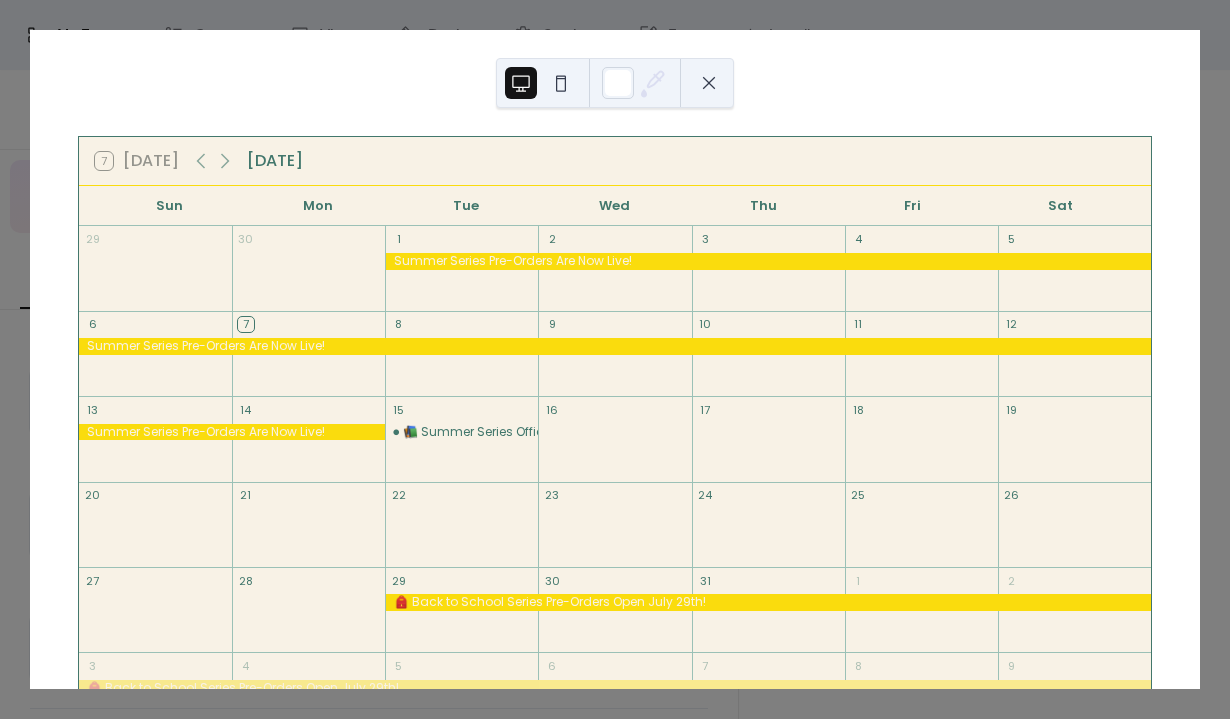scroll, scrollTop: 97, scrollLeft: 0, axis: vertical 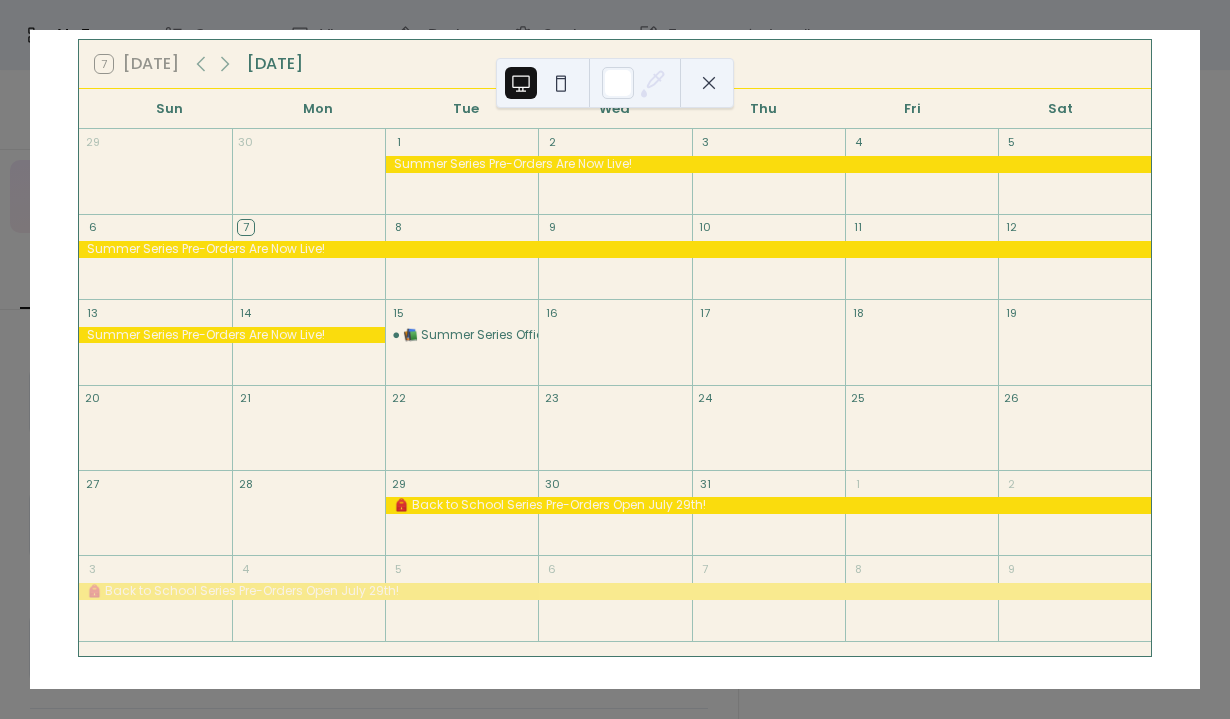 click on "7 Today July 2025 Sun Mon Tue Wed Thu Fri Sat 29 30 1 2 3 4 5 6 7 8 9 10 11 12 13 14 15 📚 Summer Series Official Release Day! 16 17 18 19 20 21 22 23 24 25 26 27 28 29 30 31 1 2 3 4 5 6 7 8 9" at bounding box center (615, 359) 